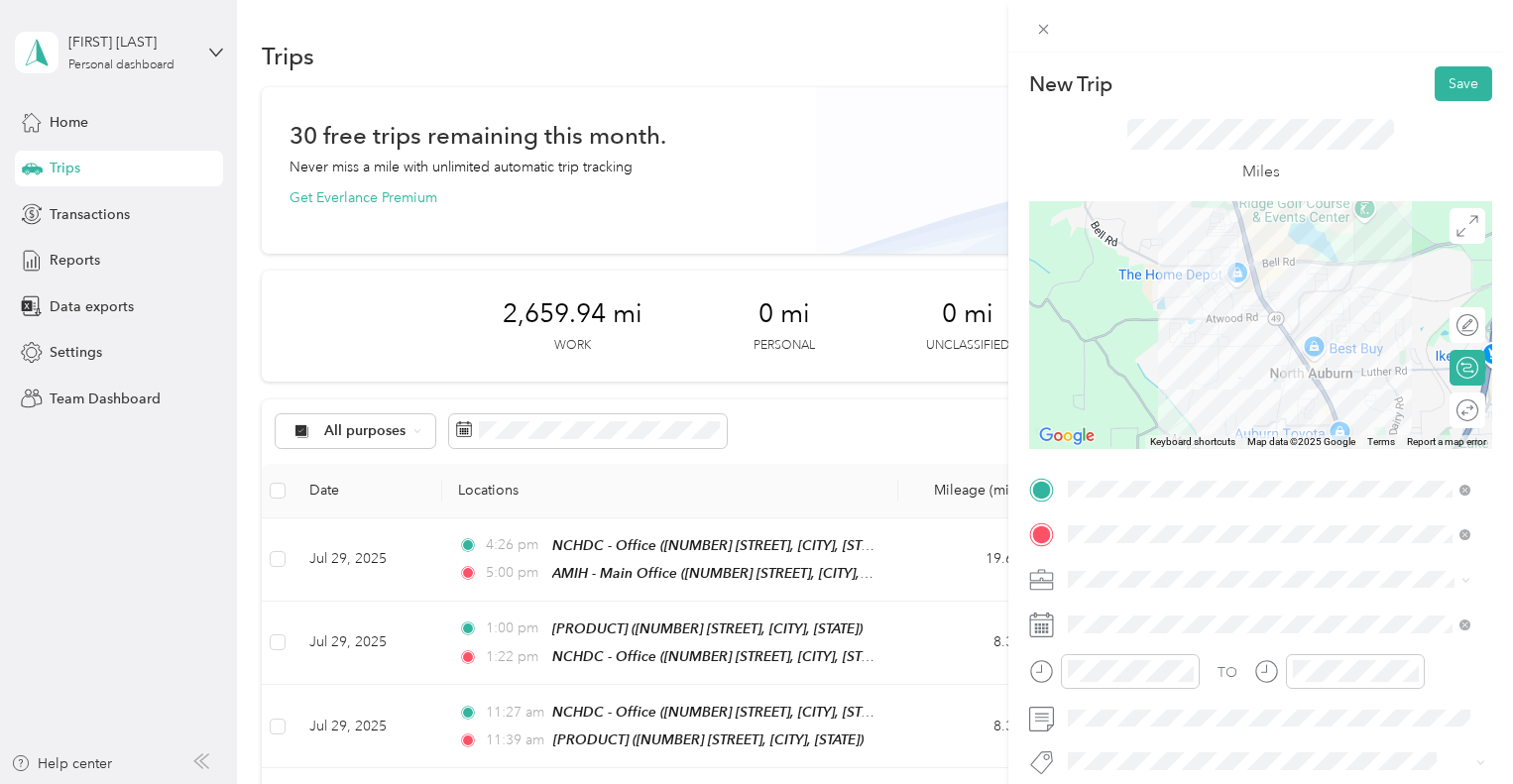 scroll, scrollTop: 0, scrollLeft: 0, axis: both 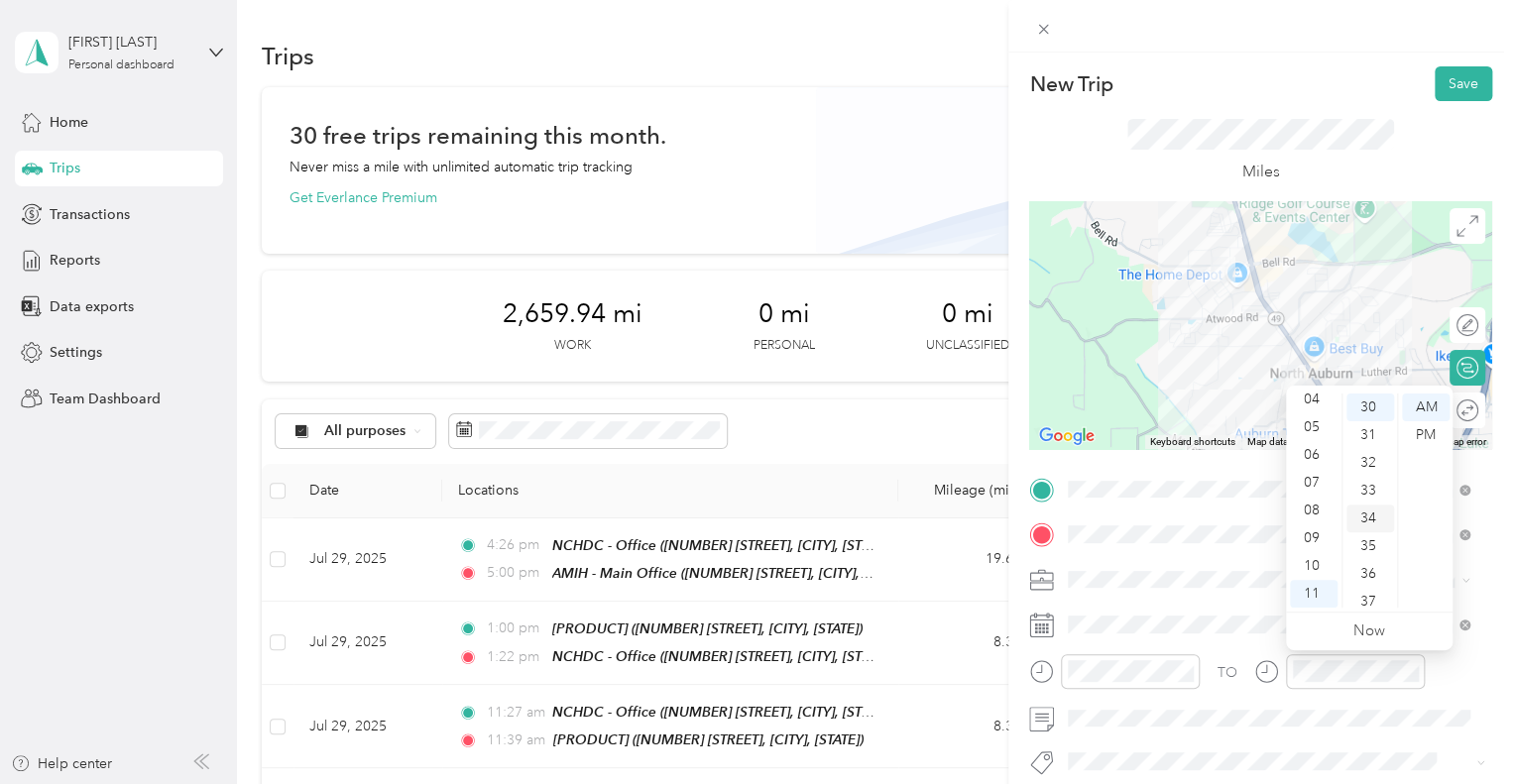 click on "34" at bounding box center [1370, 518] 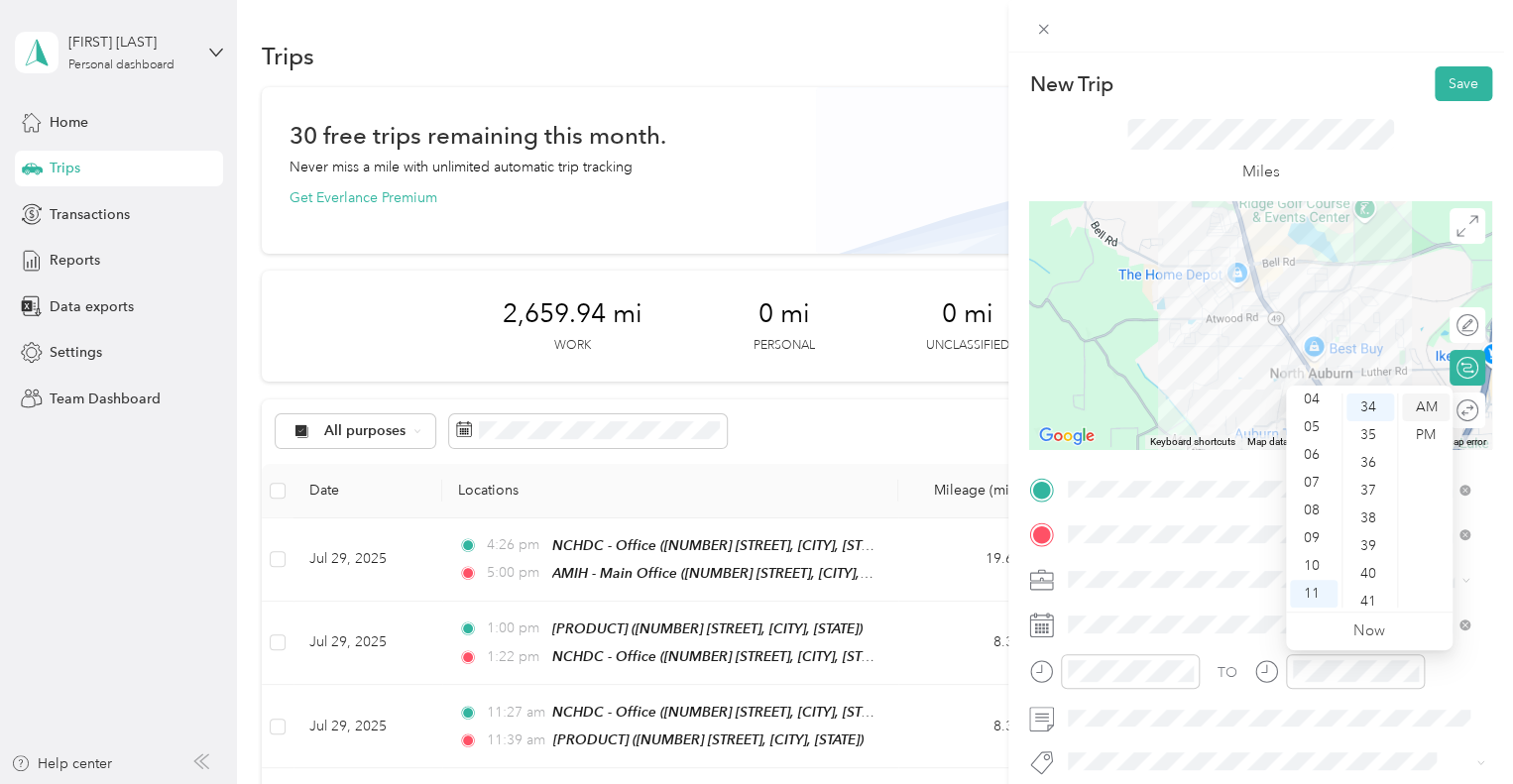 click on "AM" at bounding box center [1426, 407] 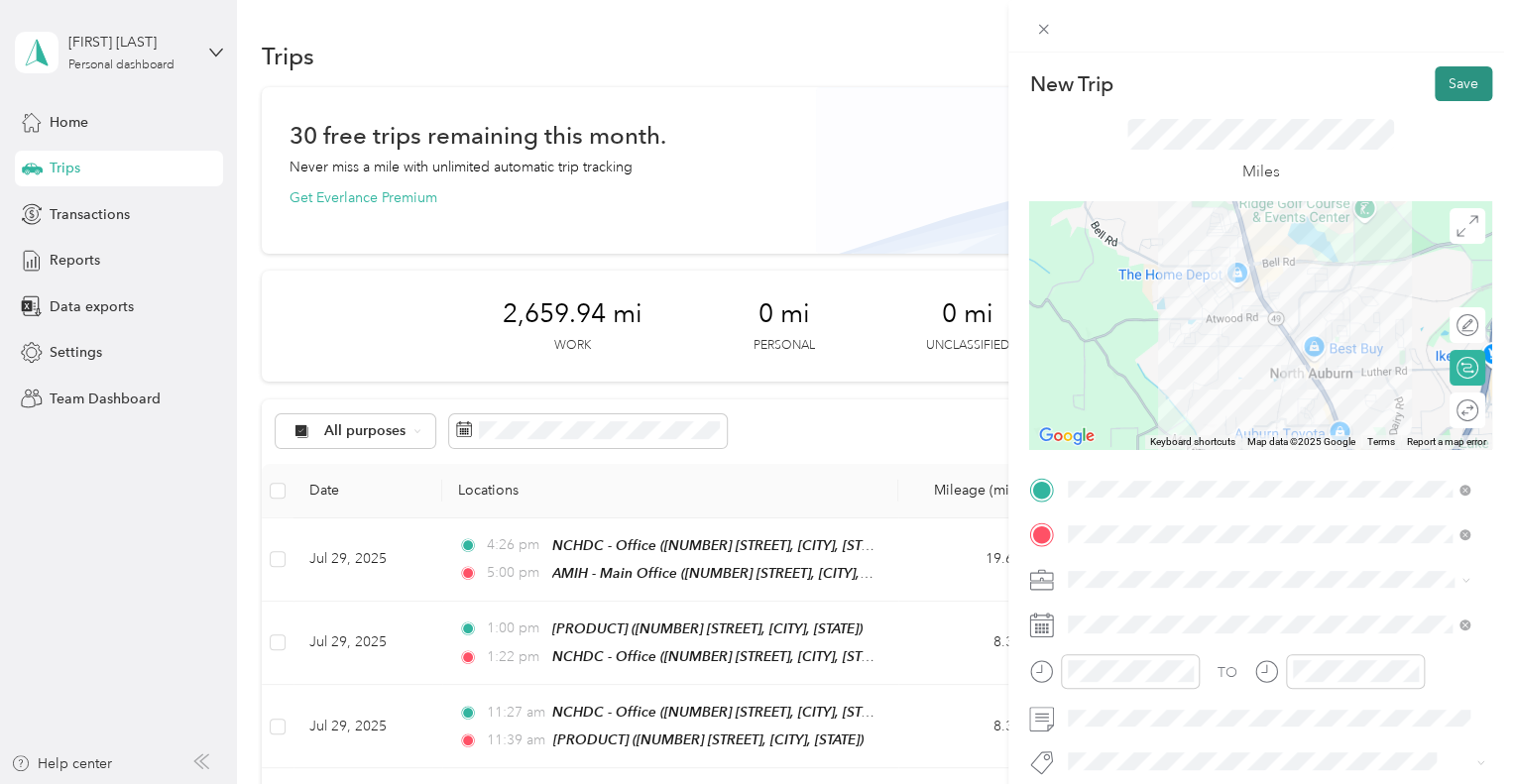 click on "Save" at bounding box center [1463, 83] 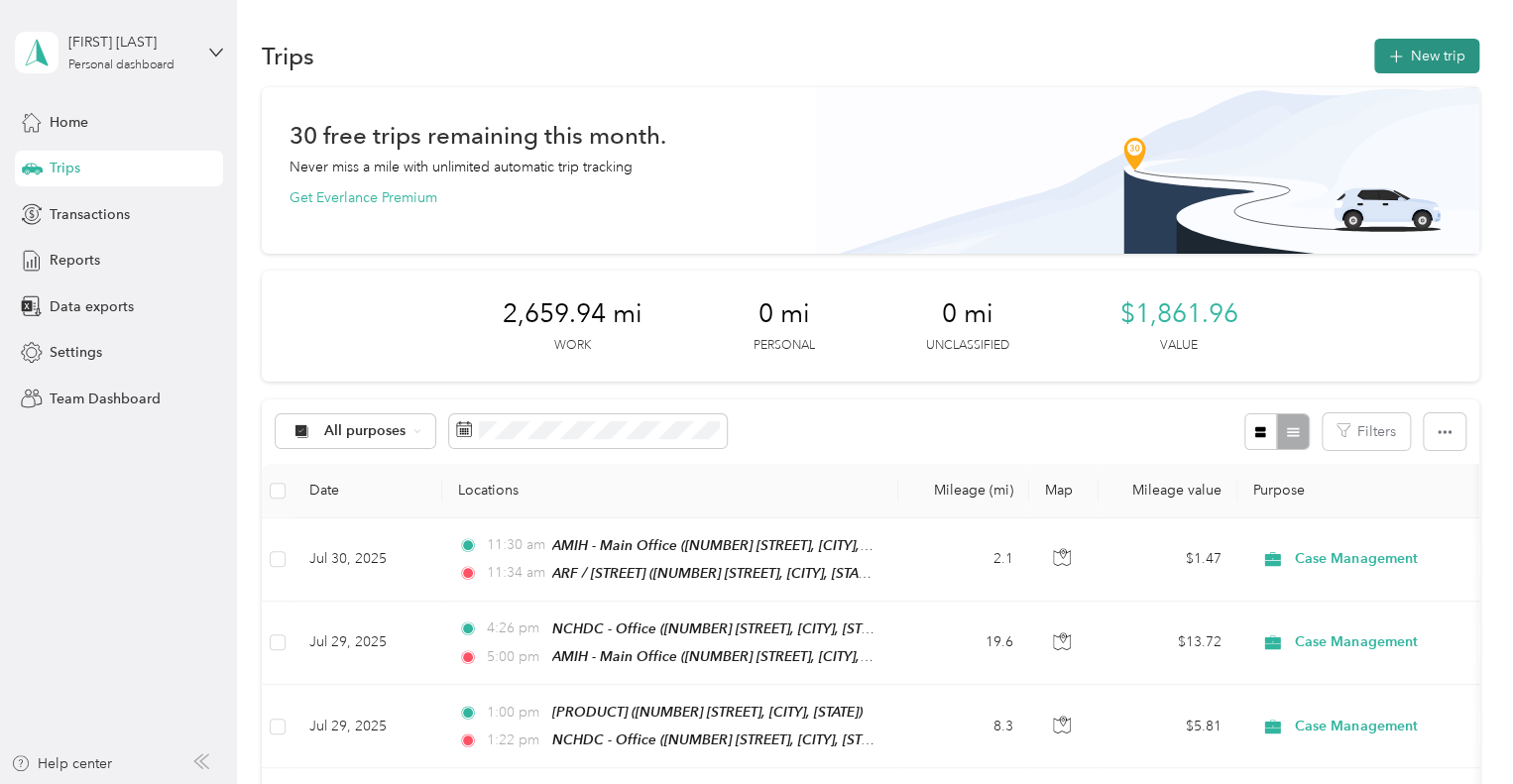 click on "New trip" at bounding box center (1427, 56) 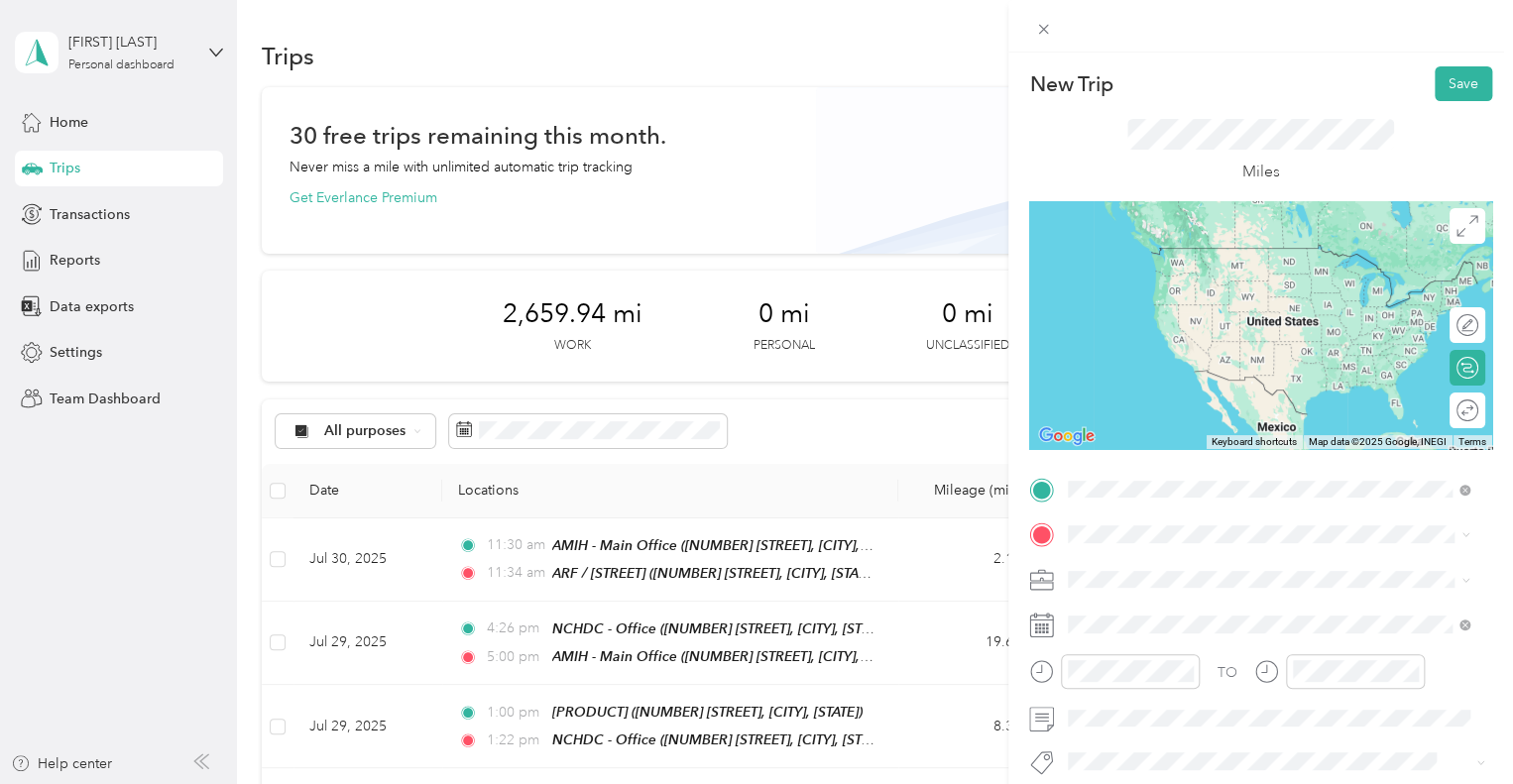 click on "[NUMBER] [STREET], [POSTAL_CODE], [CITY], [STATE], [COUNTRY]" at bounding box center [1278, 294] 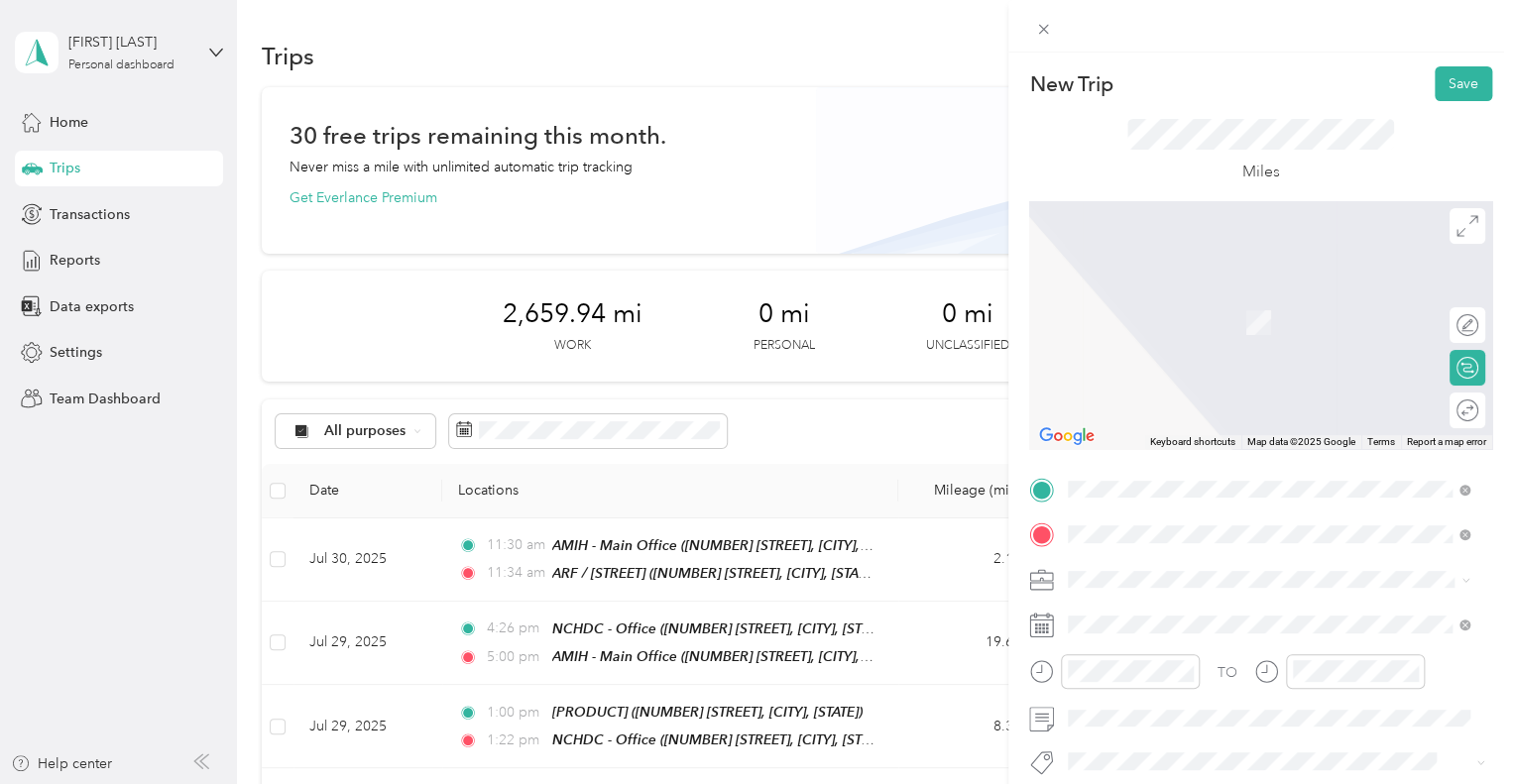 click on "[NUMBER] [STREET], [POSTAL_CODE], [CITY], [STATE], [COUNTRY]" at bounding box center [1278, 340] 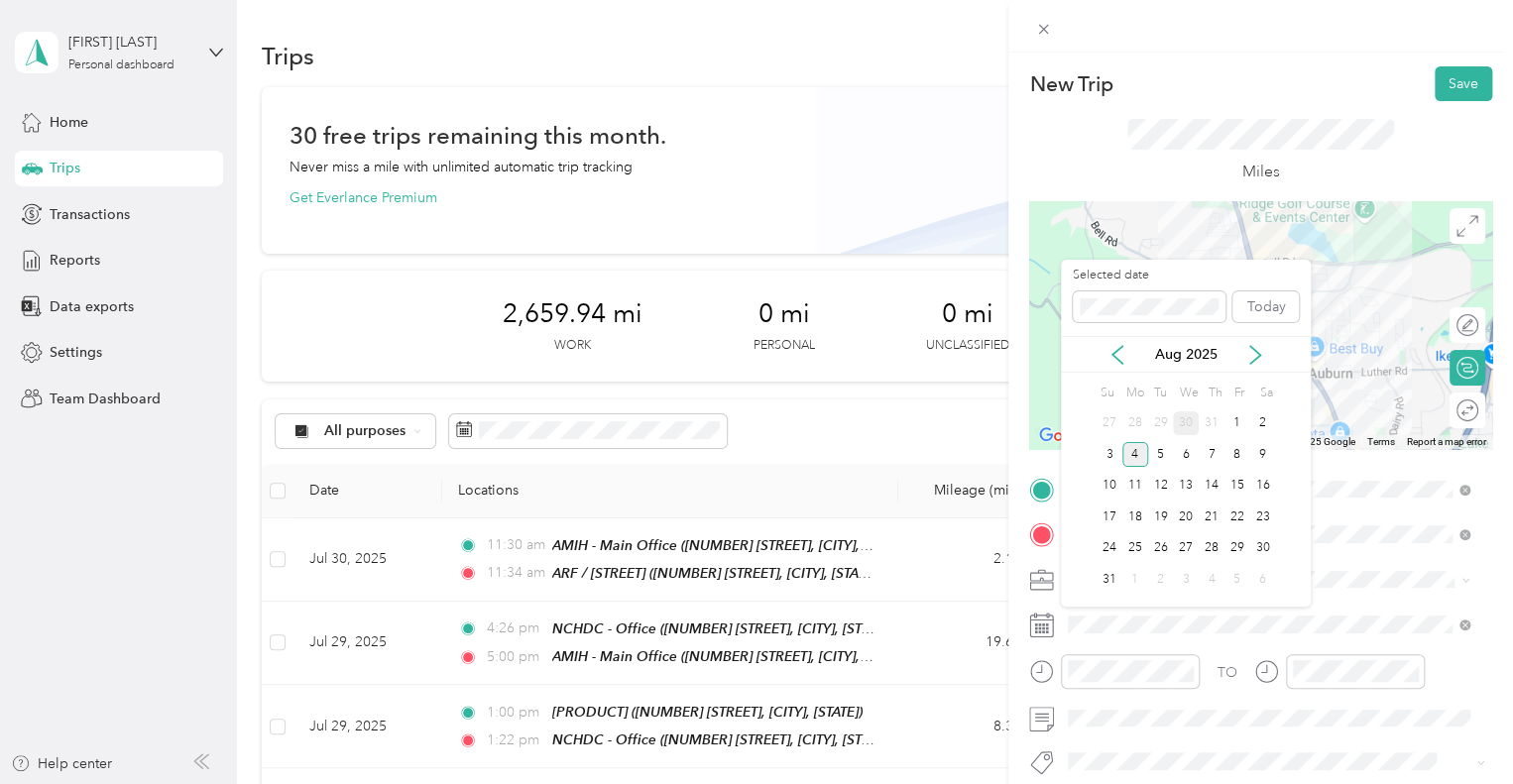 click on "30" at bounding box center [1186, 423] 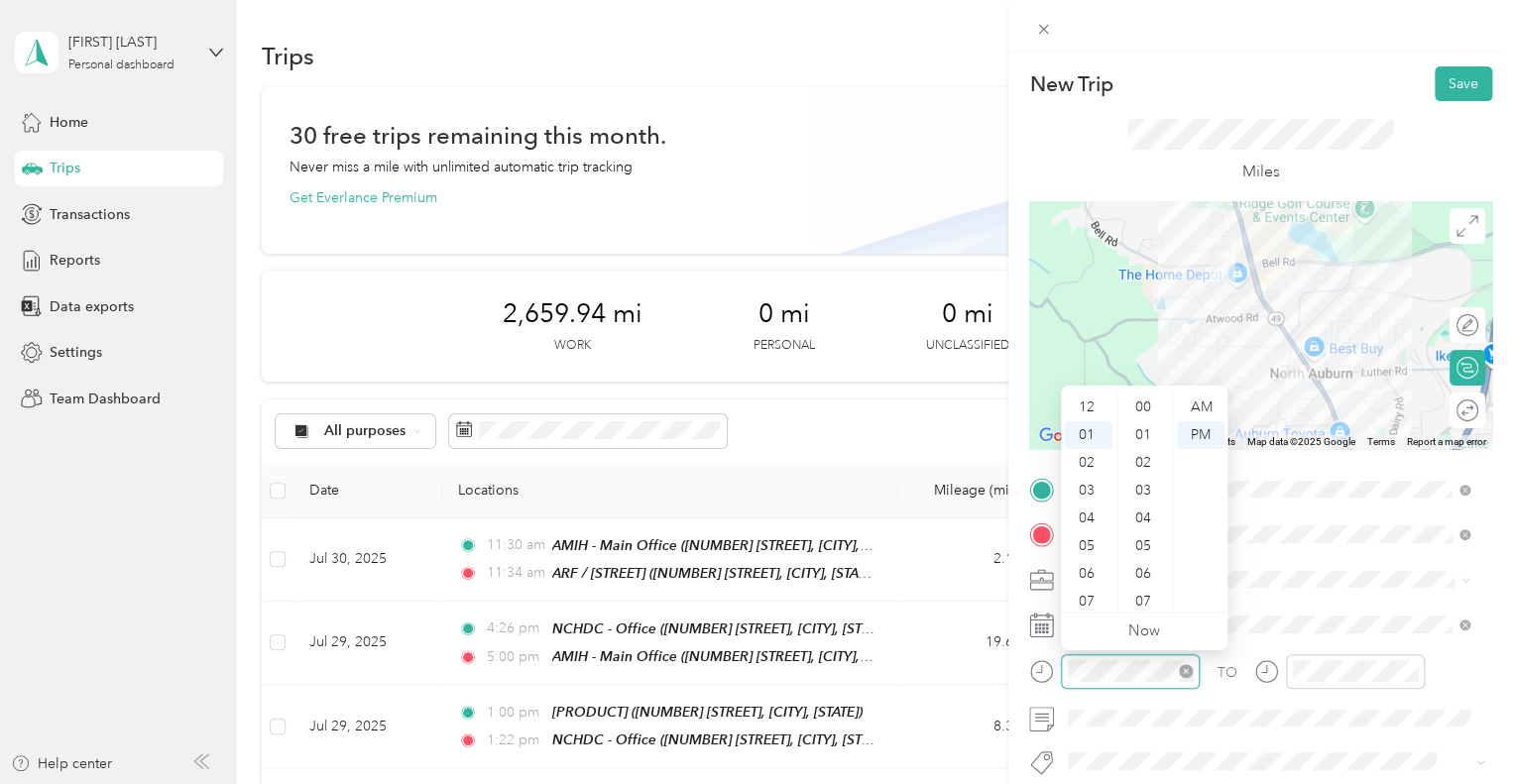 scroll, scrollTop: 28, scrollLeft: 0, axis: vertical 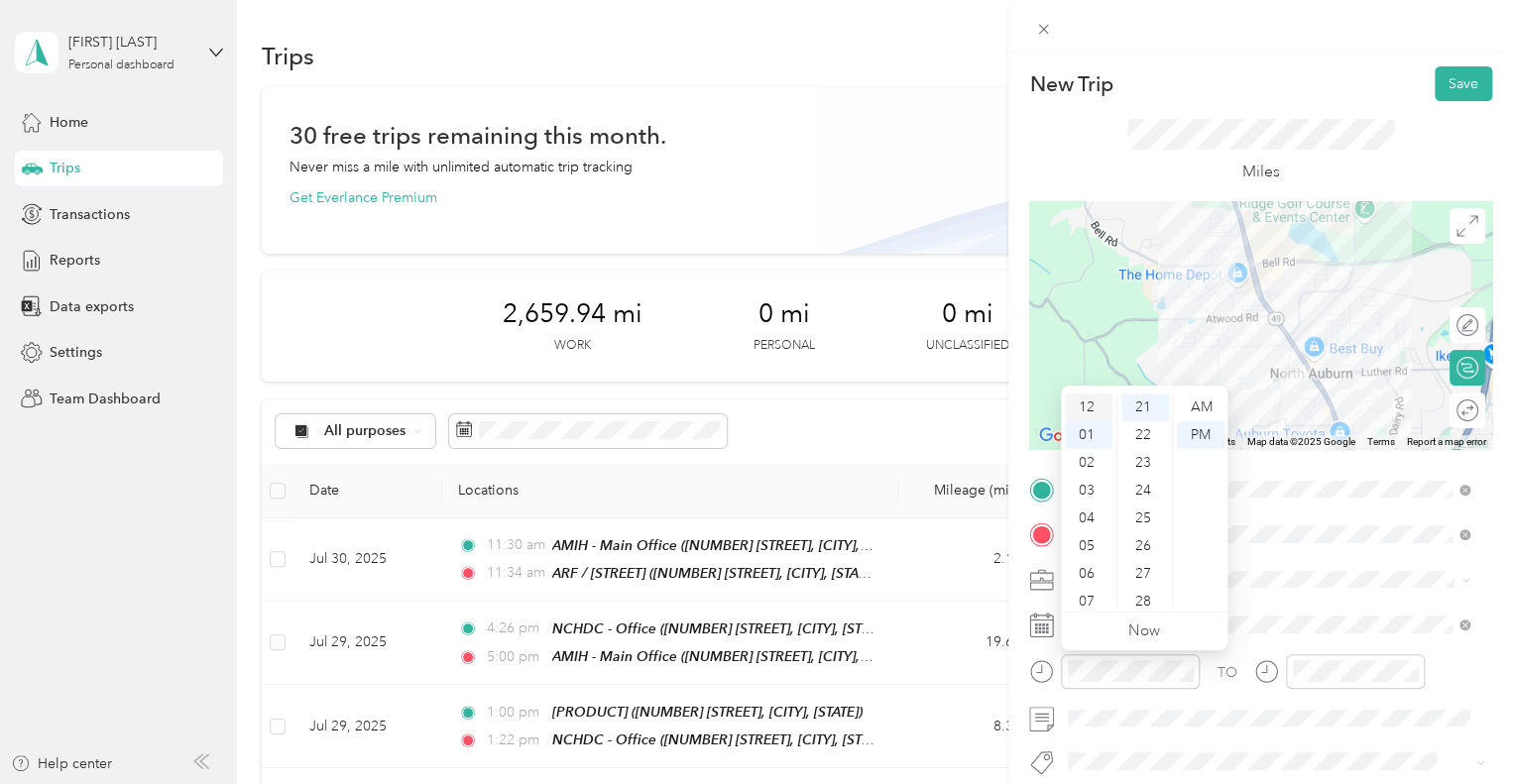 click on "12" at bounding box center [1089, 407] 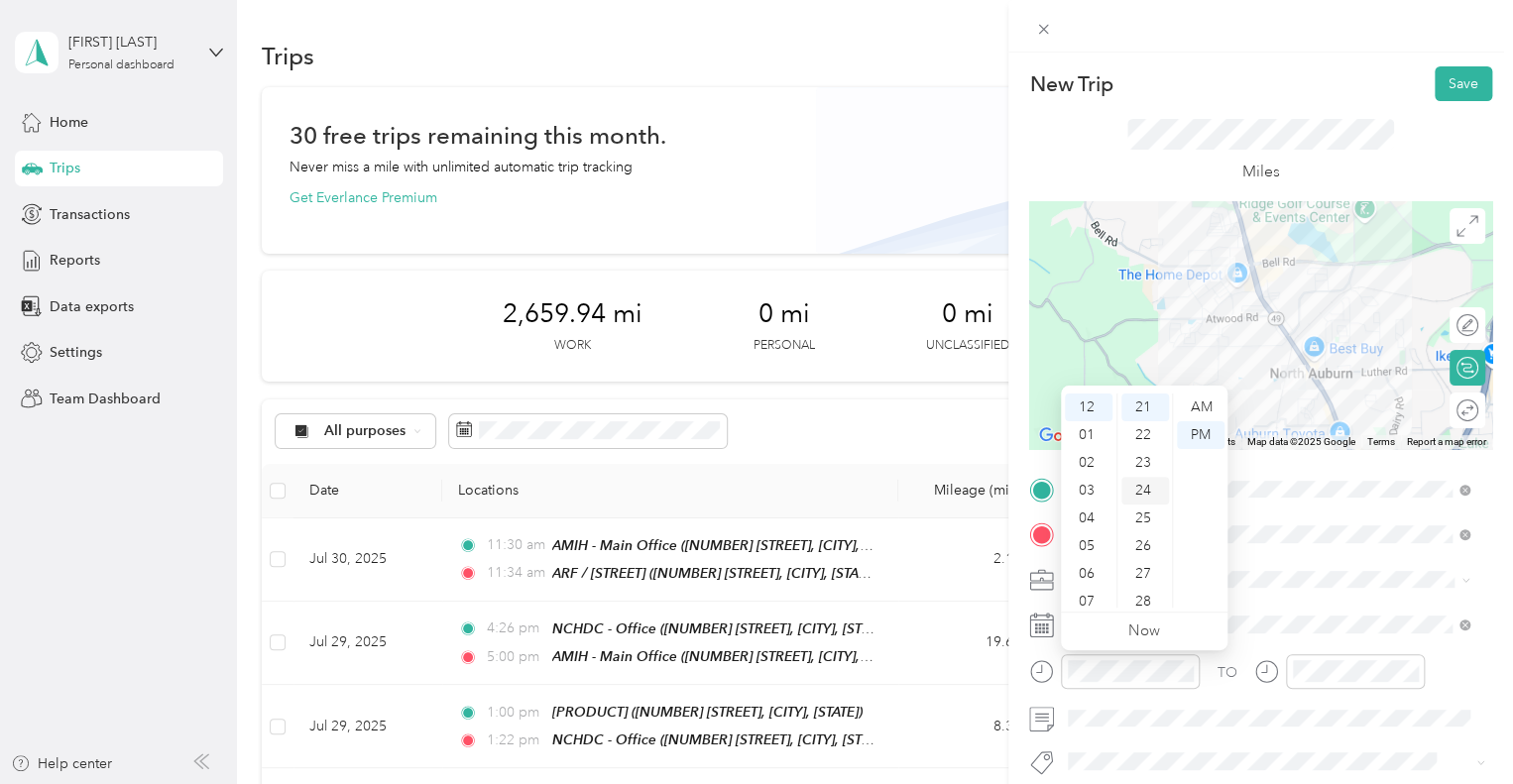 click on "24" at bounding box center (1145, 491) 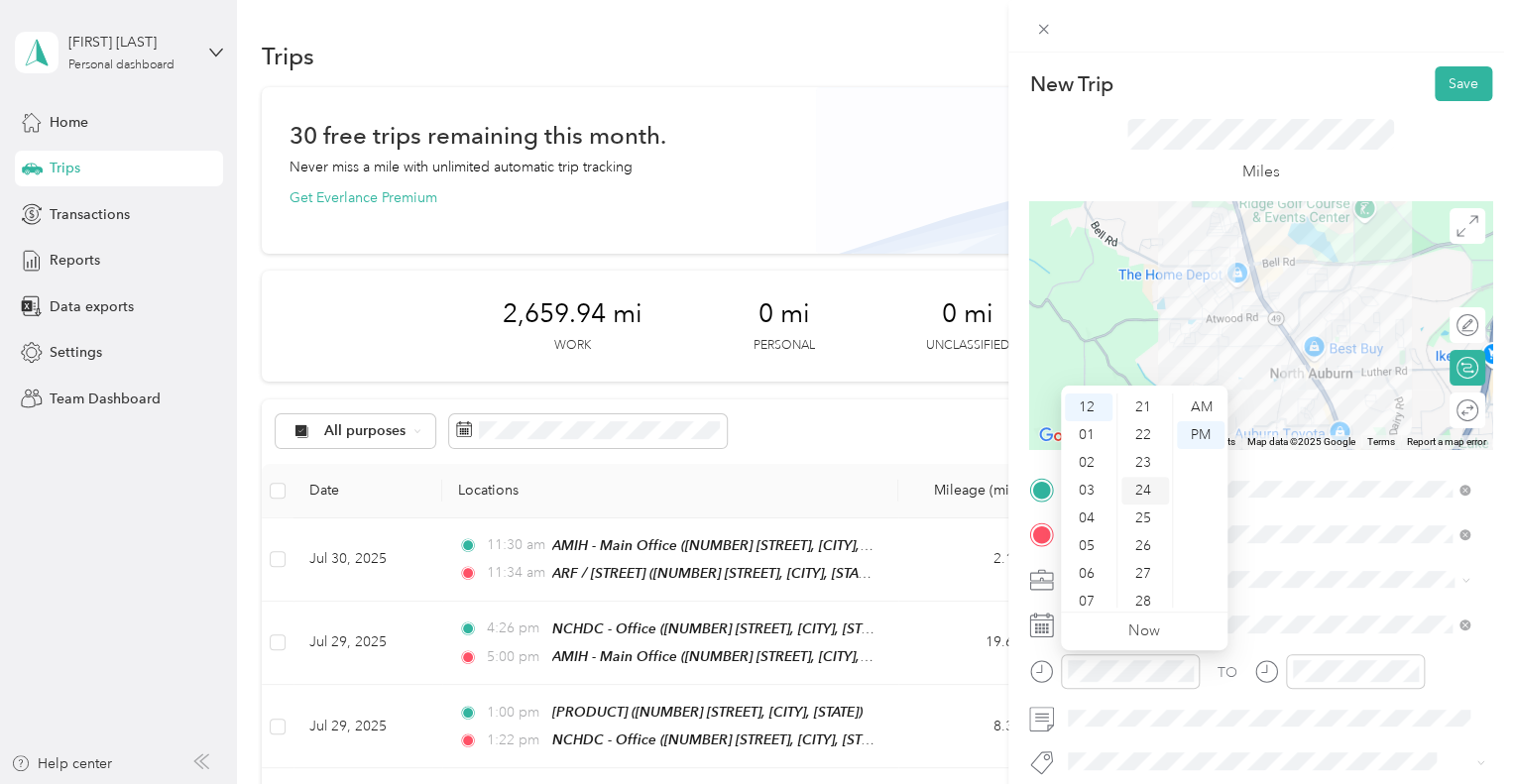 scroll, scrollTop: 666, scrollLeft: 0, axis: vertical 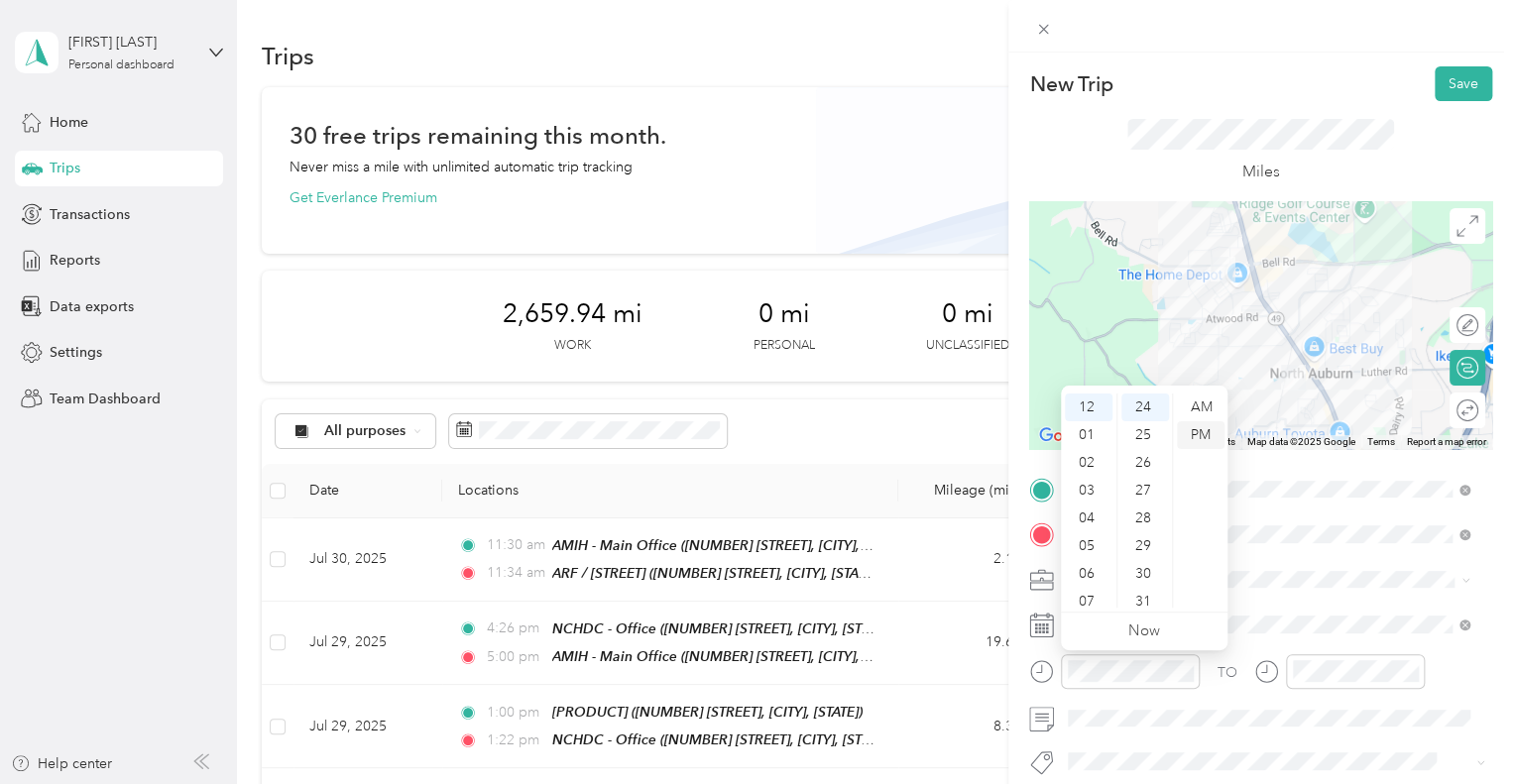 click on "PM" at bounding box center [1201, 435] 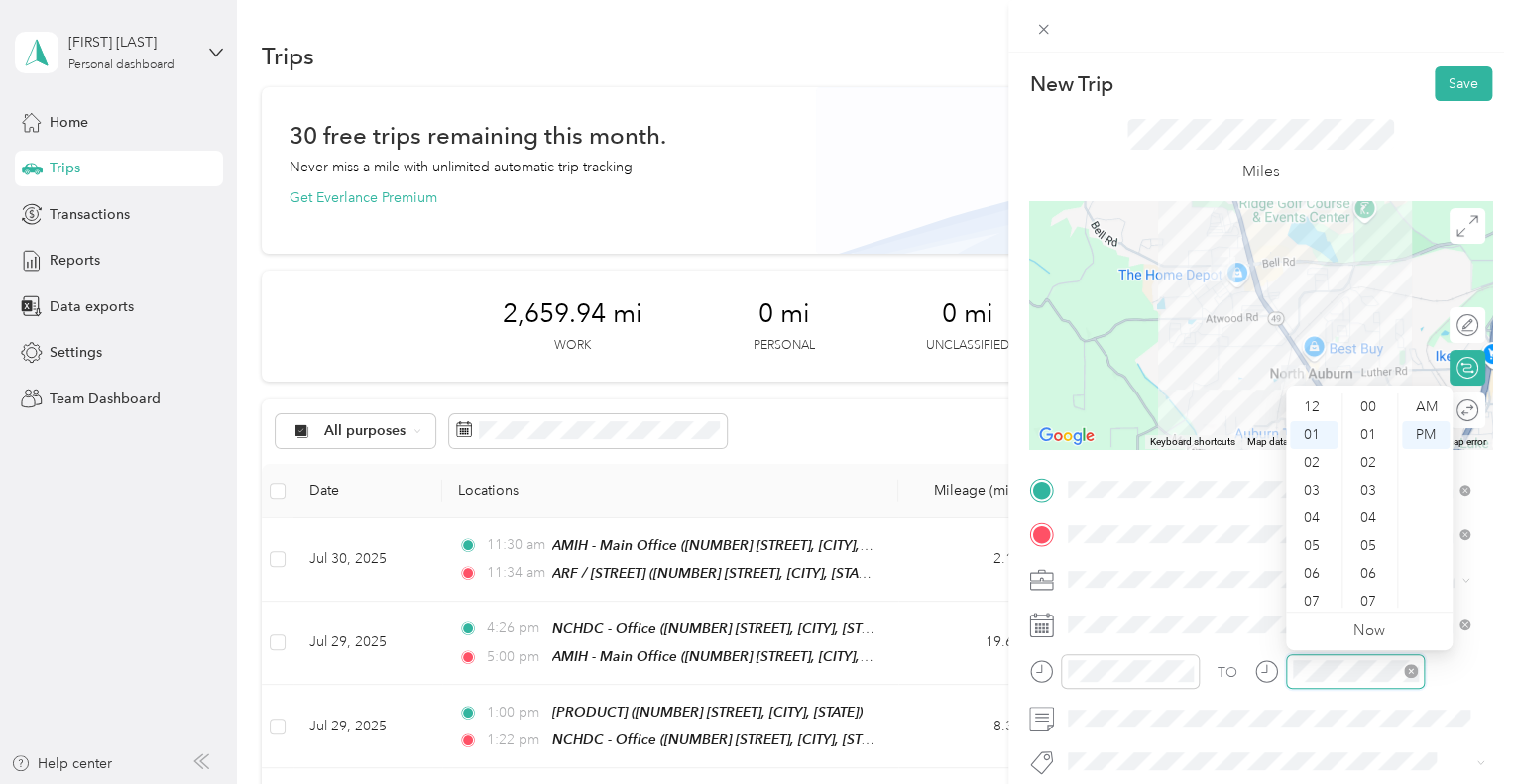 scroll, scrollTop: 28, scrollLeft: 0, axis: vertical 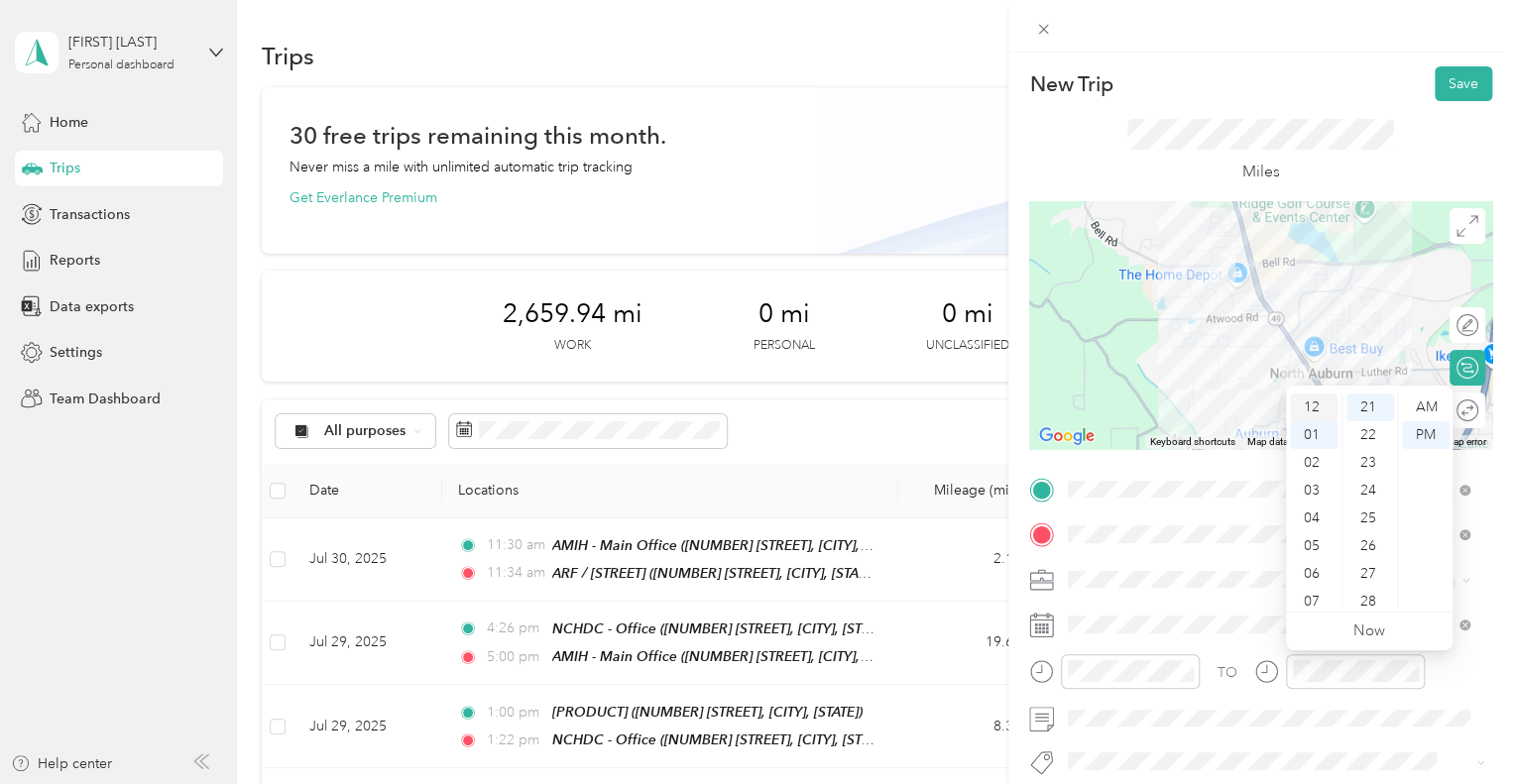 click on "12" at bounding box center (1314, 407) 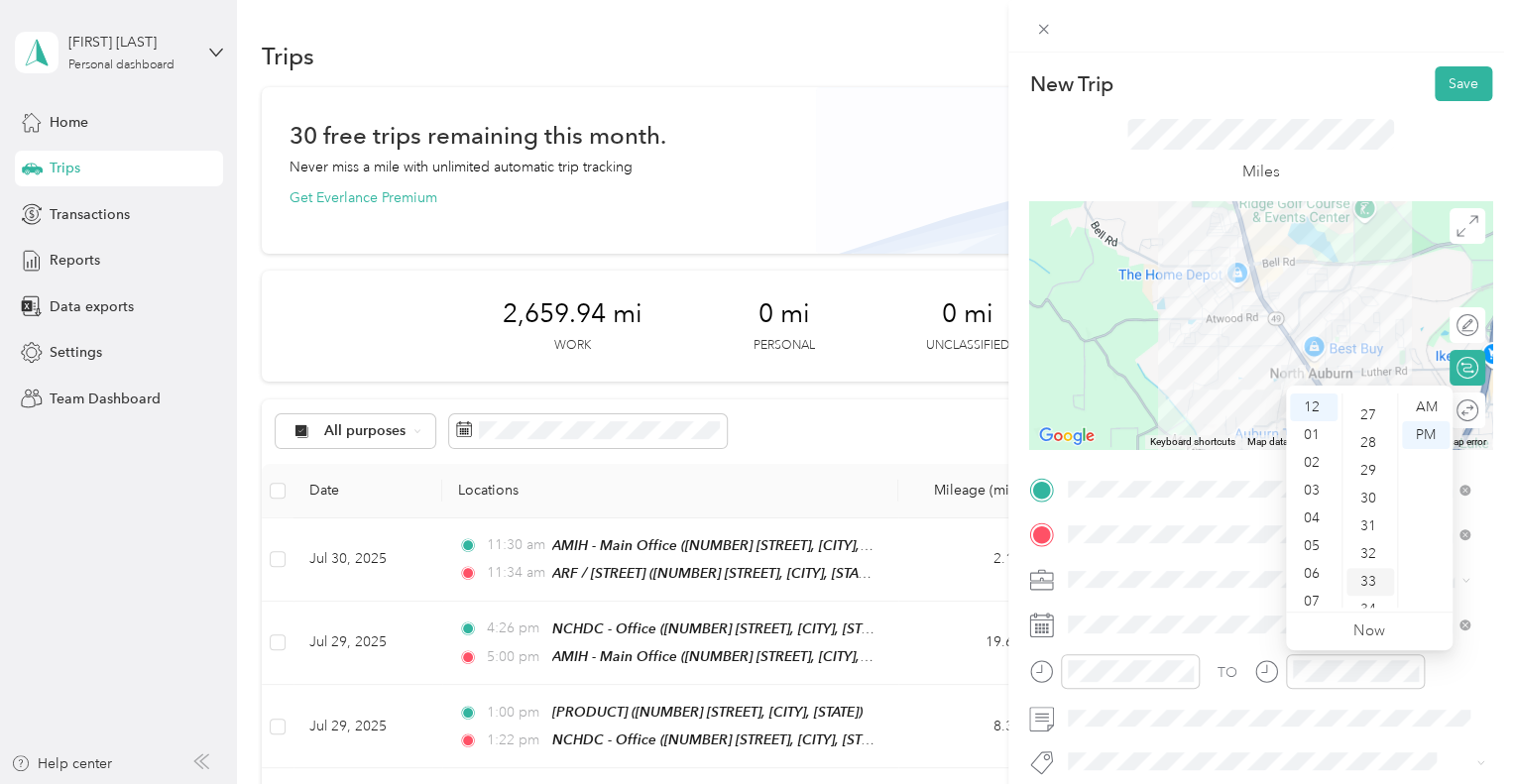 click on "33" at bounding box center [1370, 582] 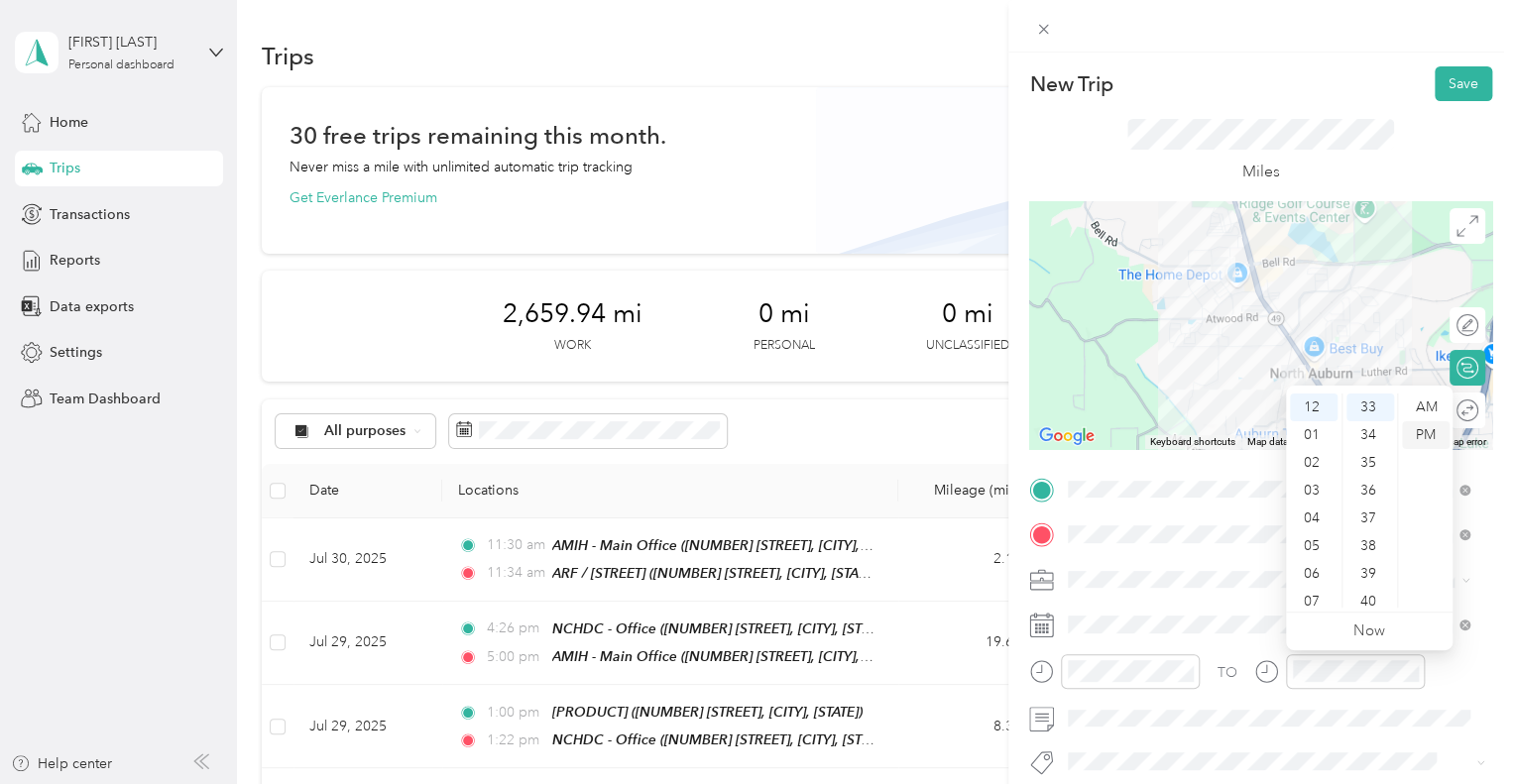 click on "PM" at bounding box center [1426, 435] 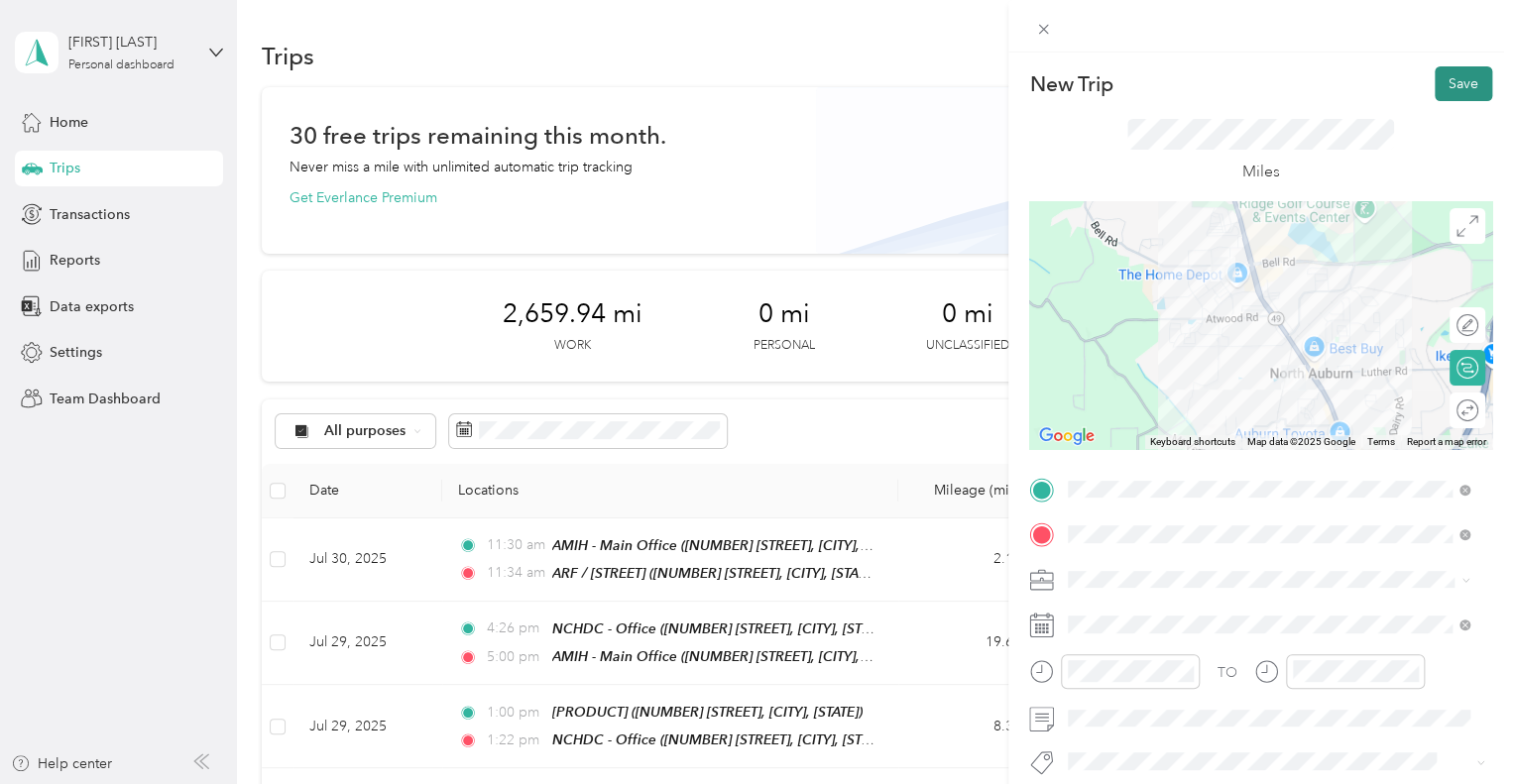 click on "Save" at bounding box center (1463, 83) 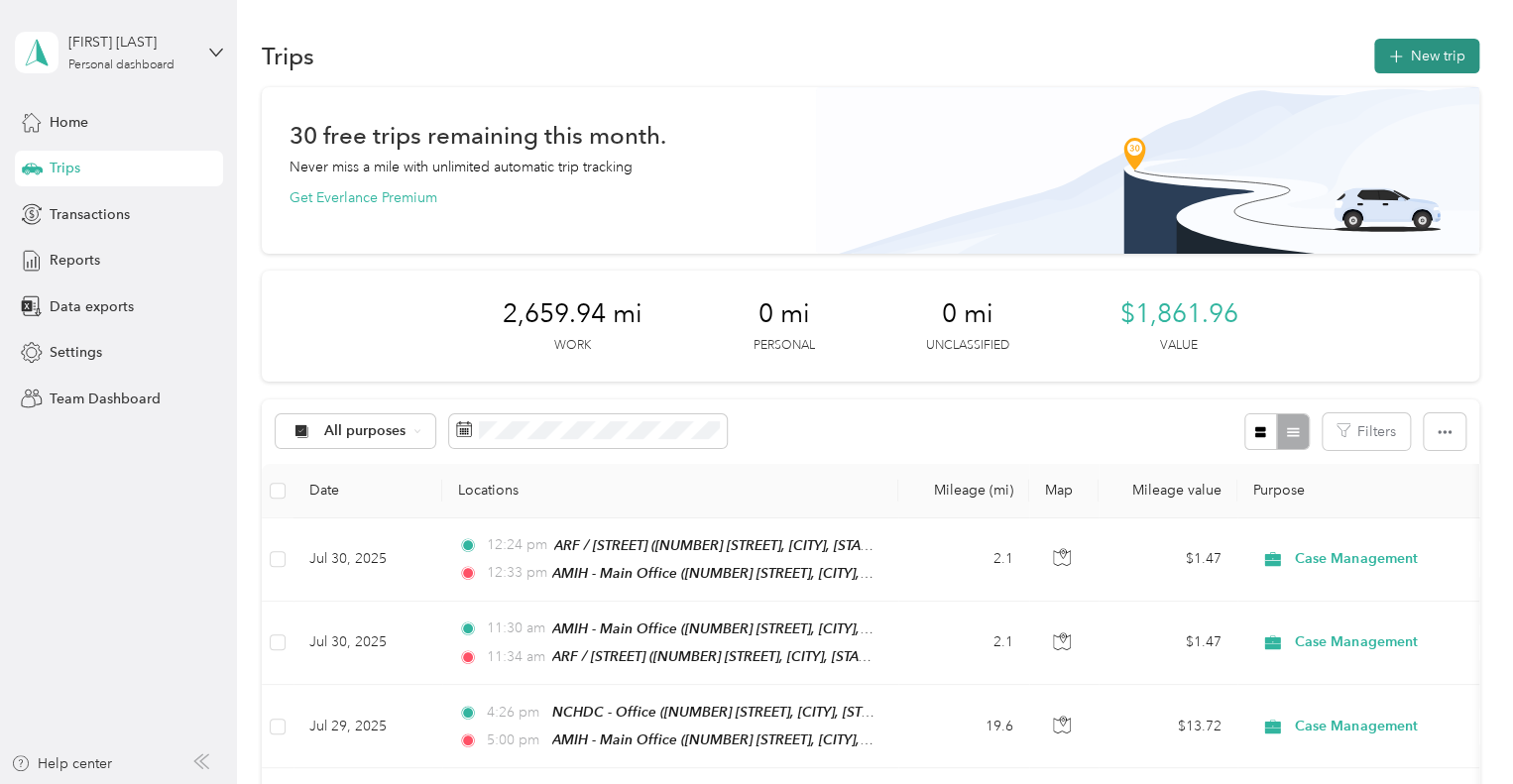 click on "New trip" at bounding box center (1427, 56) 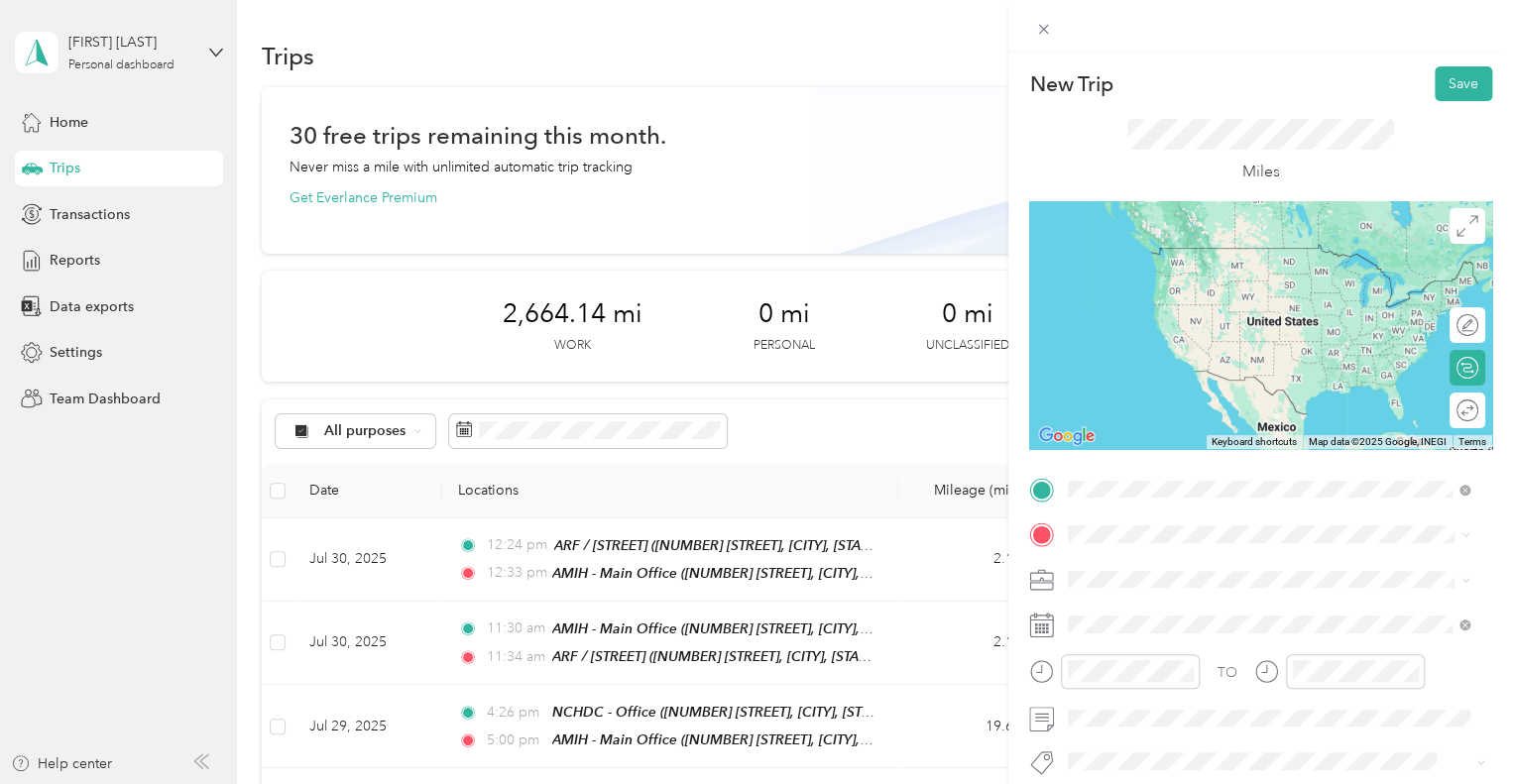 click on "TEAM AMIH - Main Office  [NUMBER] [STREET], [POSTAL_CODE], [CITY], [STATE], [COUNTRY]" at bounding box center [1284, 280] 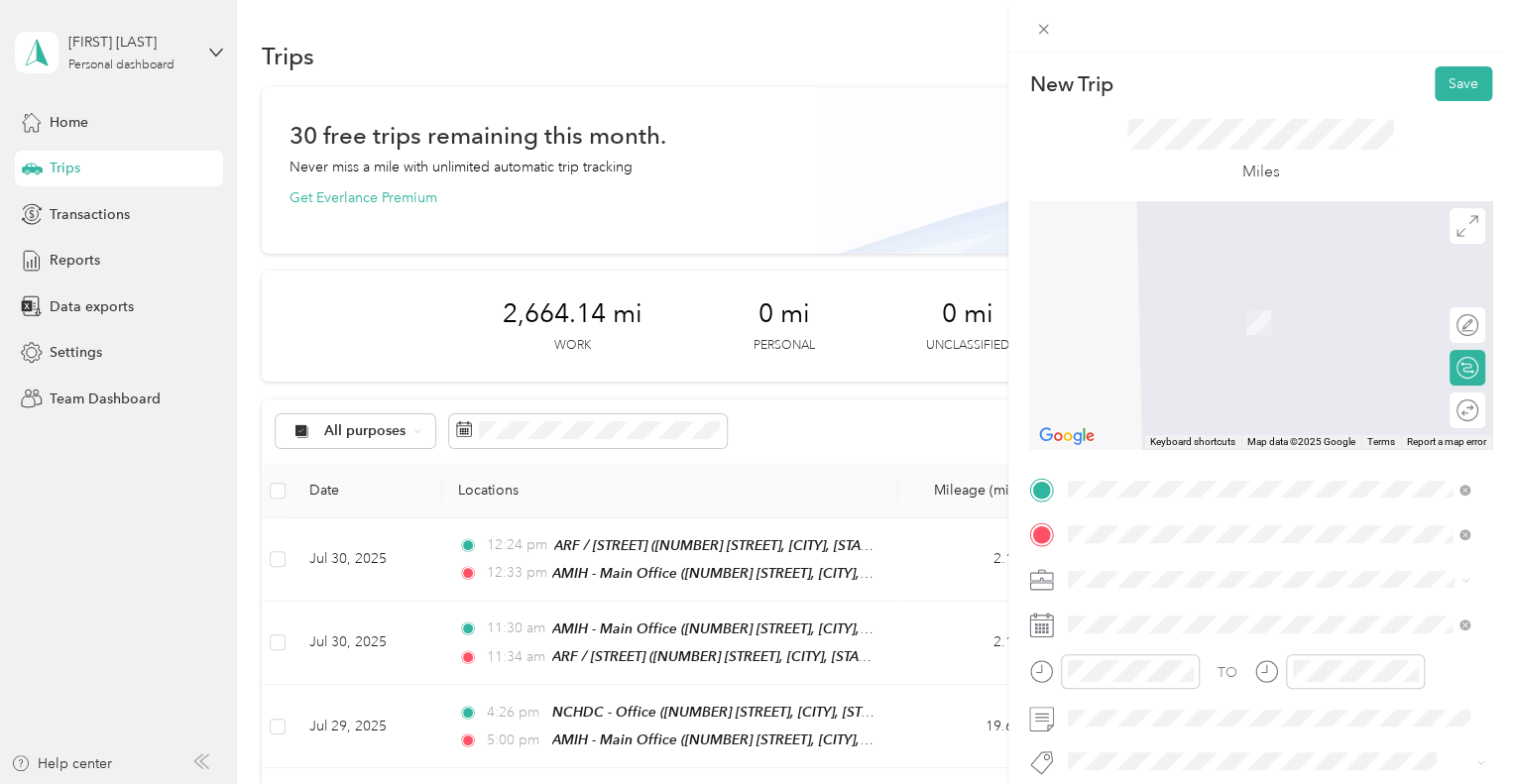 click on "TEAM ARF / [STREET]" at bounding box center (1284, 303) 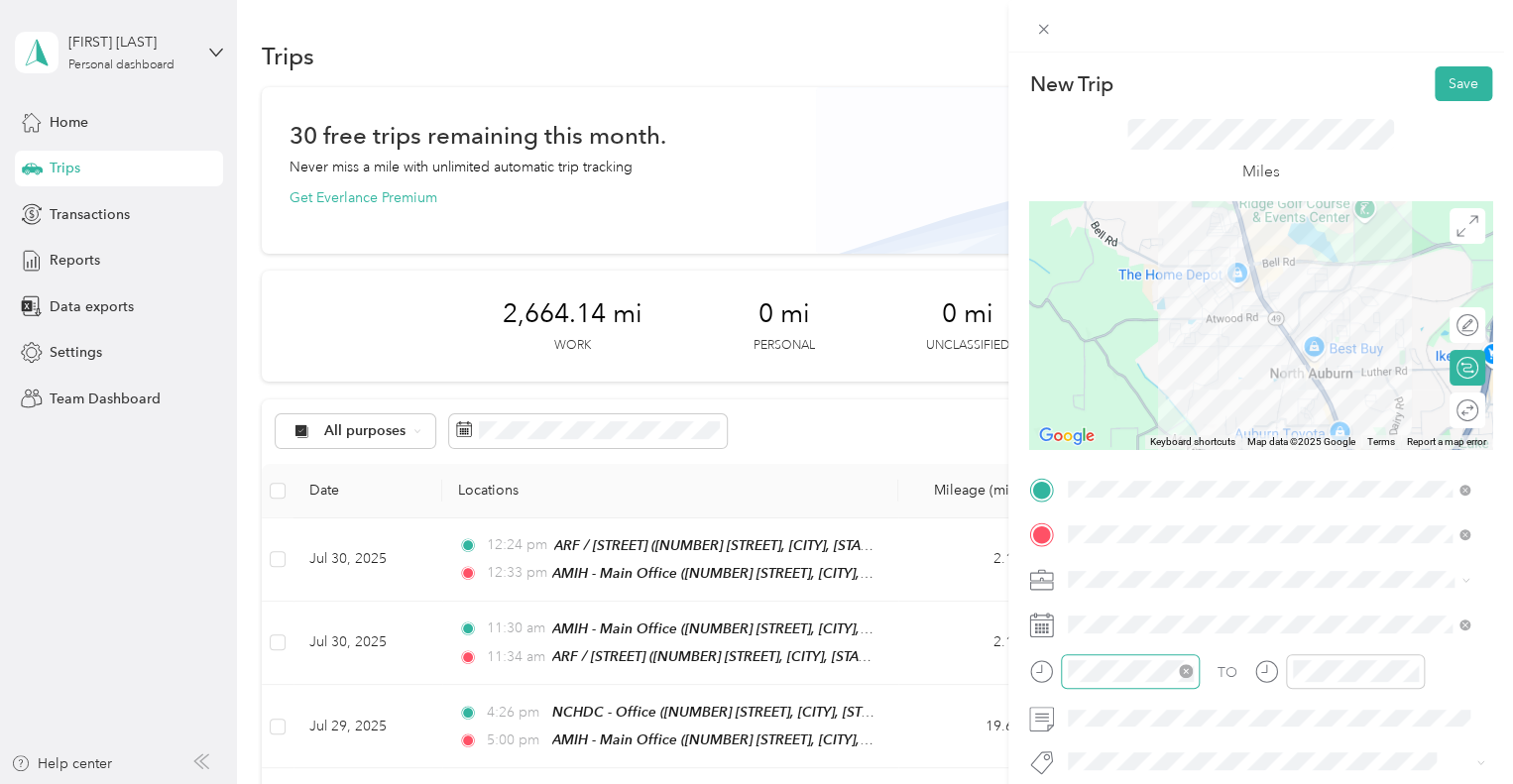 click at bounding box center (1130, 671) 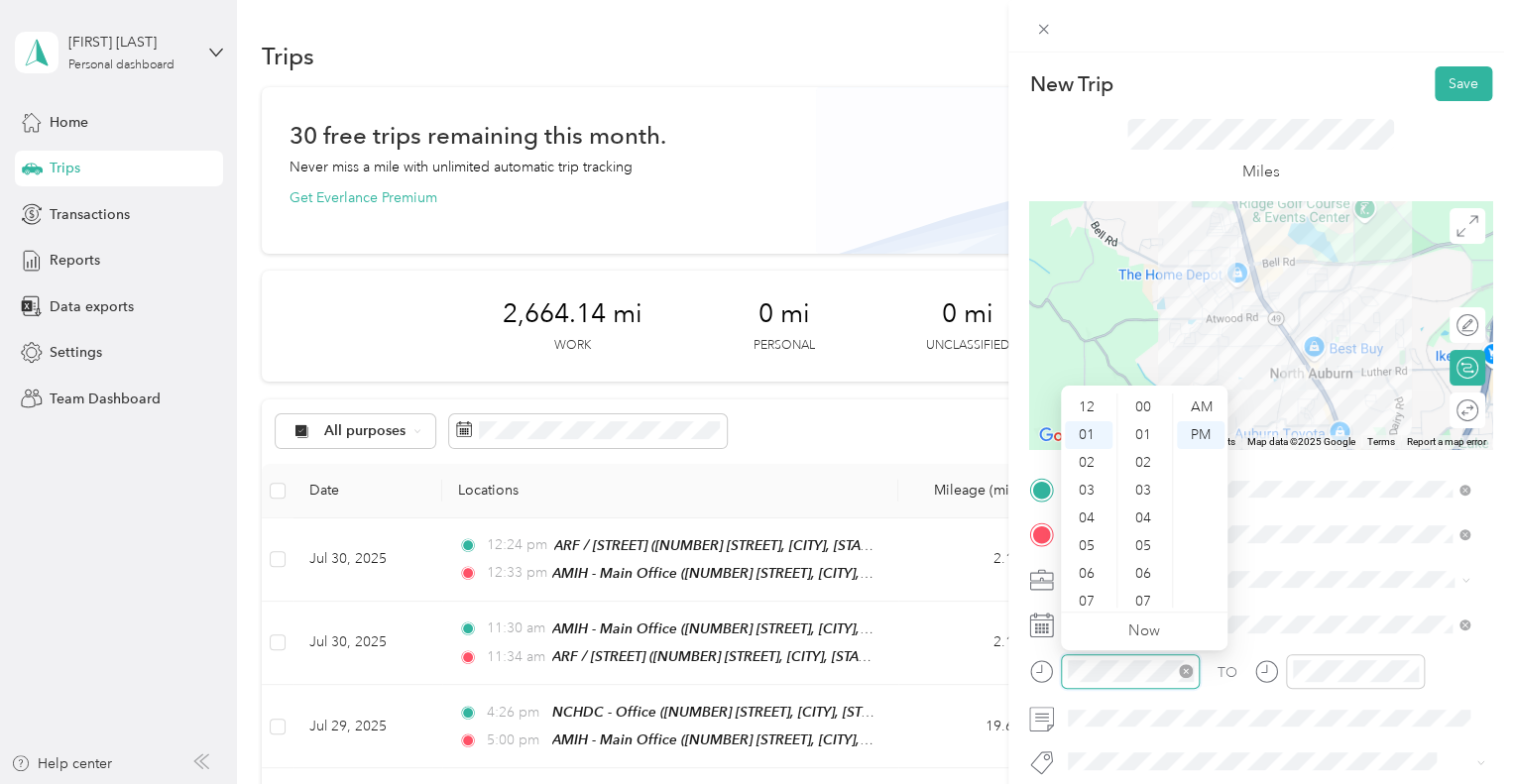 scroll, scrollTop: 611, scrollLeft: 0, axis: vertical 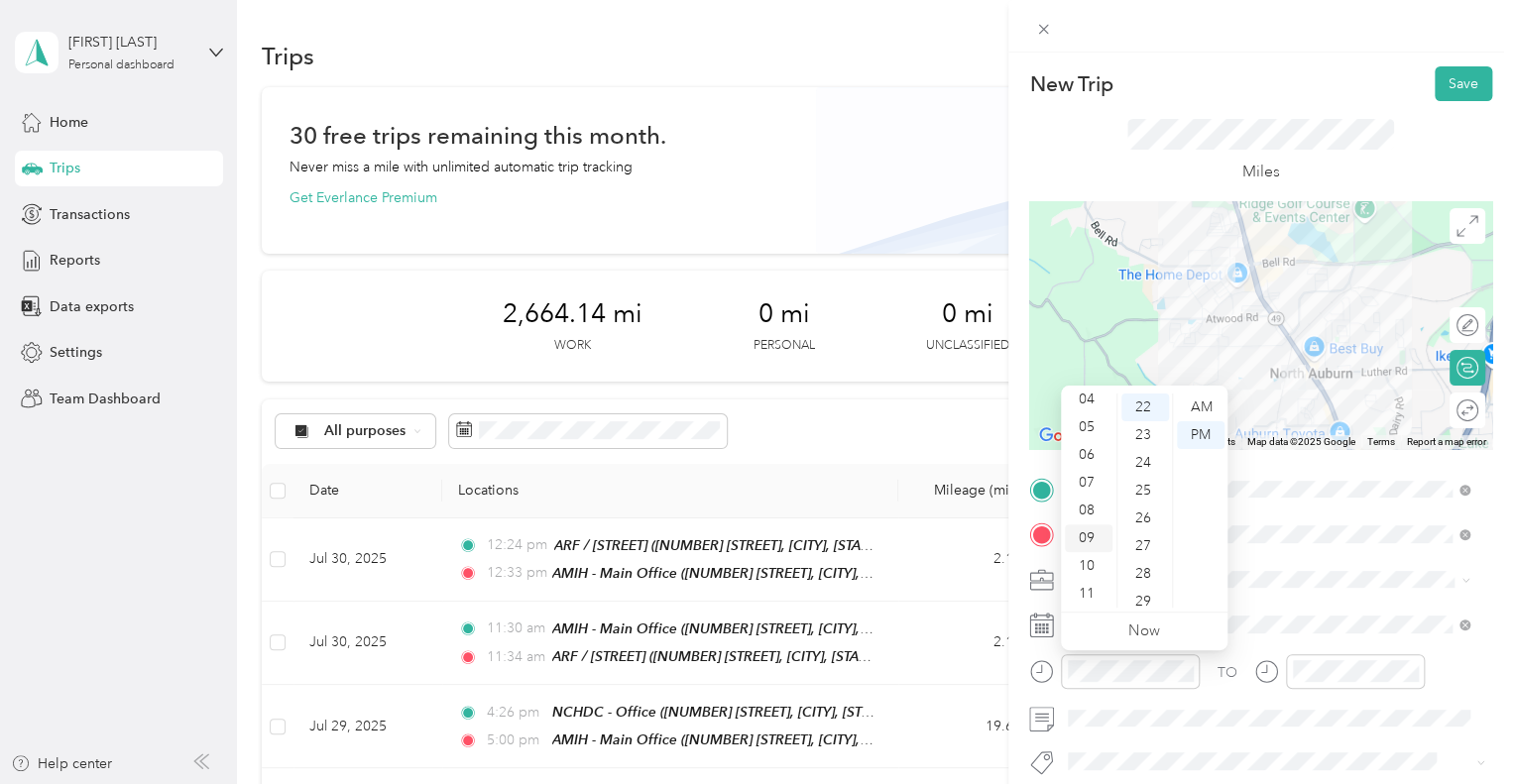 click on "09" at bounding box center (1089, 538) 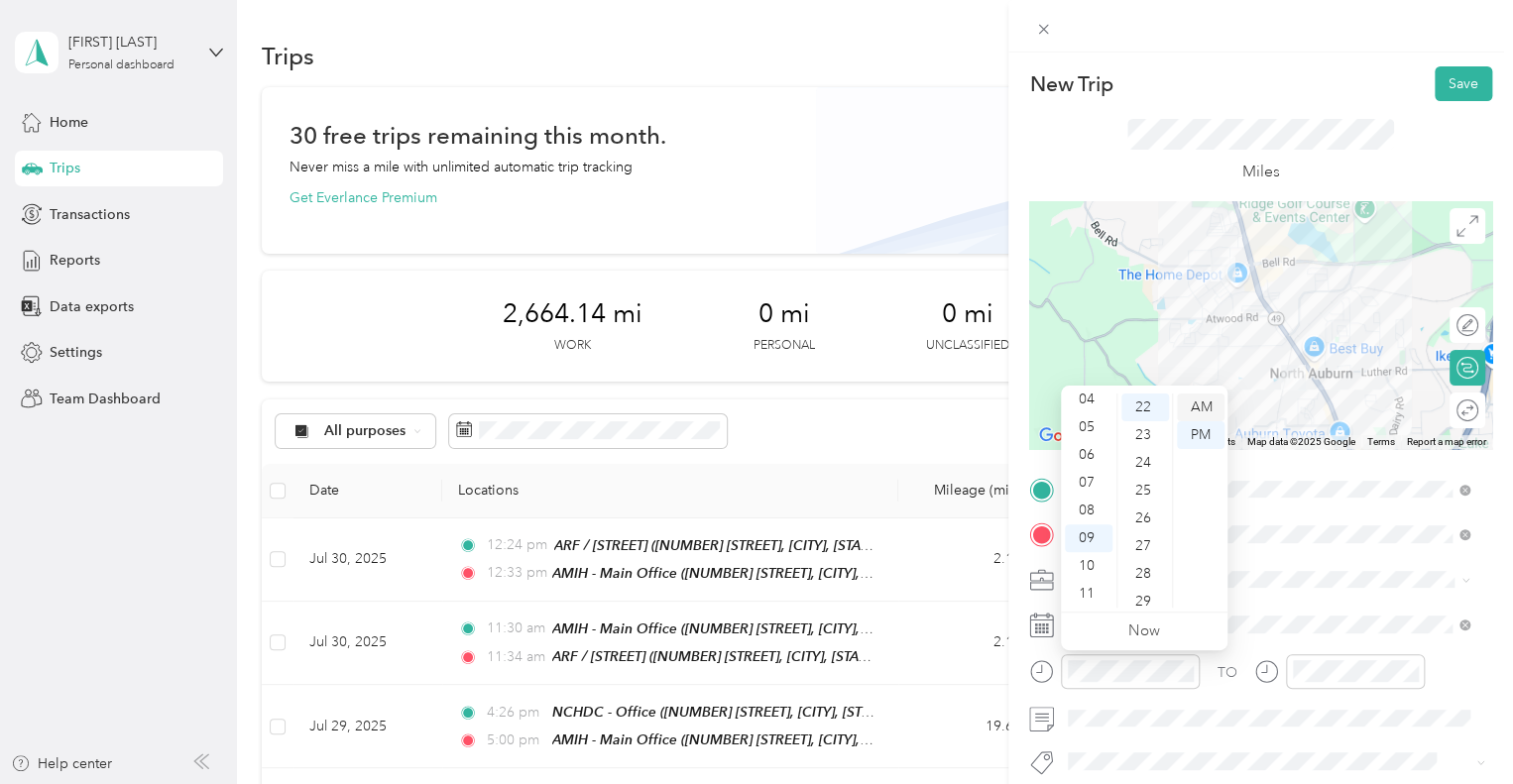click on "AM" at bounding box center [1201, 407] 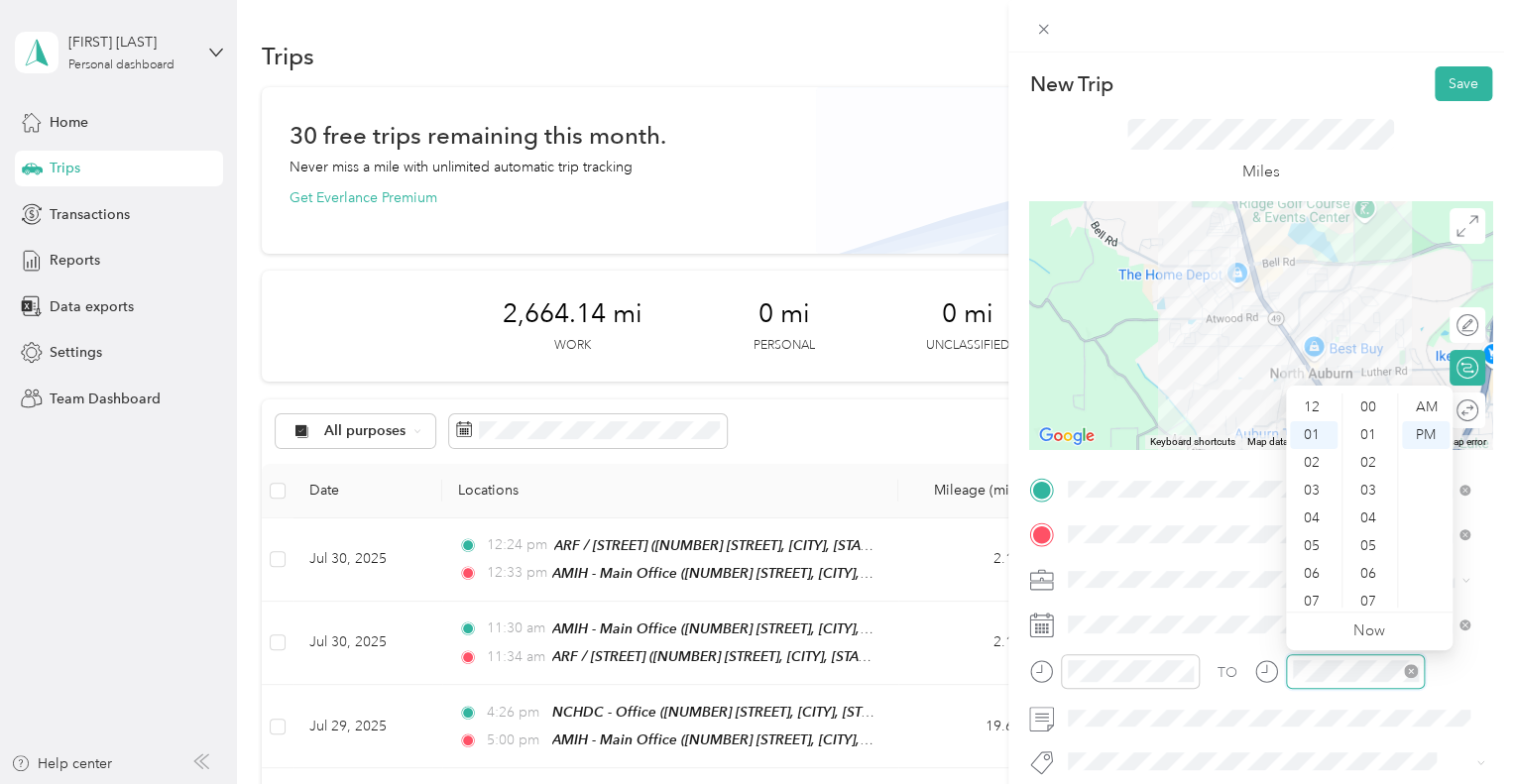 scroll, scrollTop: 28, scrollLeft: 0, axis: vertical 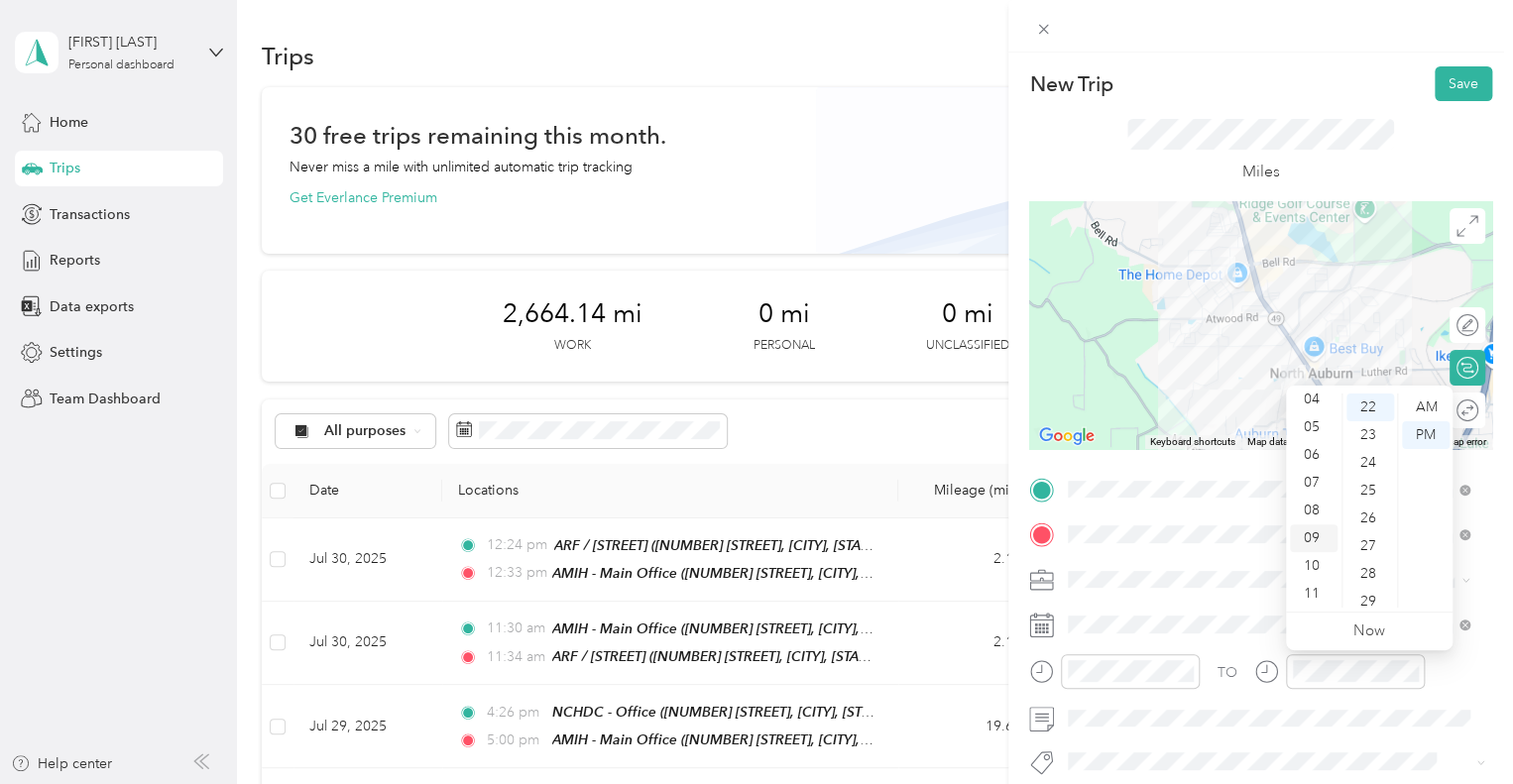 click on "09" at bounding box center (1314, 538) 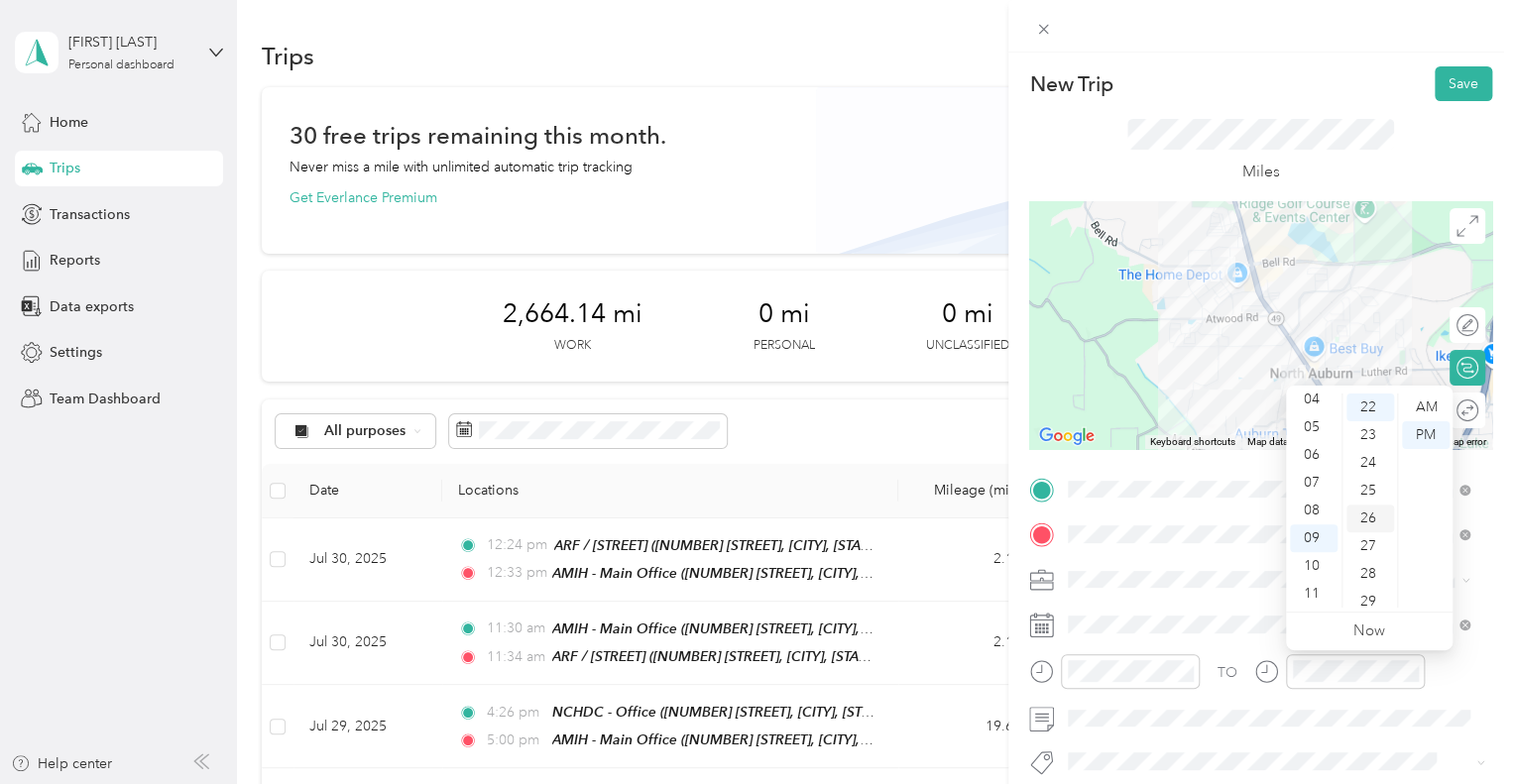 click on "26" at bounding box center [1370, 518] 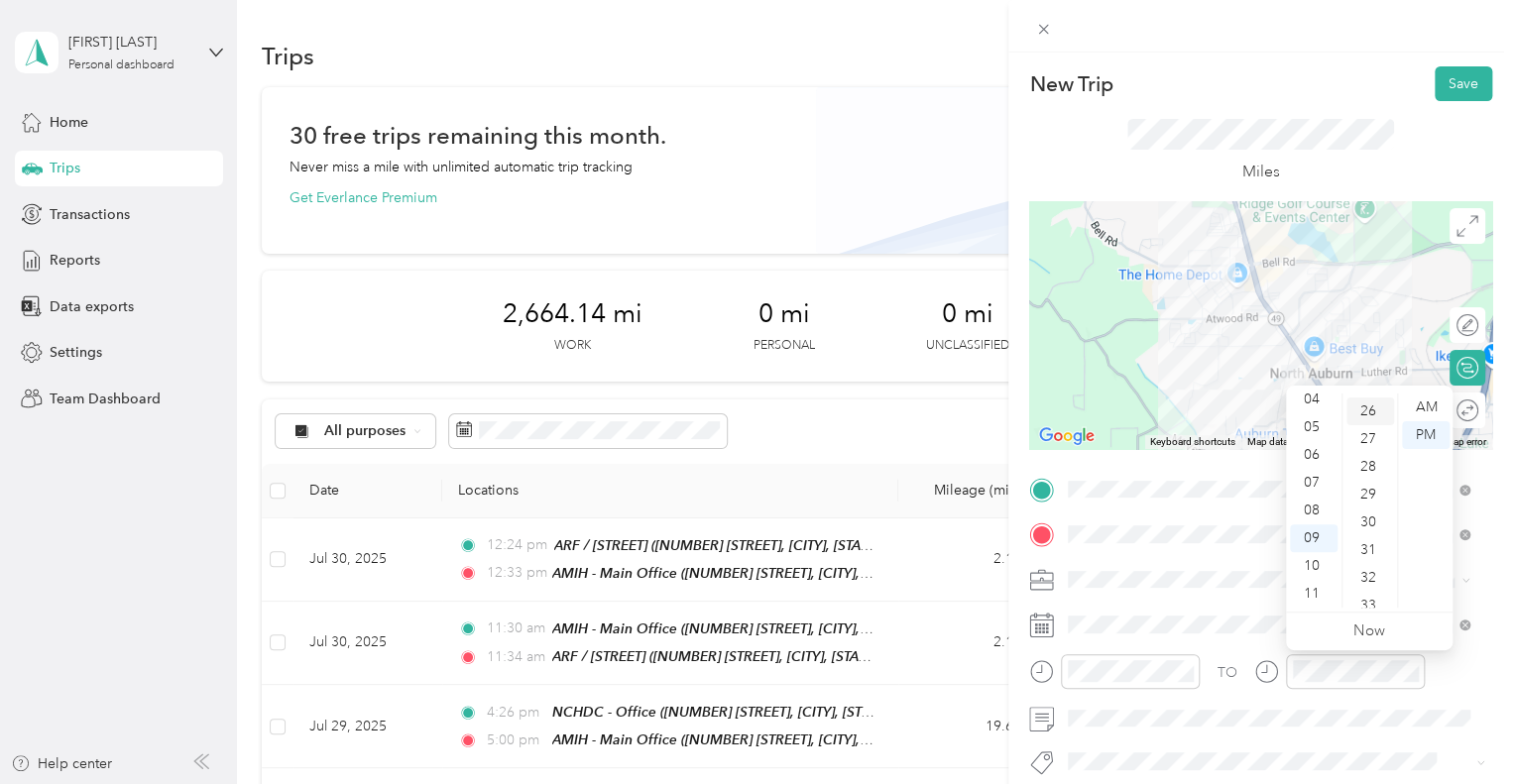 scroll, scrollTop: 722, scrollLeft: 0, axis: vertical 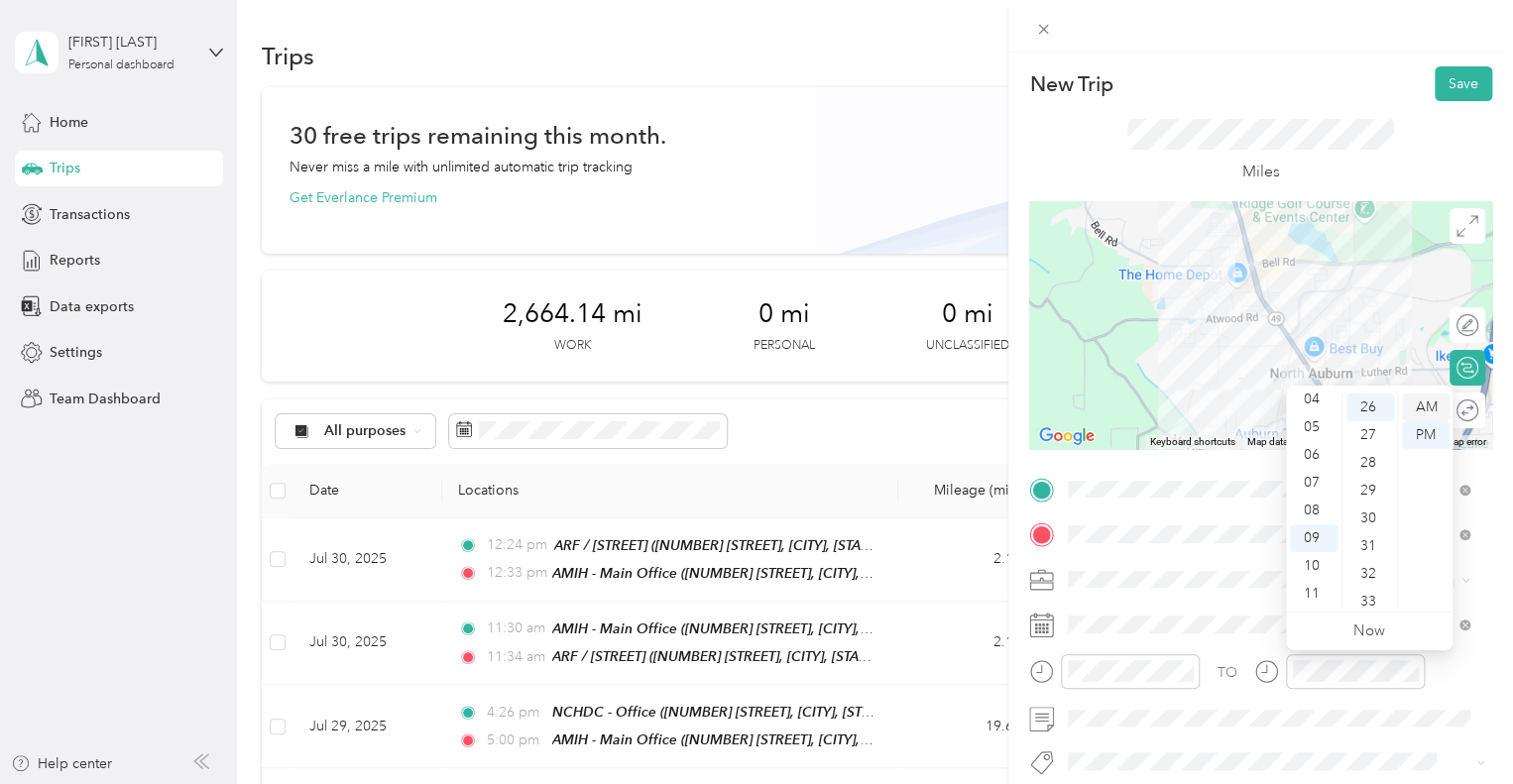 click on "AM" at bounding box center (1426, 407) 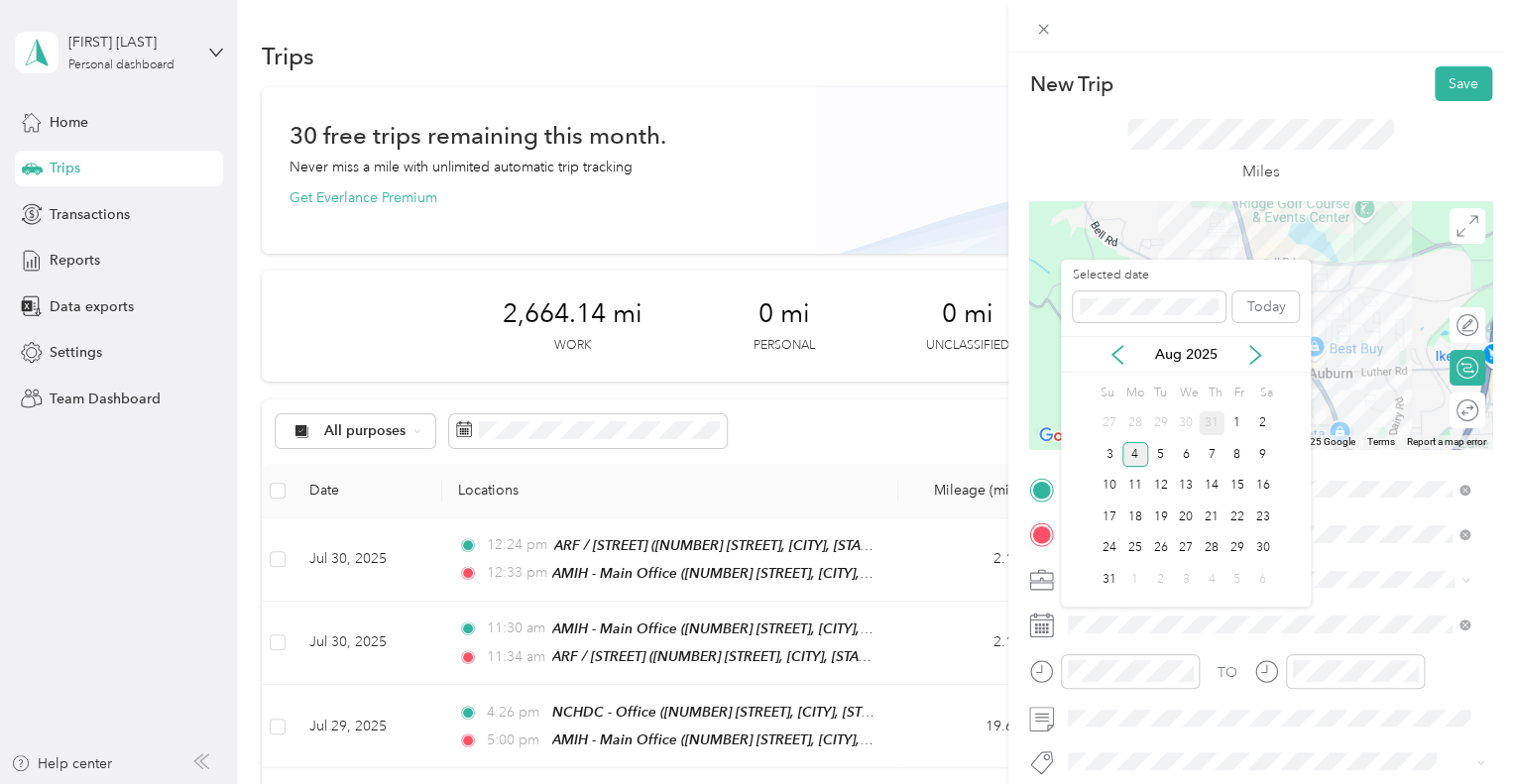 click on "31" at bounding box center (1212, 423) 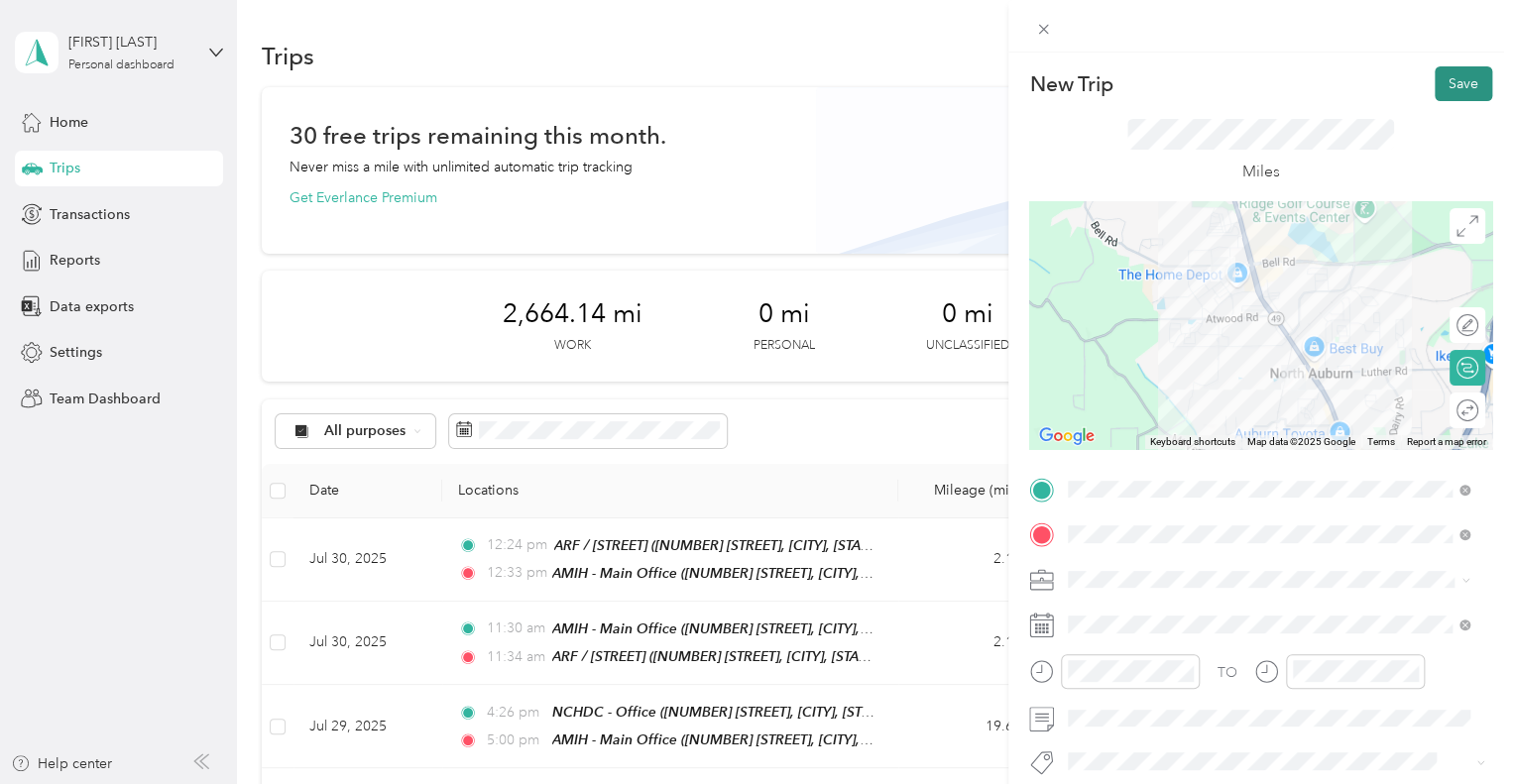 click on "Save" at bounding box center (1463, 83) 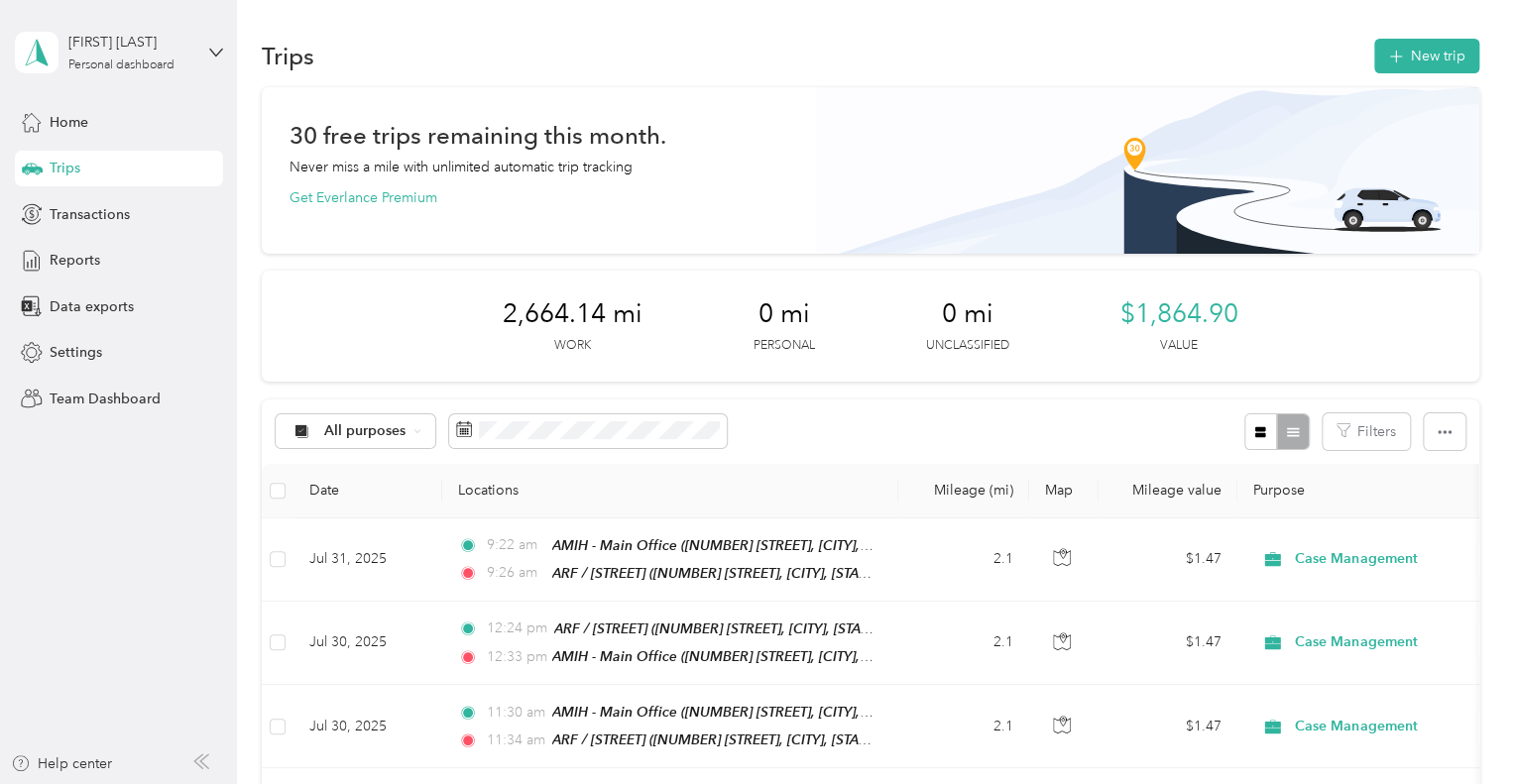 click on "New trip" at bounding box center [1427, 56] 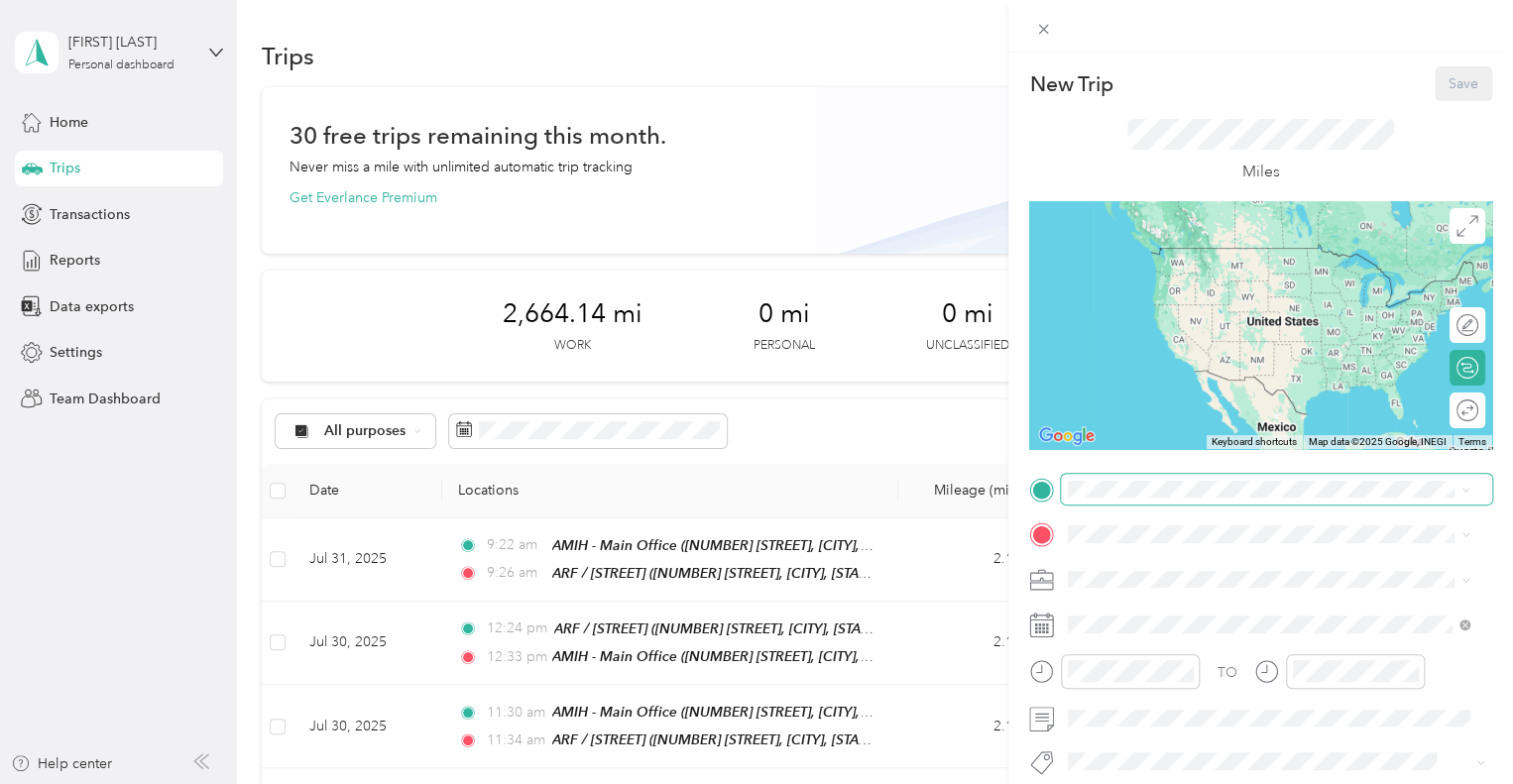 click at bounding box center (1276, 490) 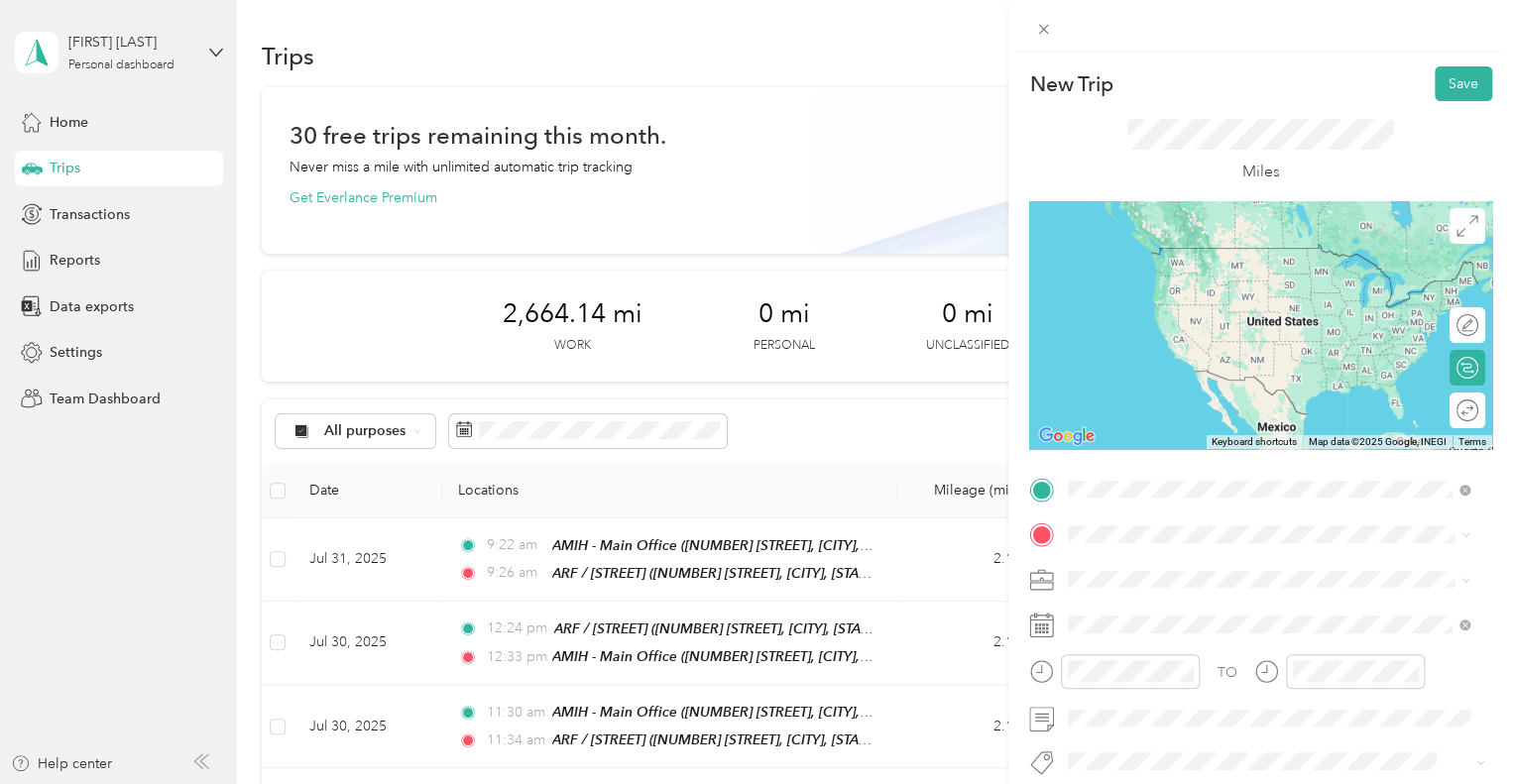 click on "[NUMBER] [STREET], [POSTAL_CODE], [CITY], [STATE], [COUNTRY]" at bounding box center [1278, 294] 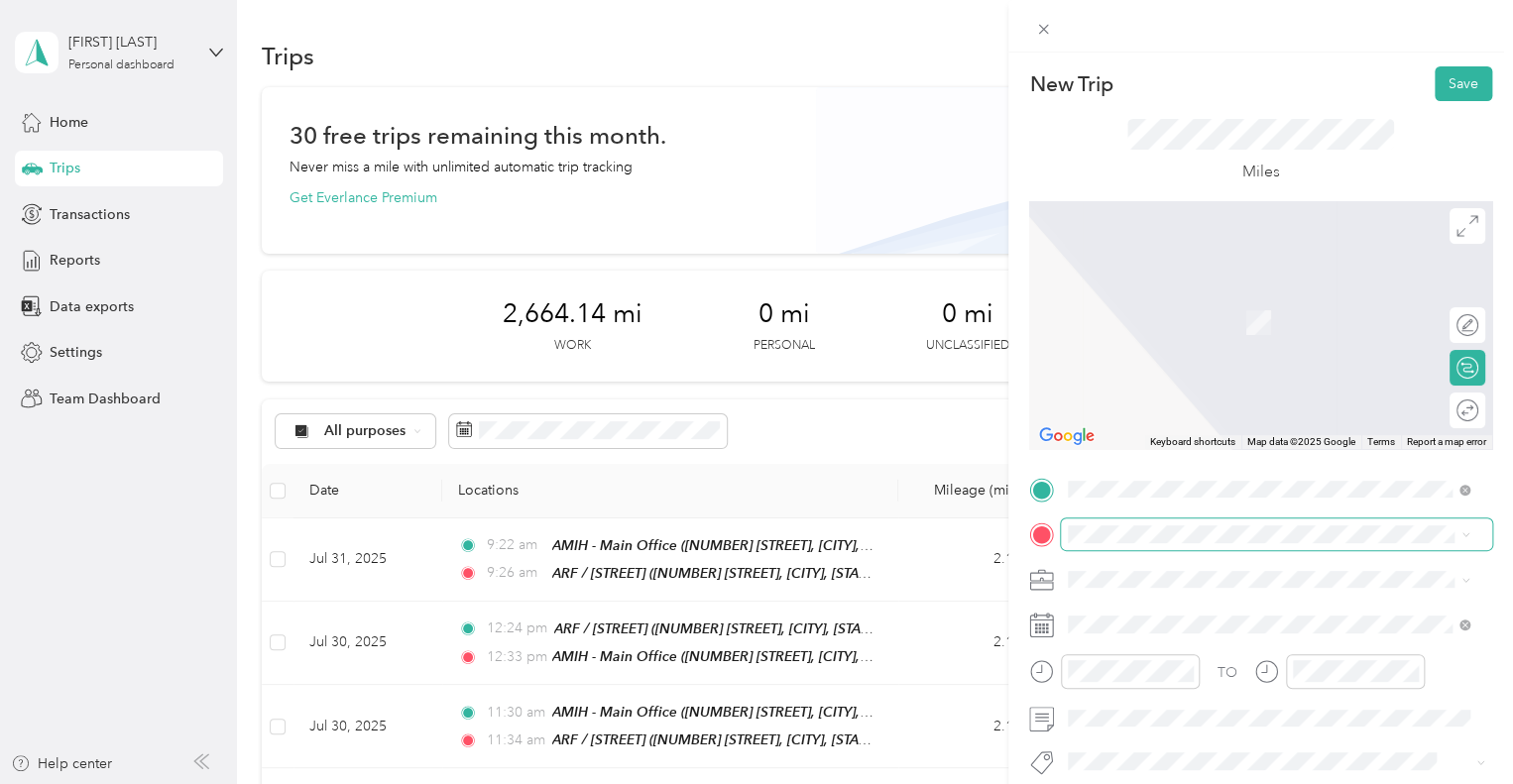 click at bounding box center (1276, 534) 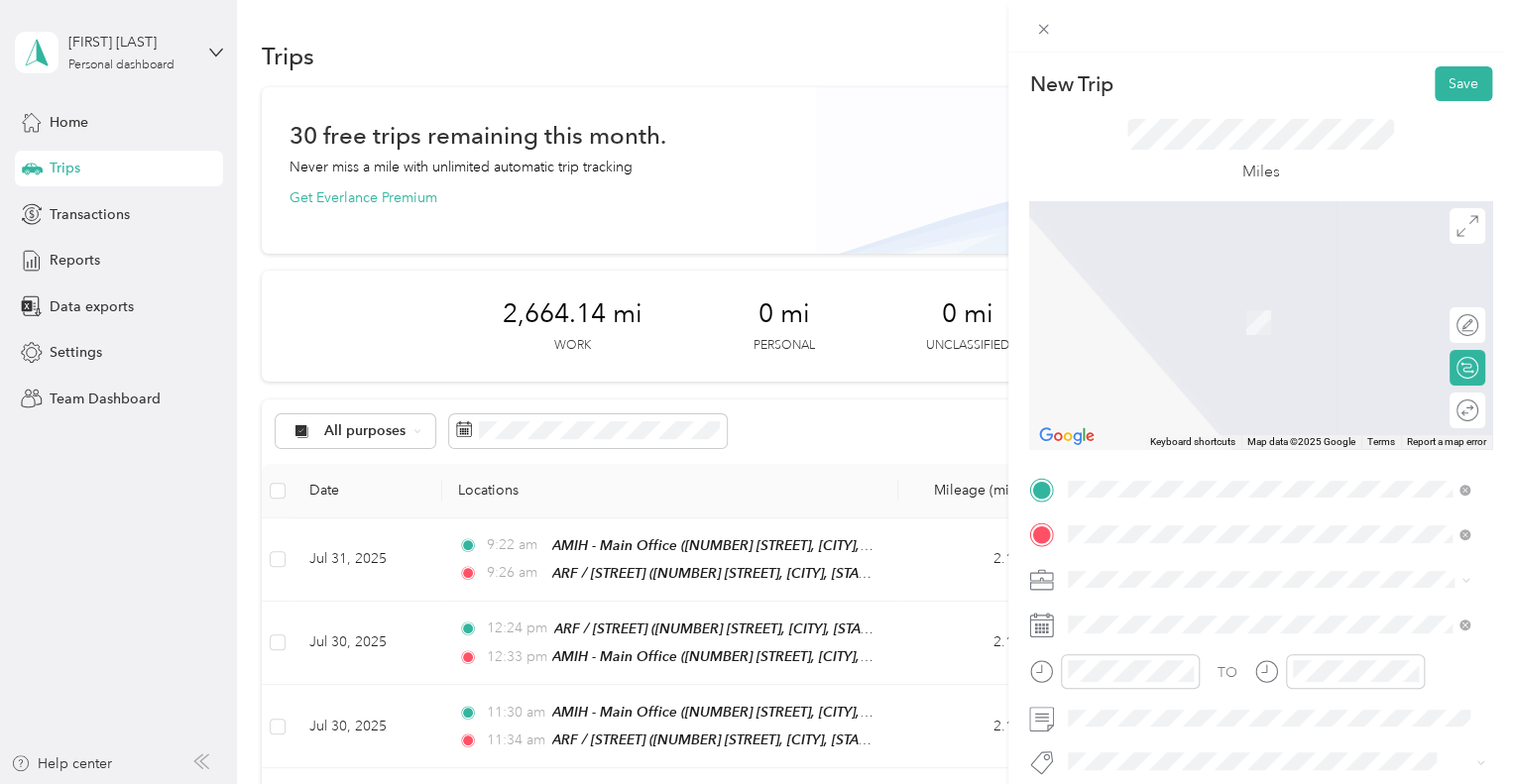 click on "TEAM AMIH - Main Office  [NUMBER] [STREET], [POSTAL_CODE], [CITY], [STATE], [COUNTRY]" at bounding box center [1284, 326] 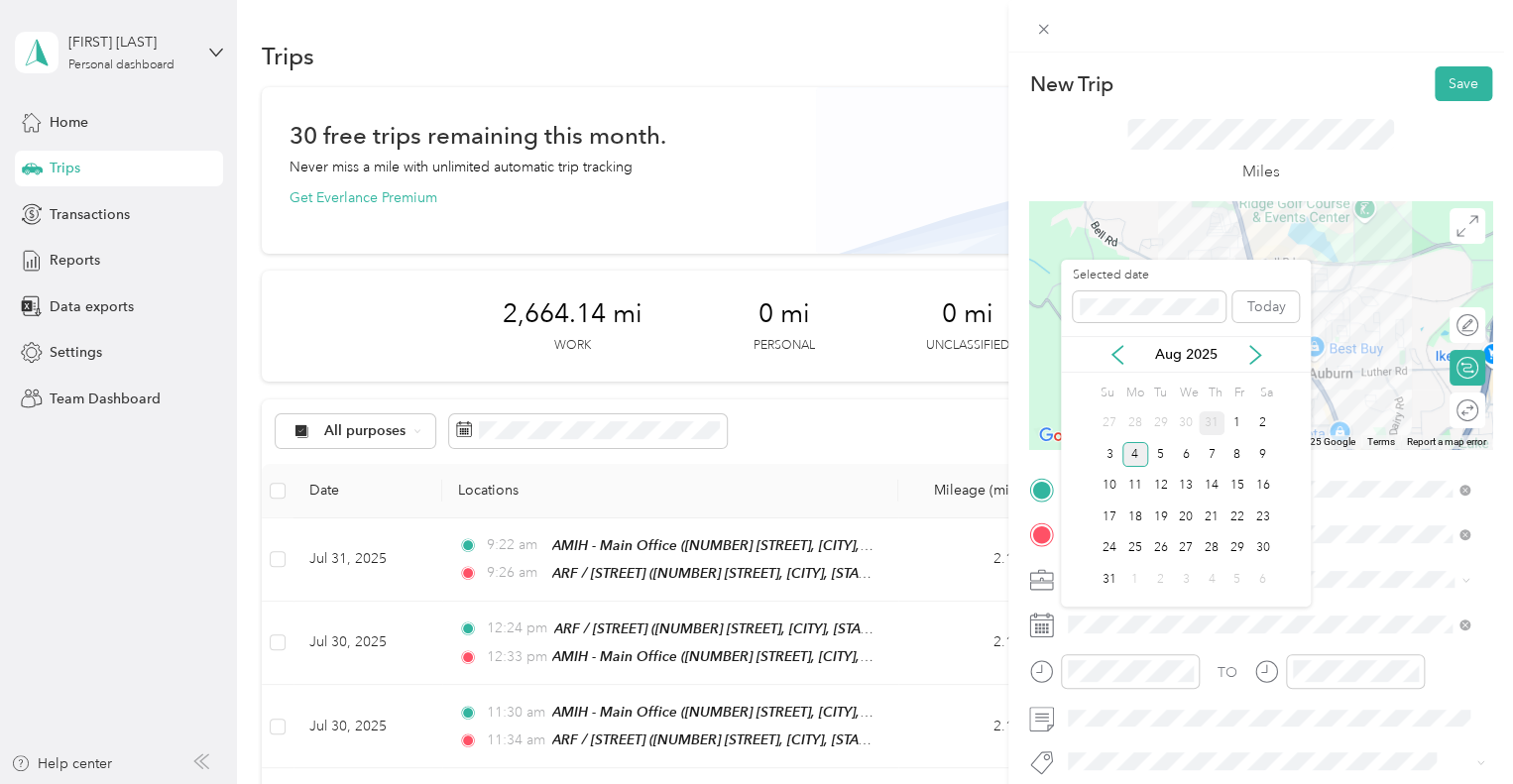 click on "31" at bounding box center [1212, 423] 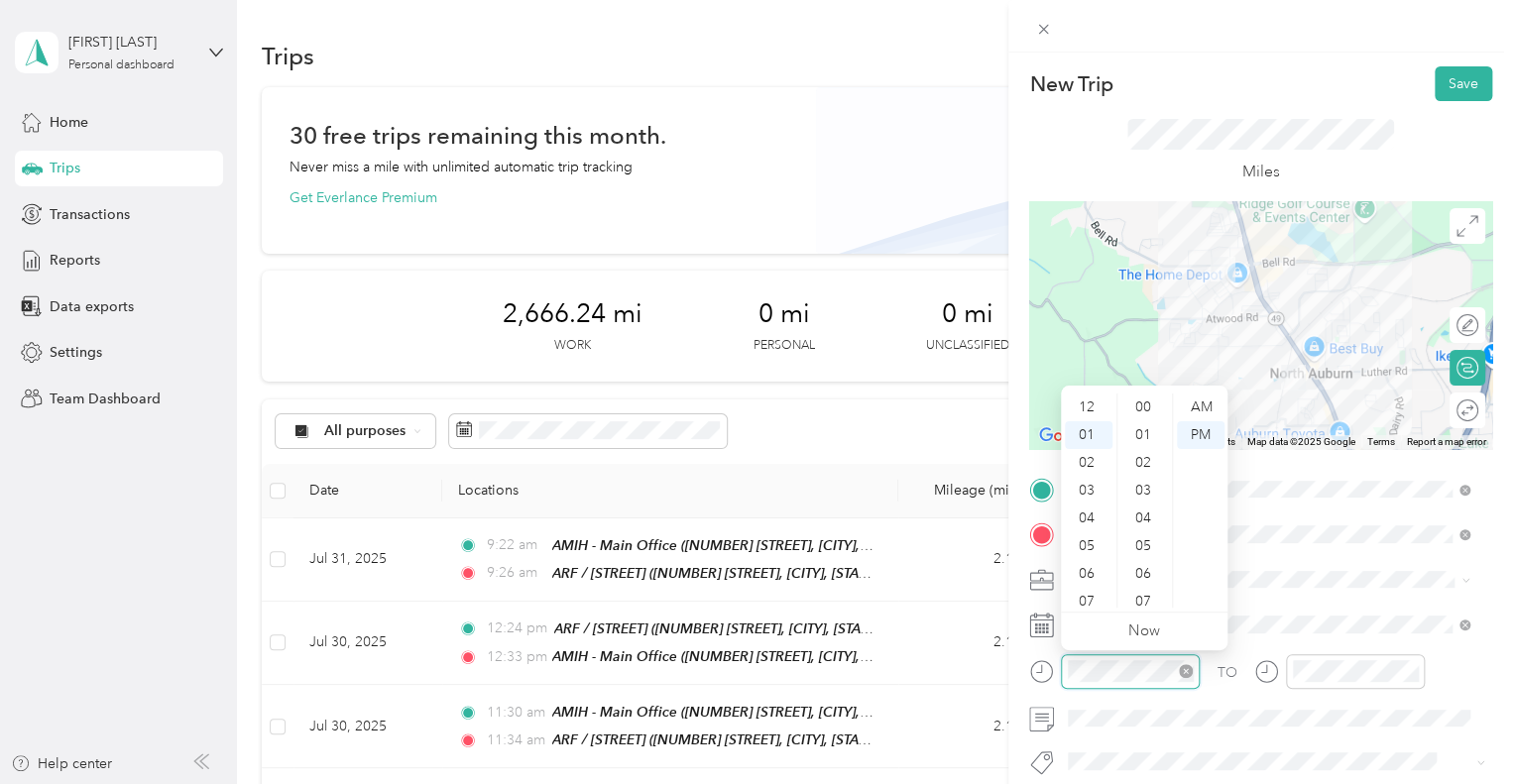 scroll, scrollTop: 28, scrollLeft: 0, axis: vertical 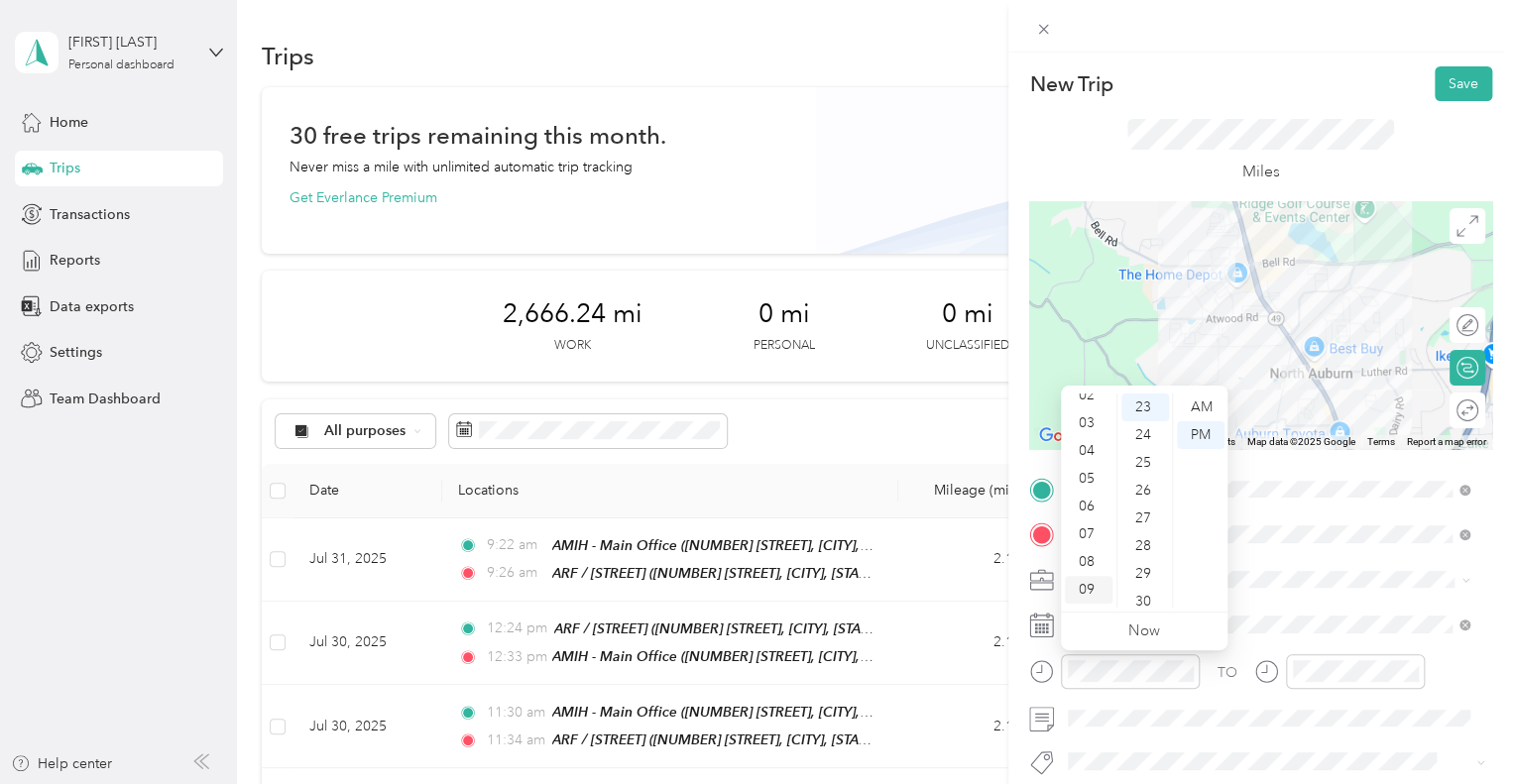 click on "09" at bounding box center [1089, 590] 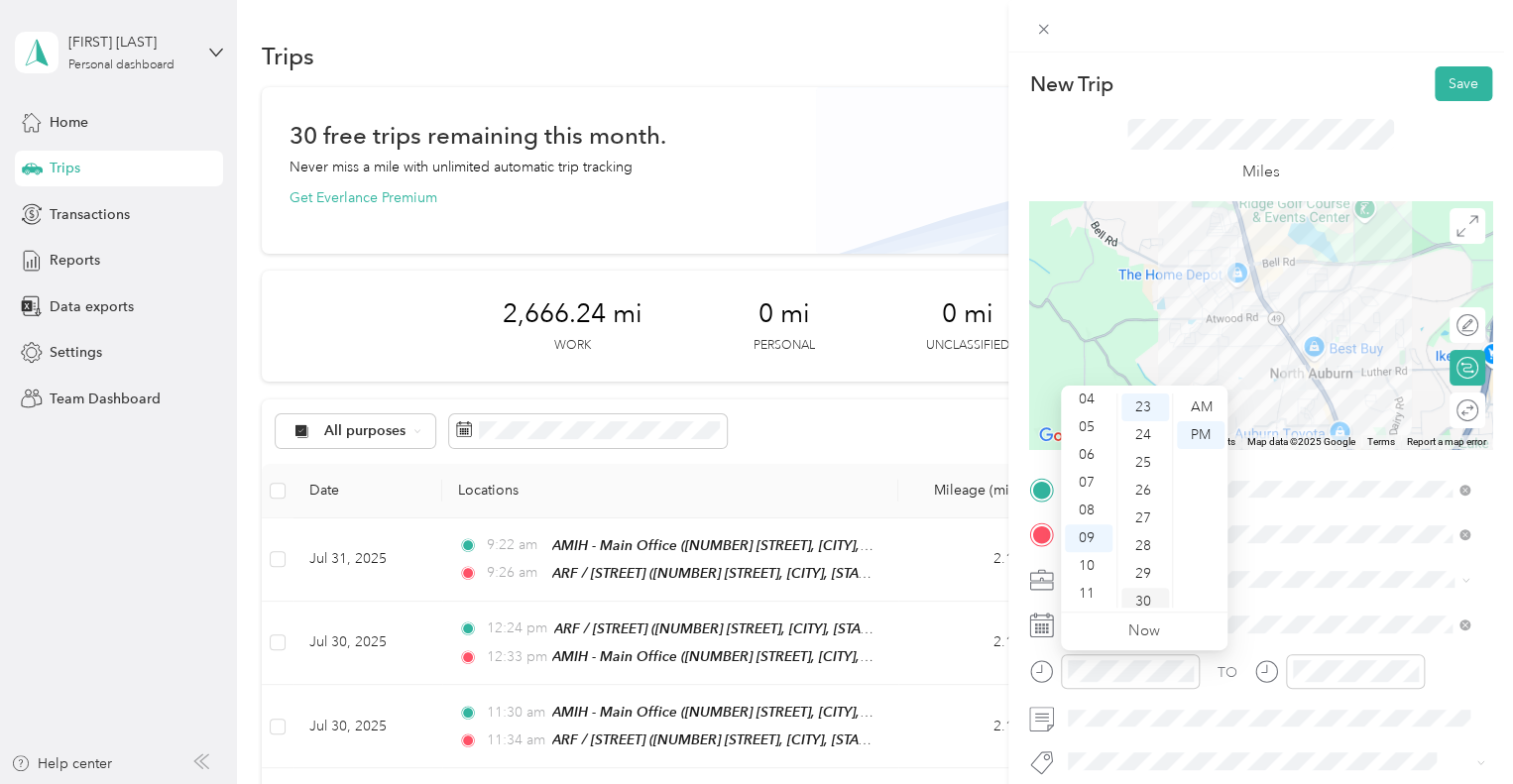 click on "30" at bounding box center (1145, 602) 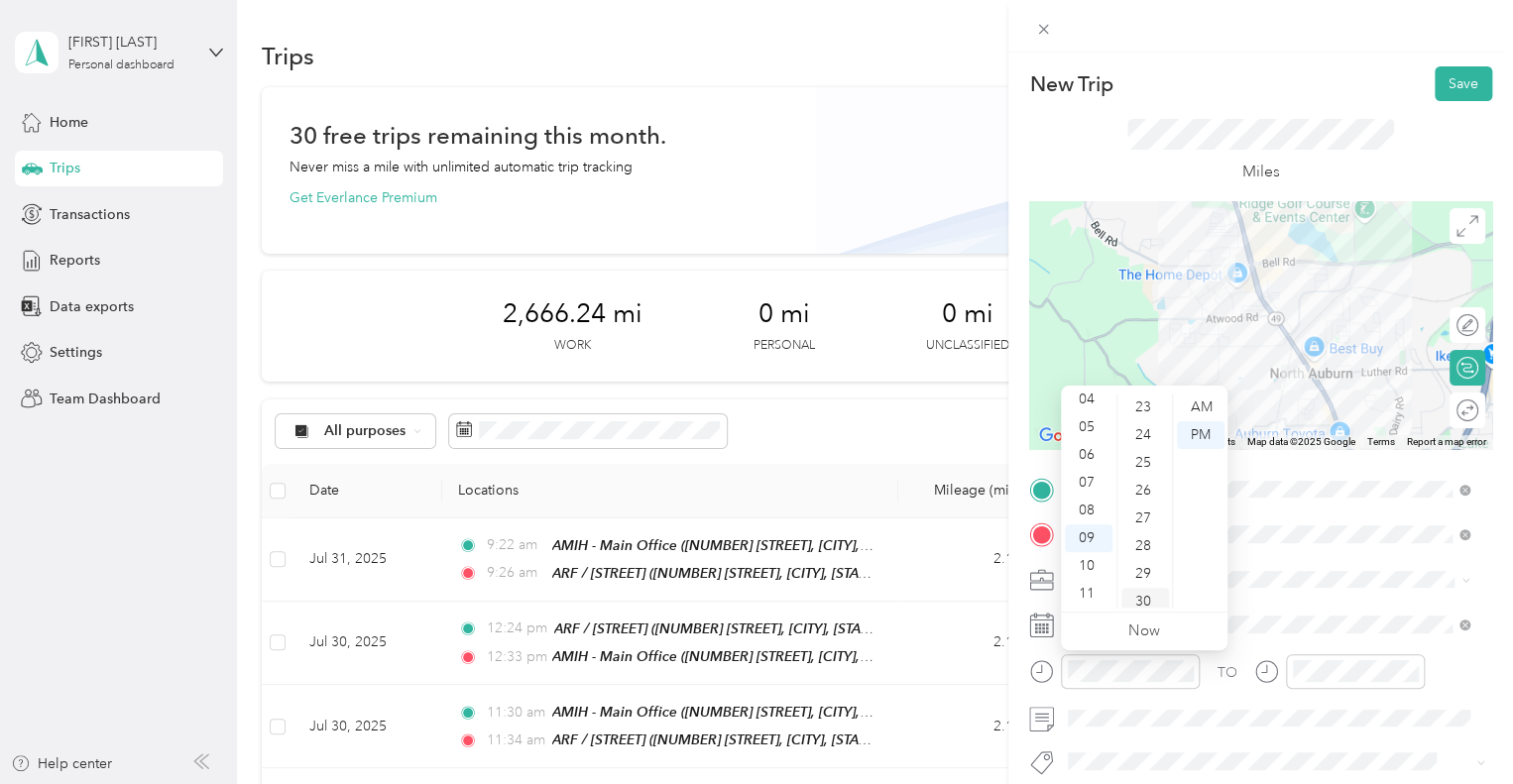 scroll, scrollTop: 833, scrollLeft: 0, axis: vertical 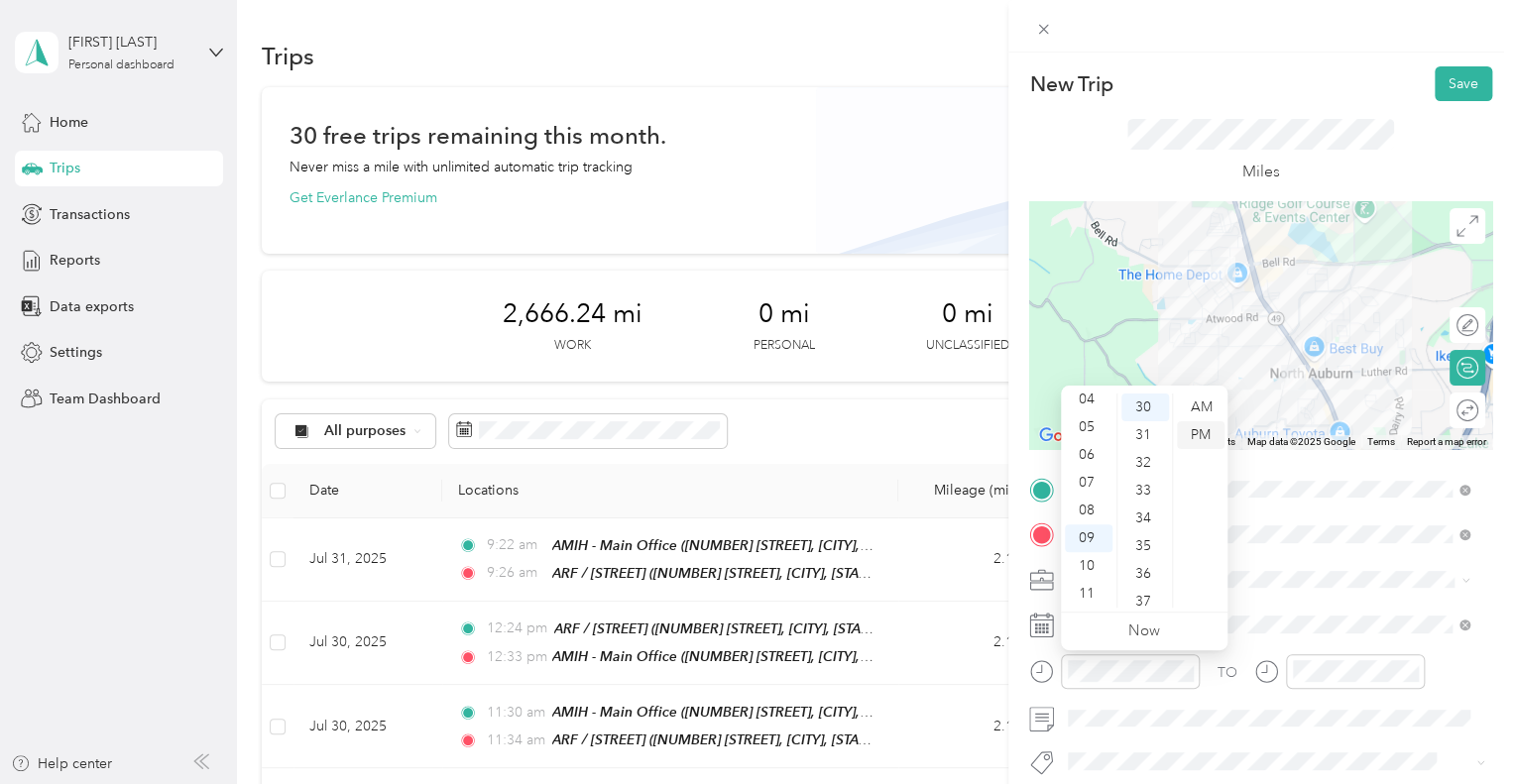 click on "PM" at bounding box center (1201, 435) 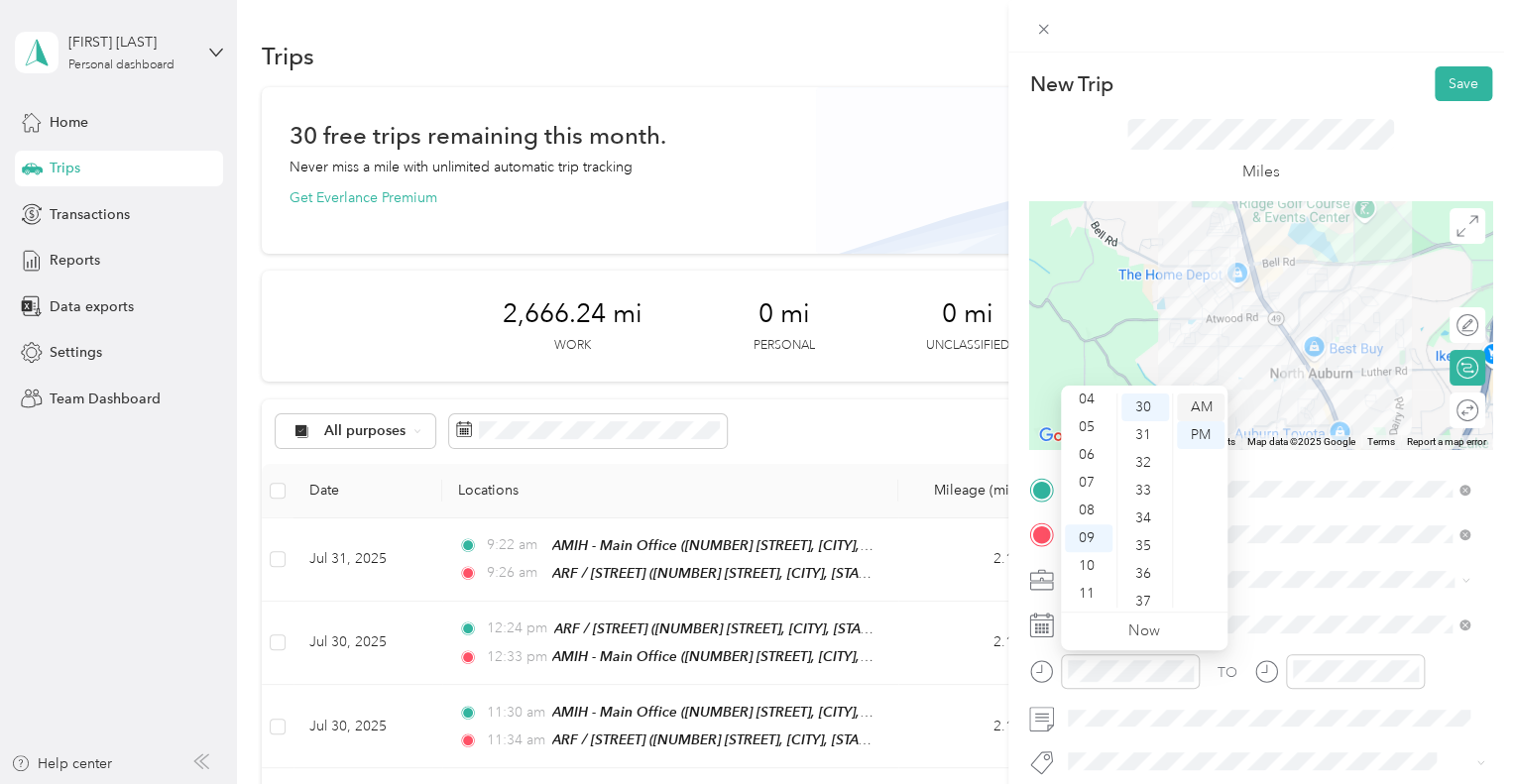 click on "AM" at bounding box center (1201, 407) 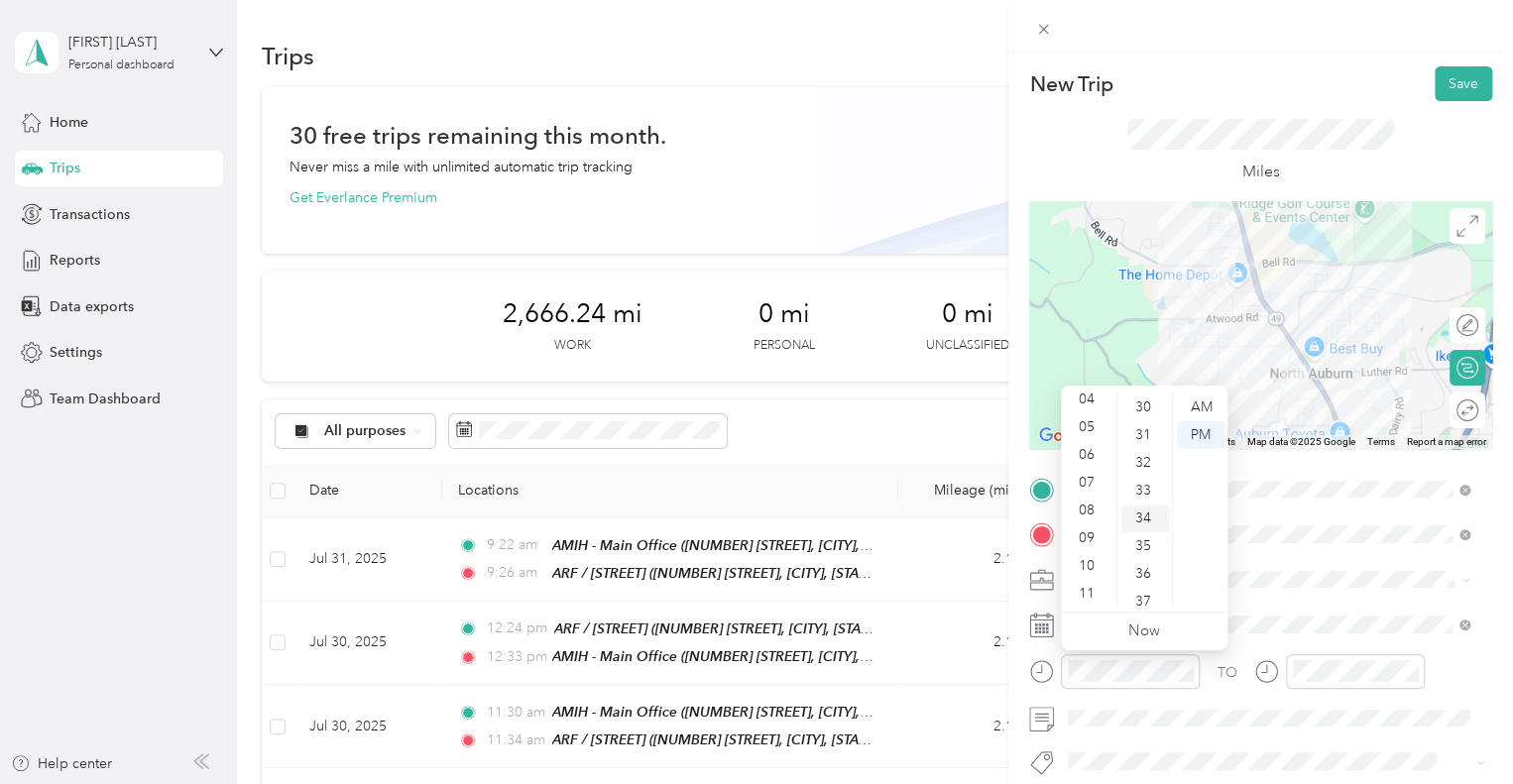click on "00 01 02 03 04 05 06 07 08 09 10 11 12 13 14 15 16 17 18 19 20 21 22 23 24 25 26 27 28 29 30 31 32 33 34 35 36 37 38 39 40 41 42 43 44 45 46 47 48 49 50 51 52 53 54 55 56 57 58 59" at bounding box center (1144, 501) 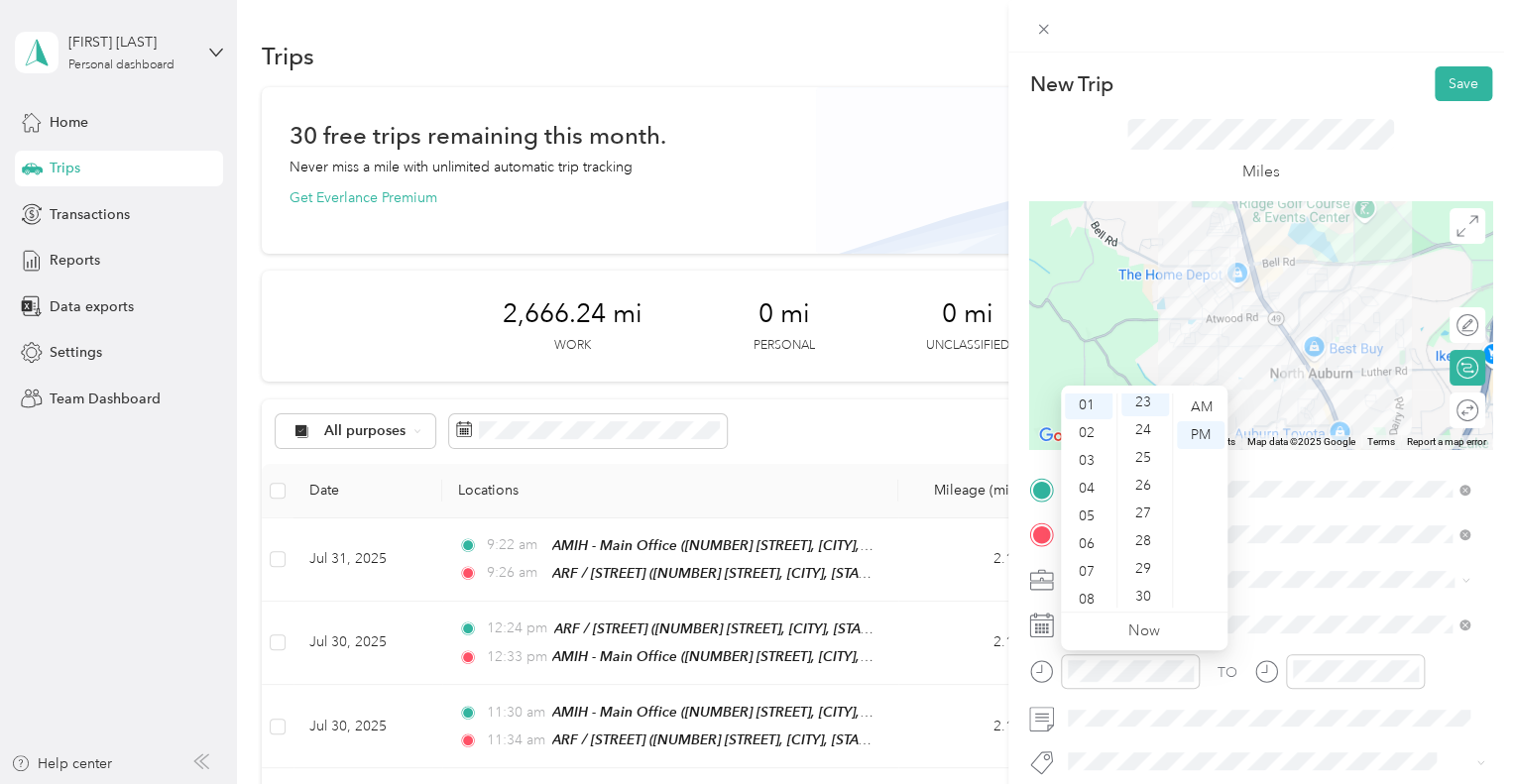 scroll, scrollTop: 28, scrollLeft: 0, axis: vertical 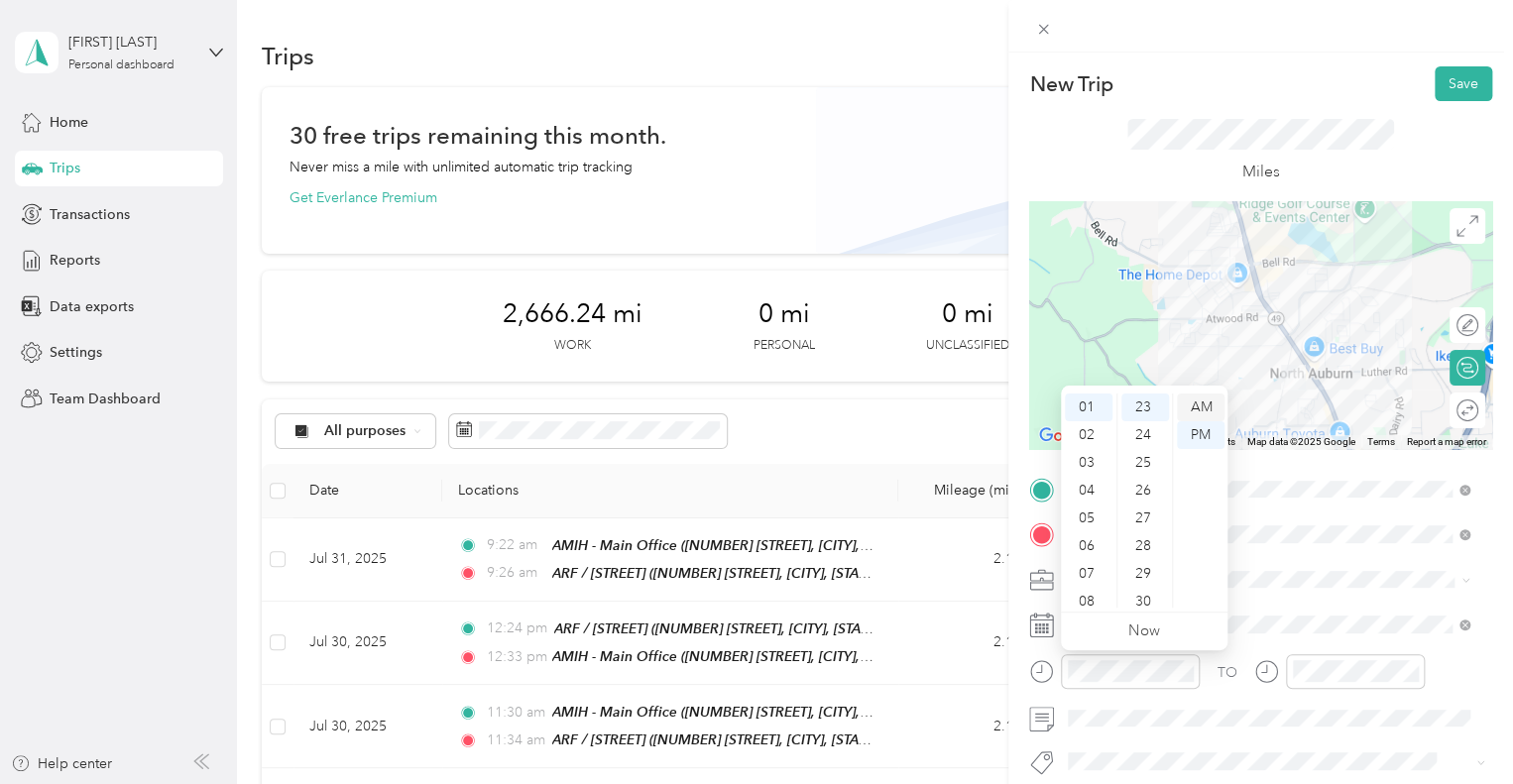 click on "AM" at bounding box center (1201, 407) 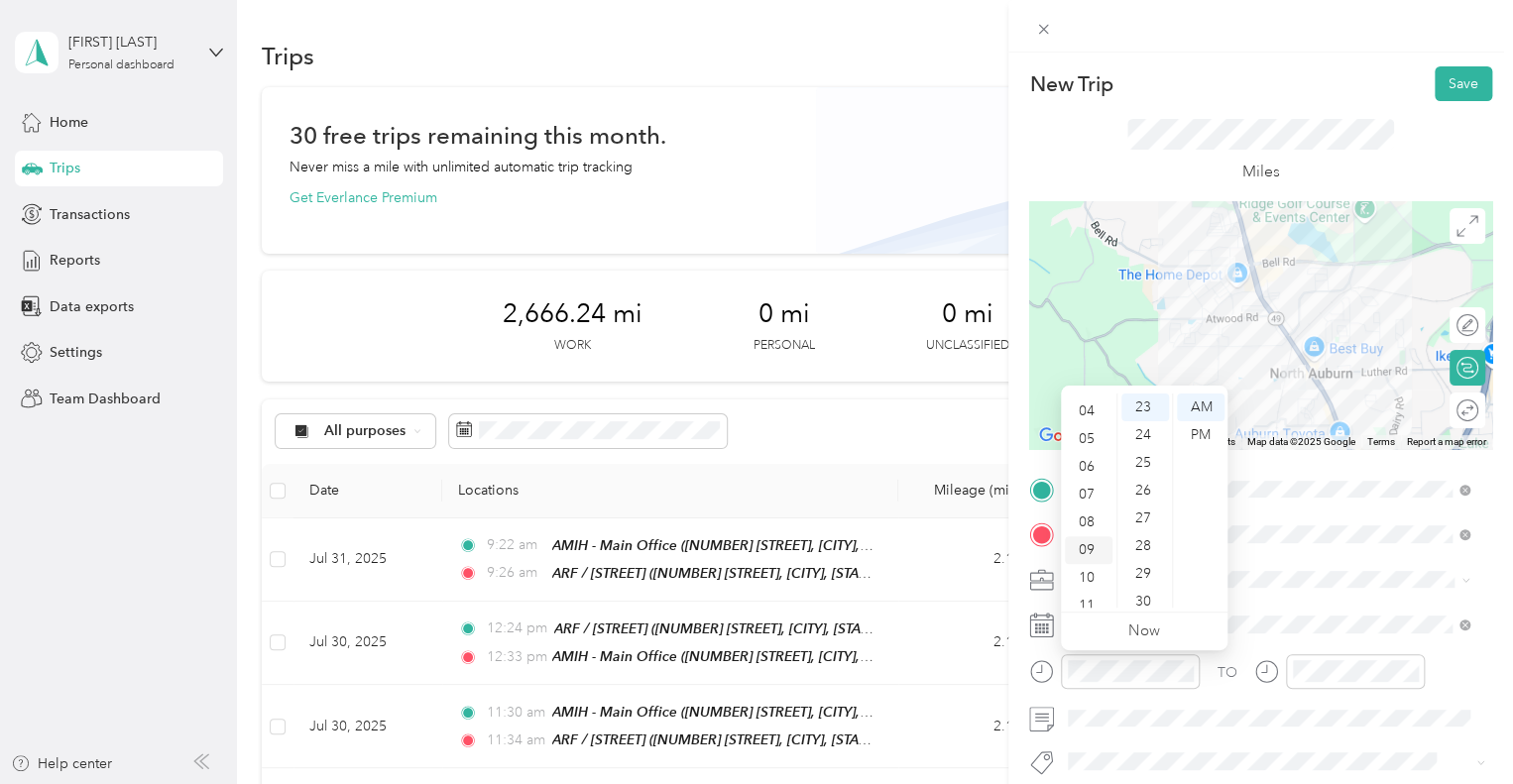 click on "09" at bounding box center [1089, 550] 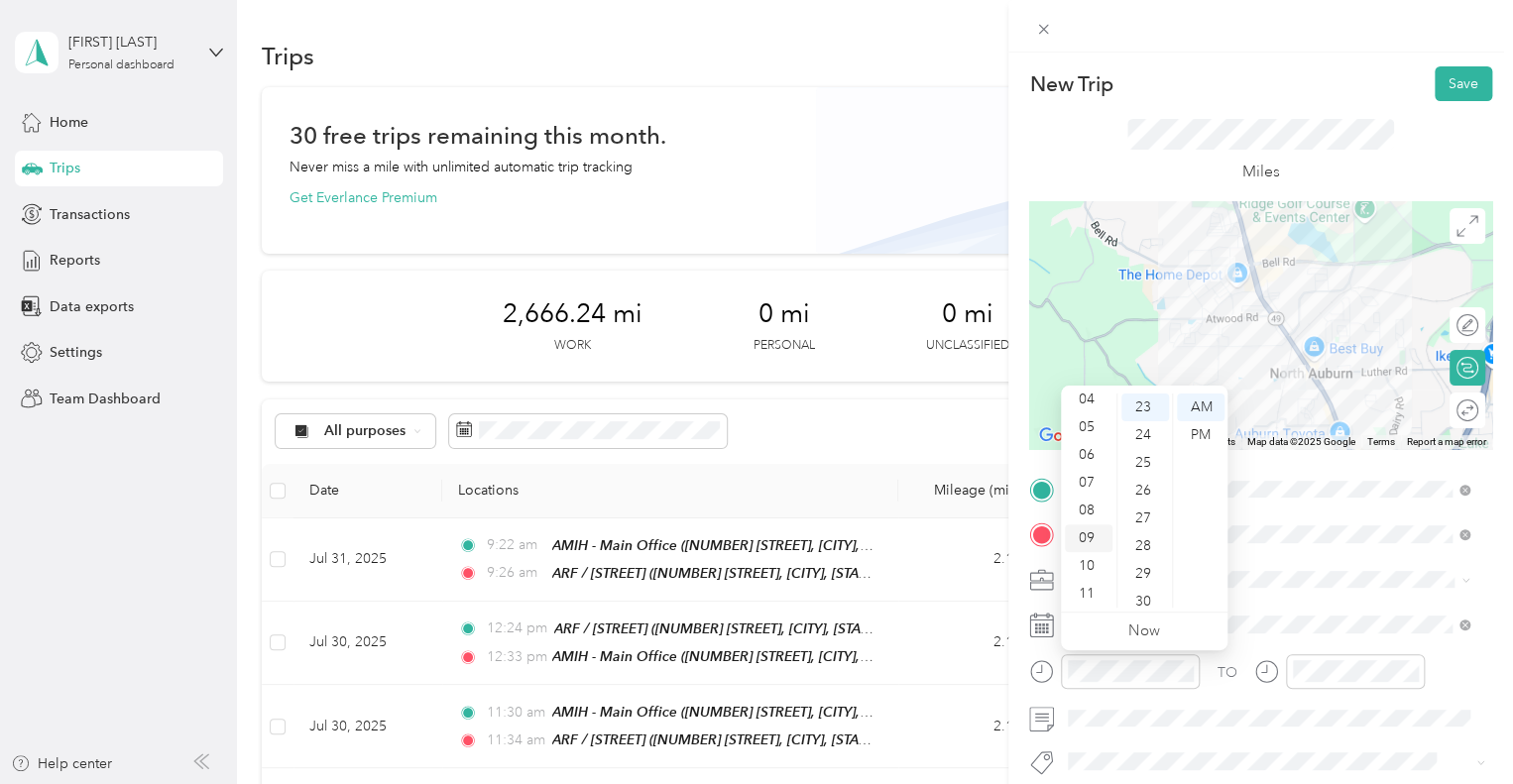 click on "09" at bounding box center [1089, 538] 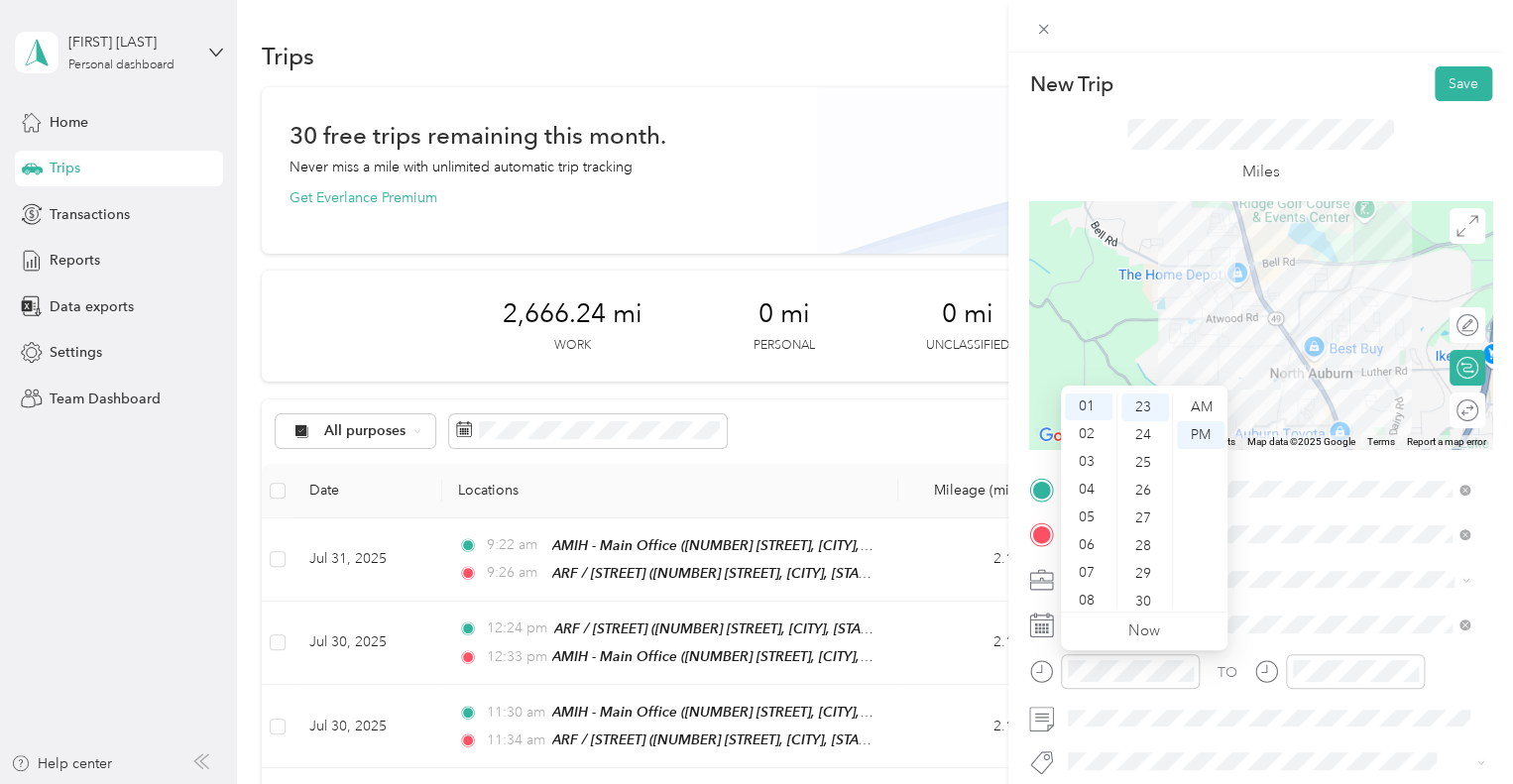 scroll, scrollTop: 28, scrollLeft: 0, axis: vertical 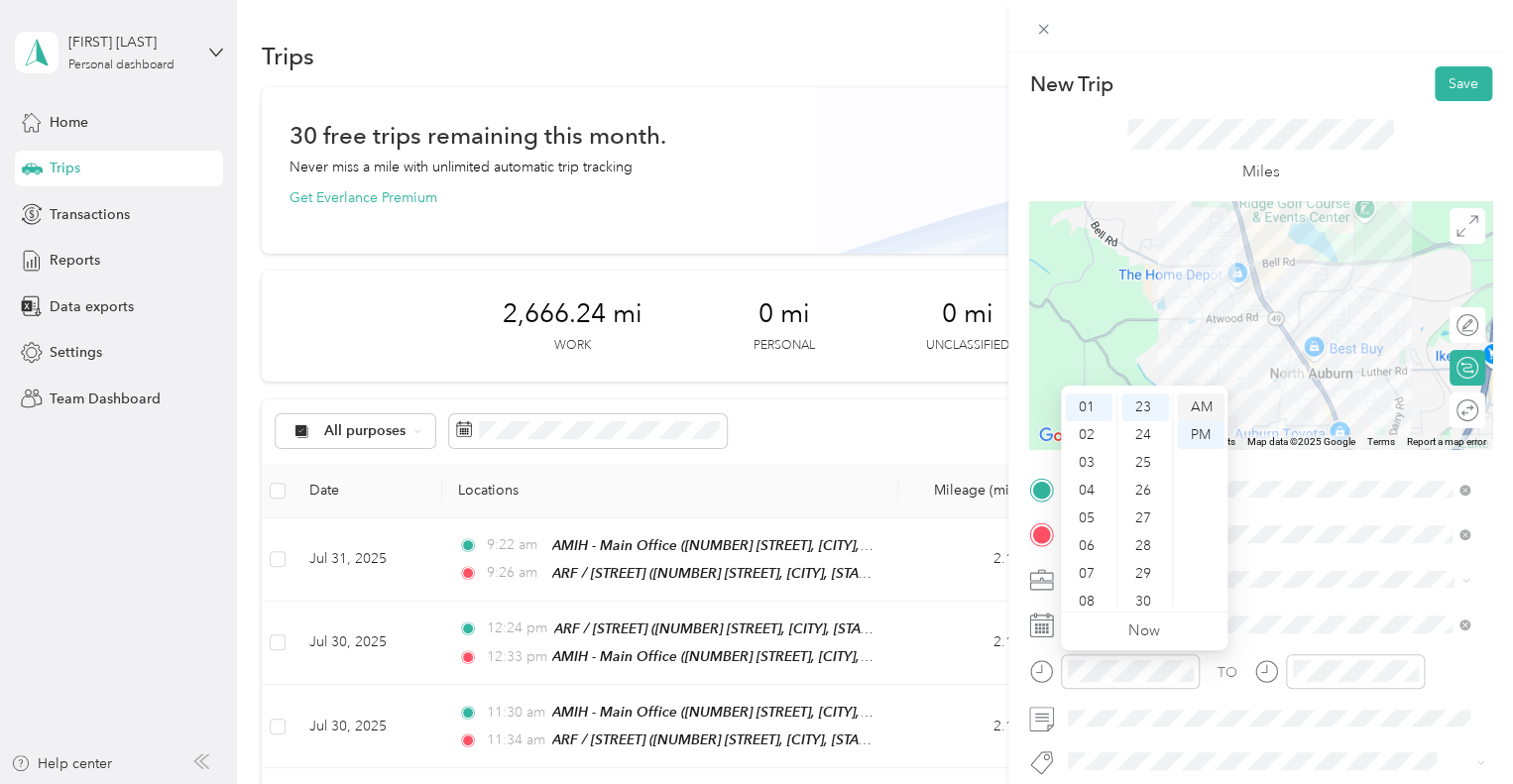 click on "AM" at bounding box center (1201, 407) 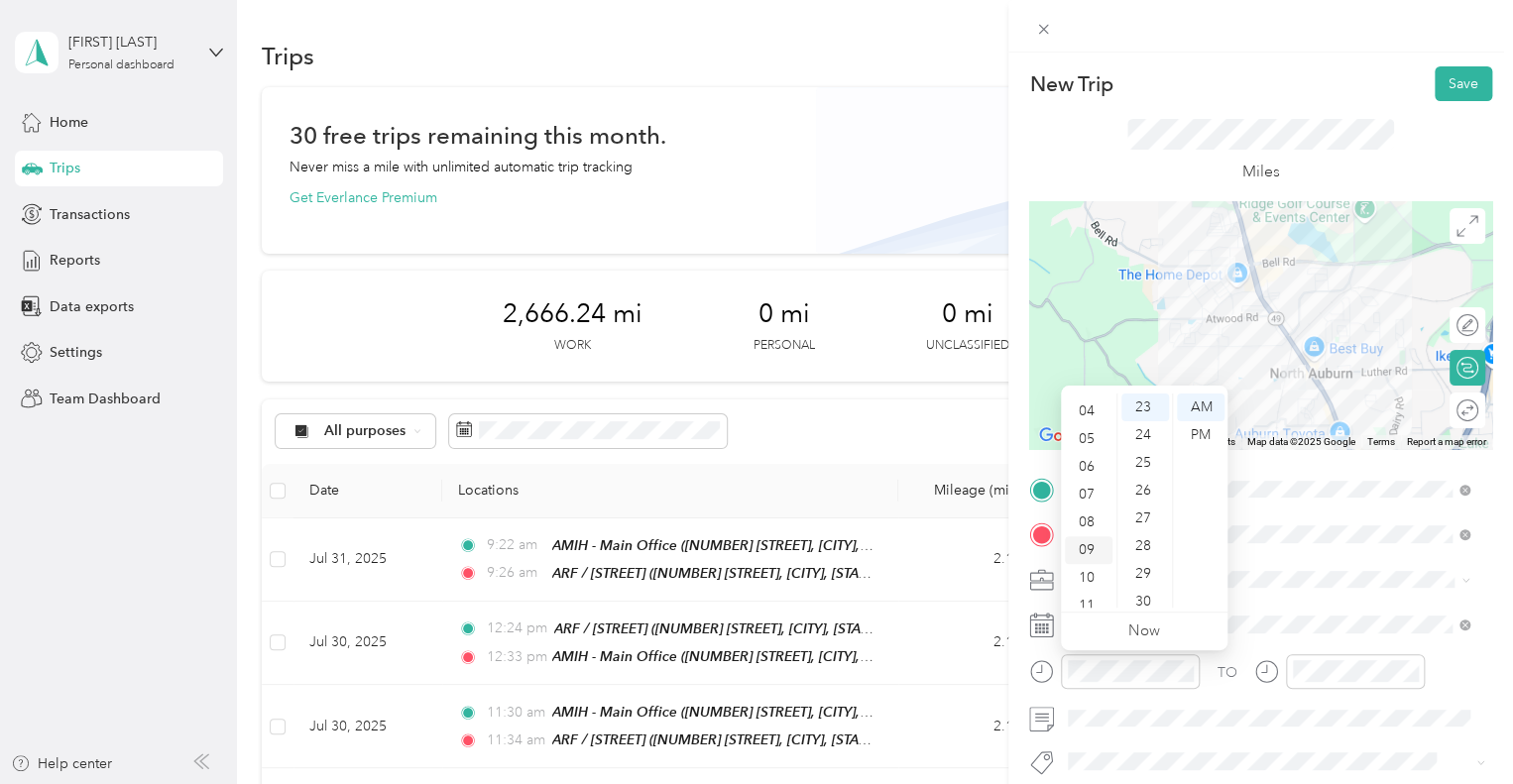 click on "09" at bounding box center [1089, 550] 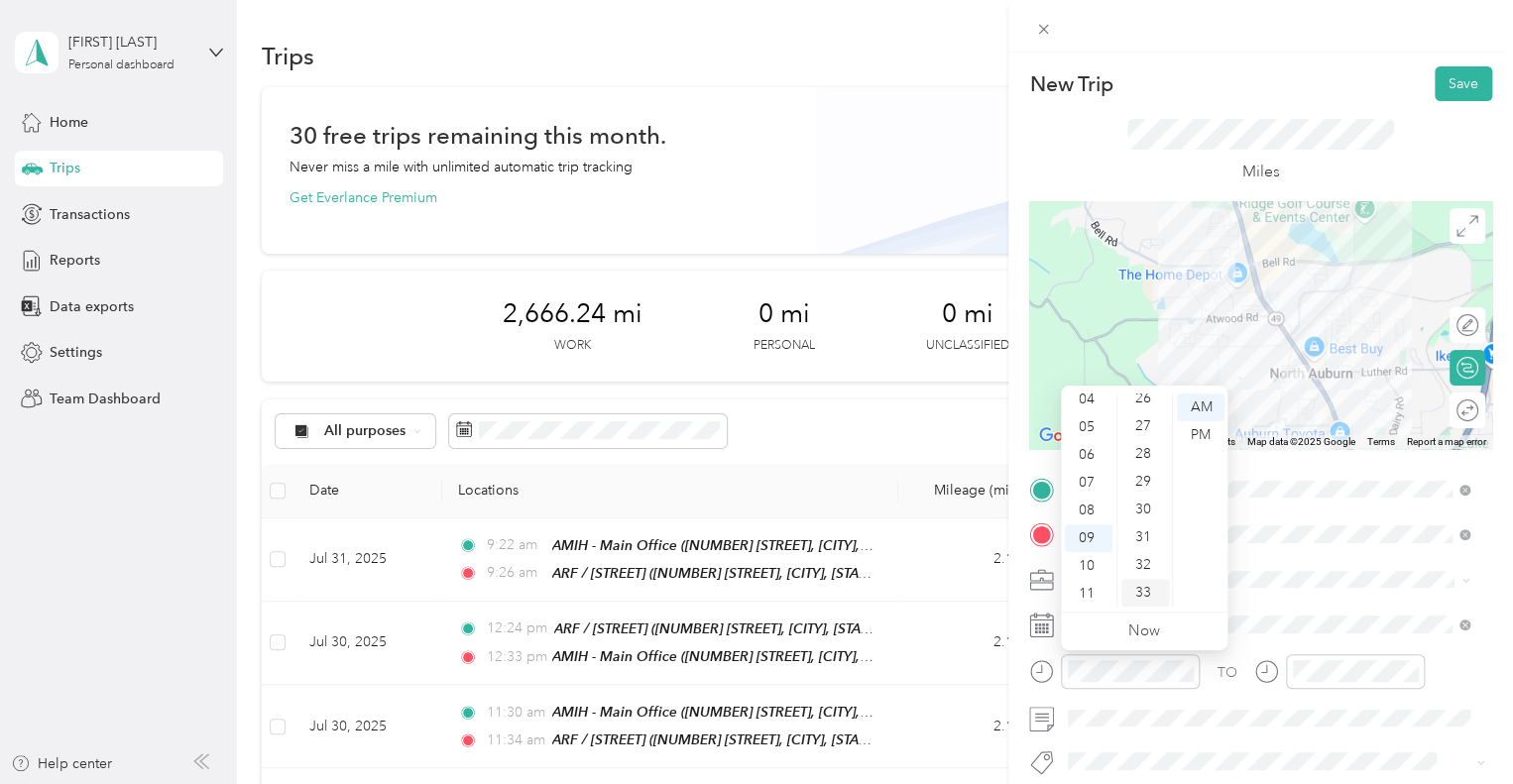 click on "33" at bounding box center [1145, 593] 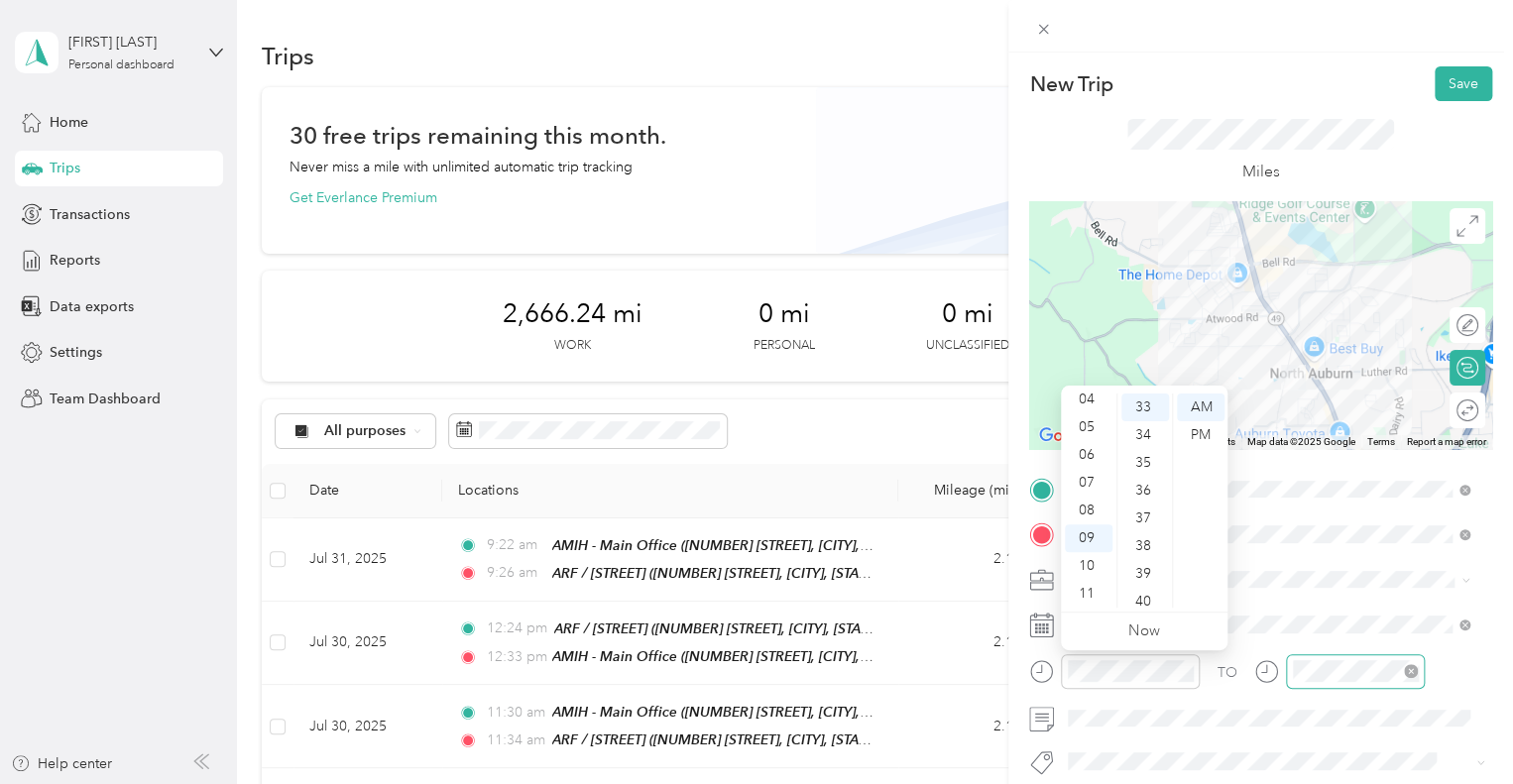 scroll, scrollTop: 29, scrollLeft: 0, axis: vertical 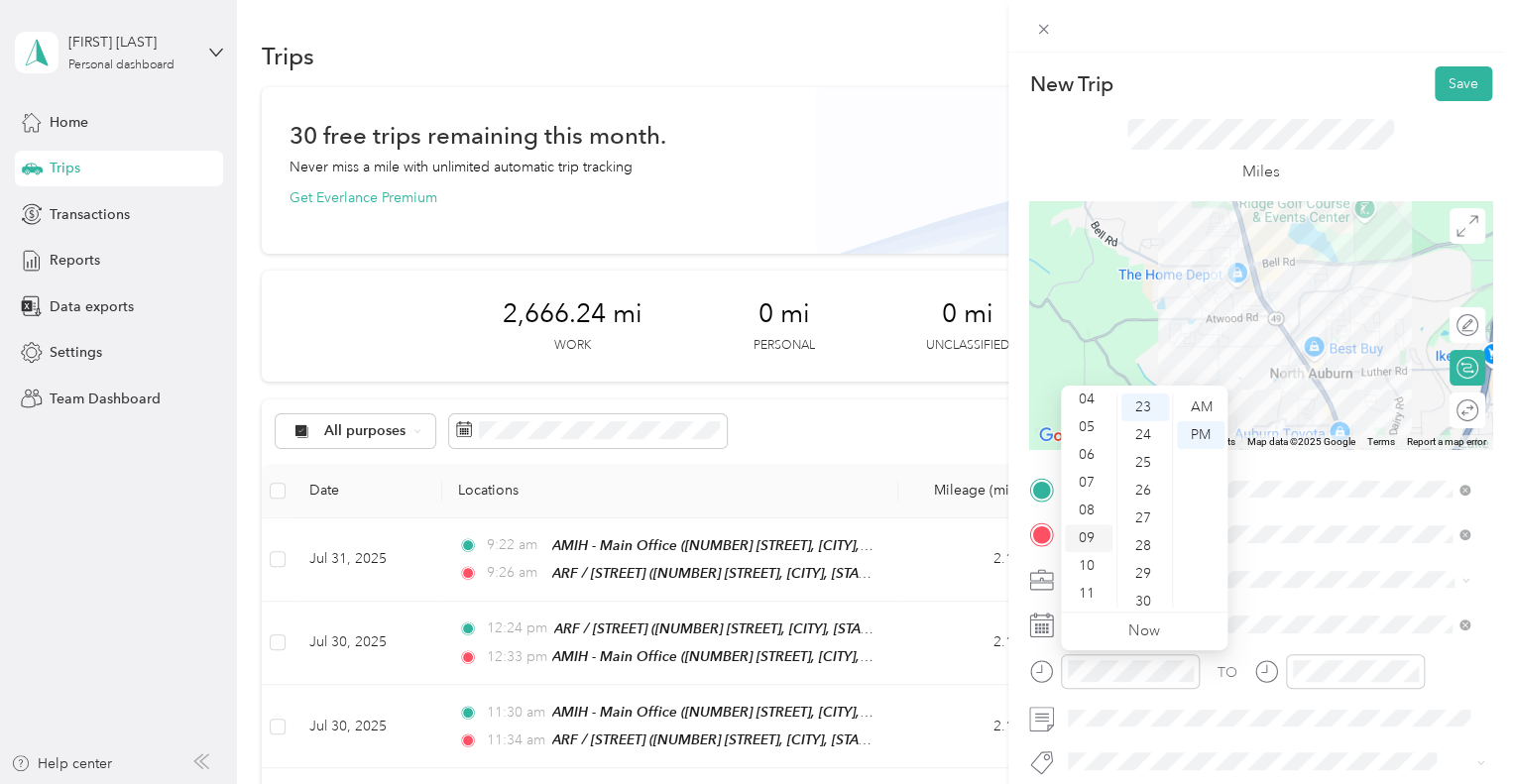 click on "09" at bounding box center (1089, 538) 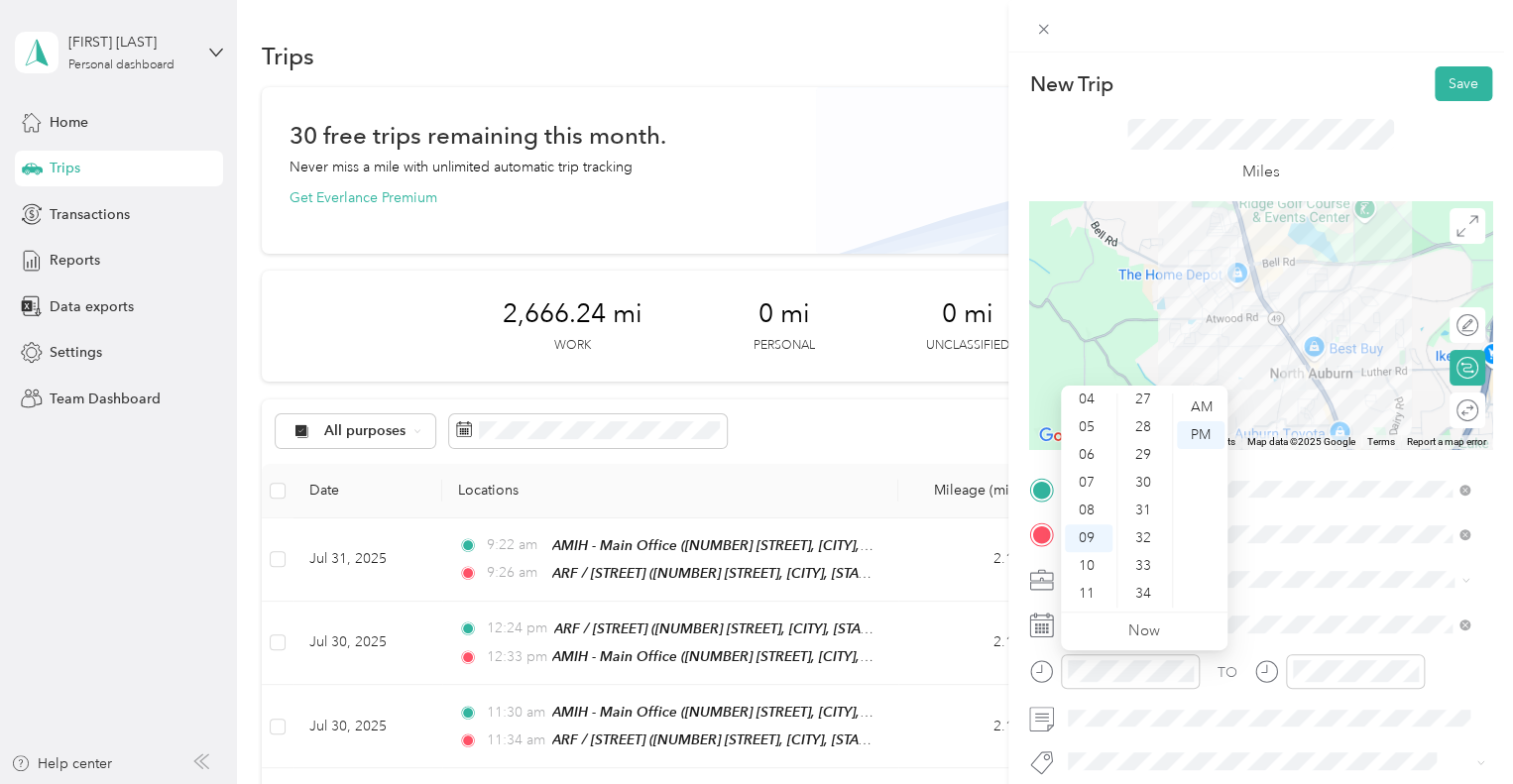 scroll, scrollTop: 837, scrollLeft: 0, axis: vertical 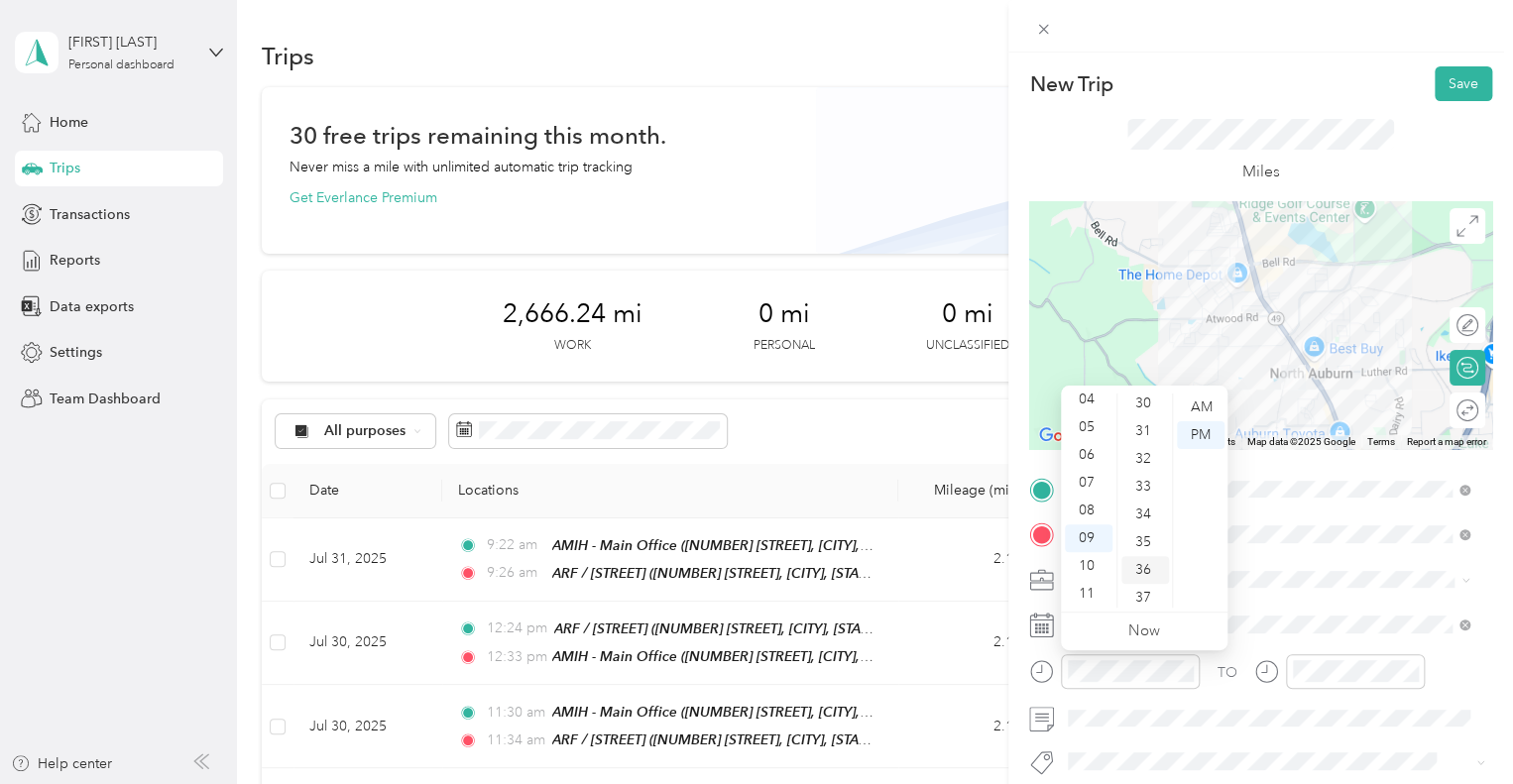 click on "36" at bounding box center [1145, 570] 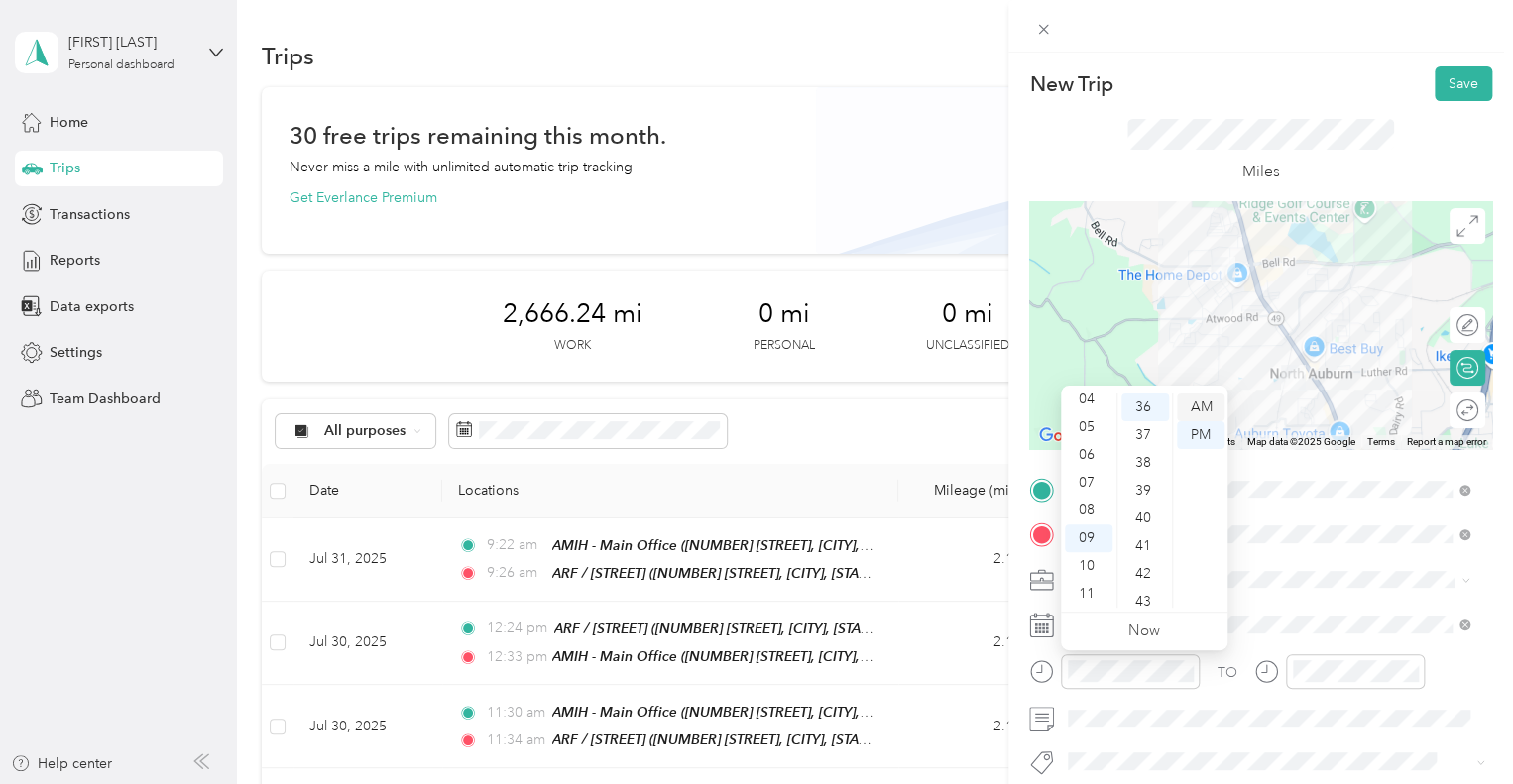 click on "AM" at bounding box center [1201, 407] 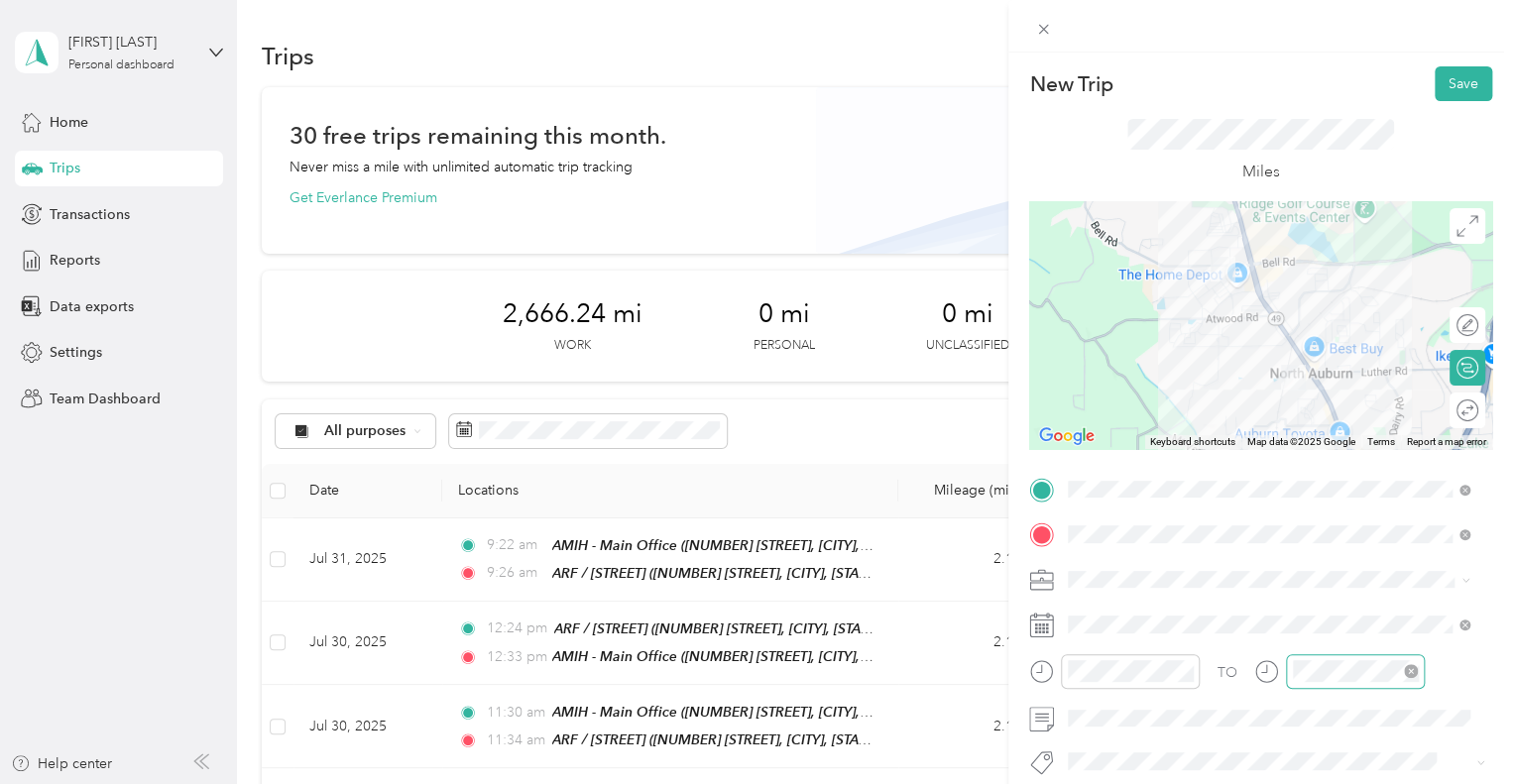 click at bounding box center [1355, 671] 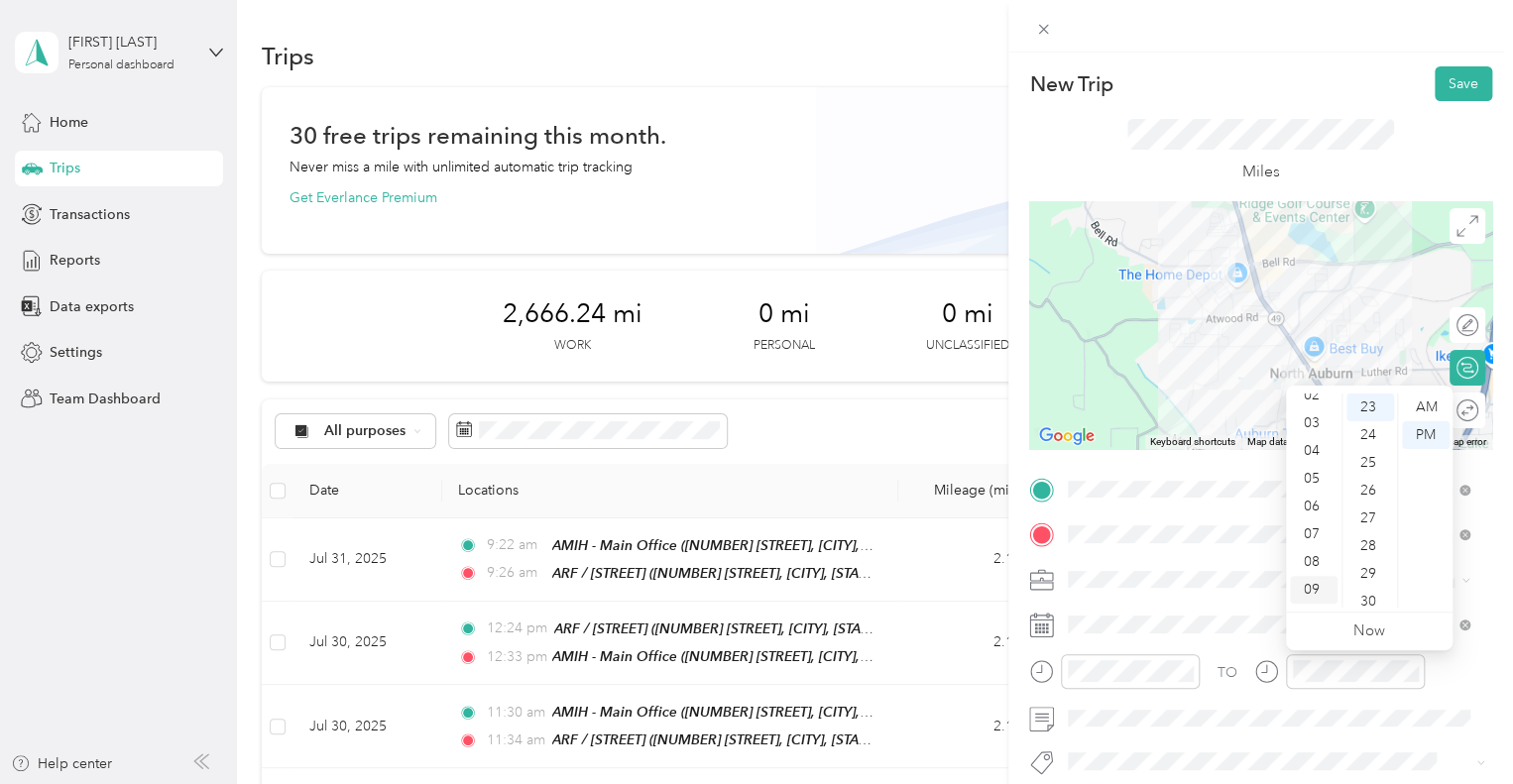 click on "09" at bounding box center [1314, 590] 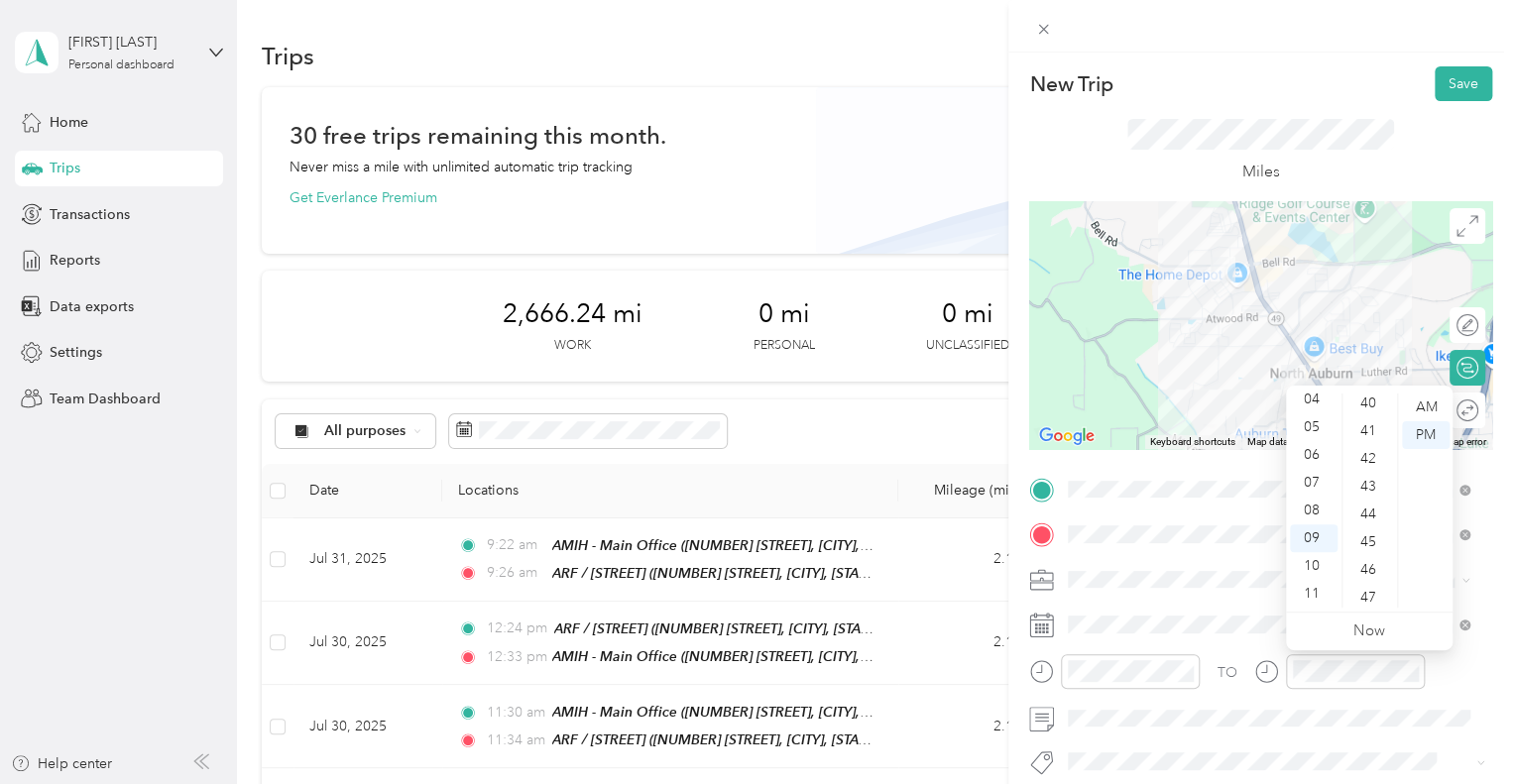 scroll, scrollTop: 1193, scrollLeft: 0, axis: vertical 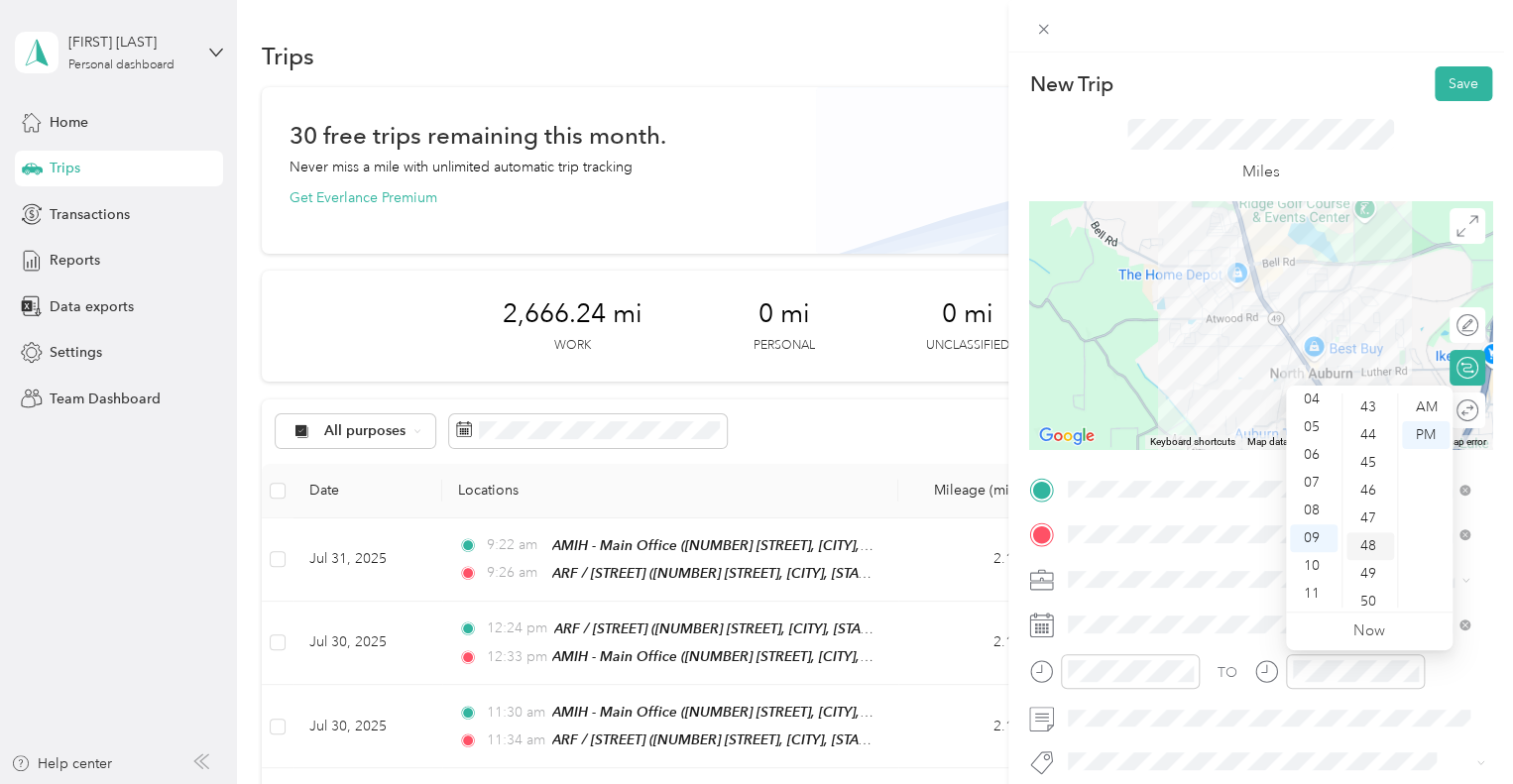 click on "48" at bounding box center [1370, 546] 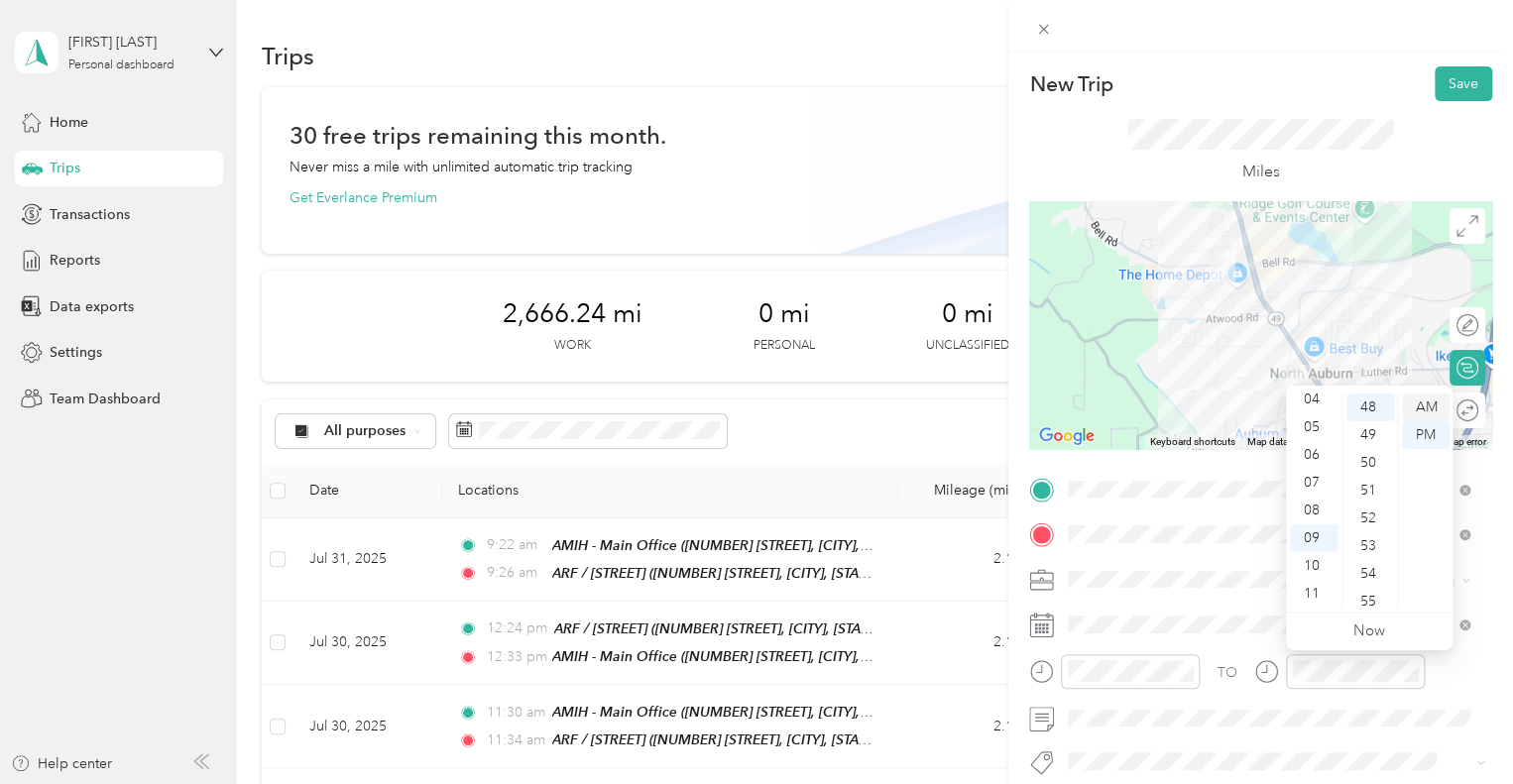 click on "AM" at bounding box center [1426, 407] 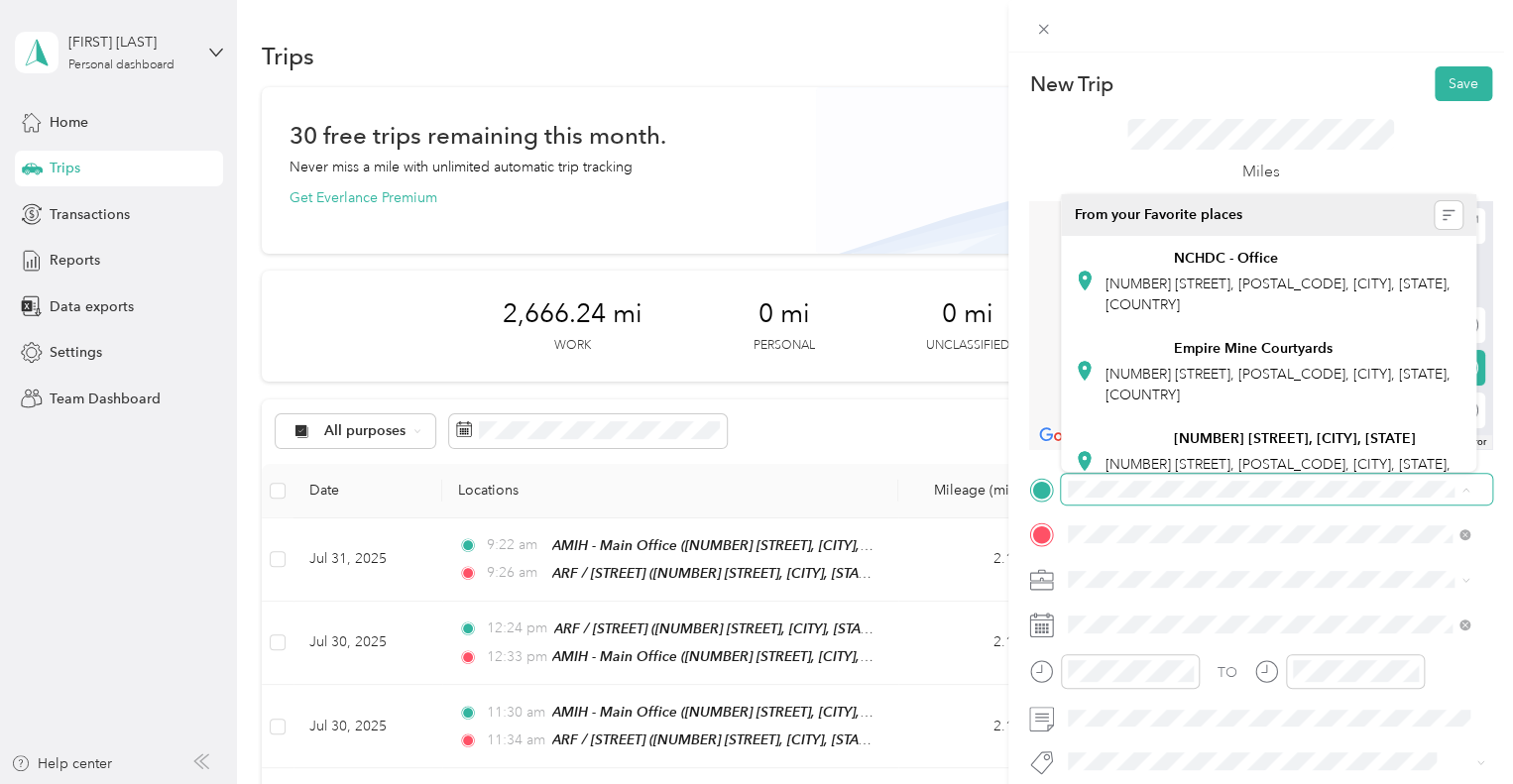 click at bounding box center [1276, 490] 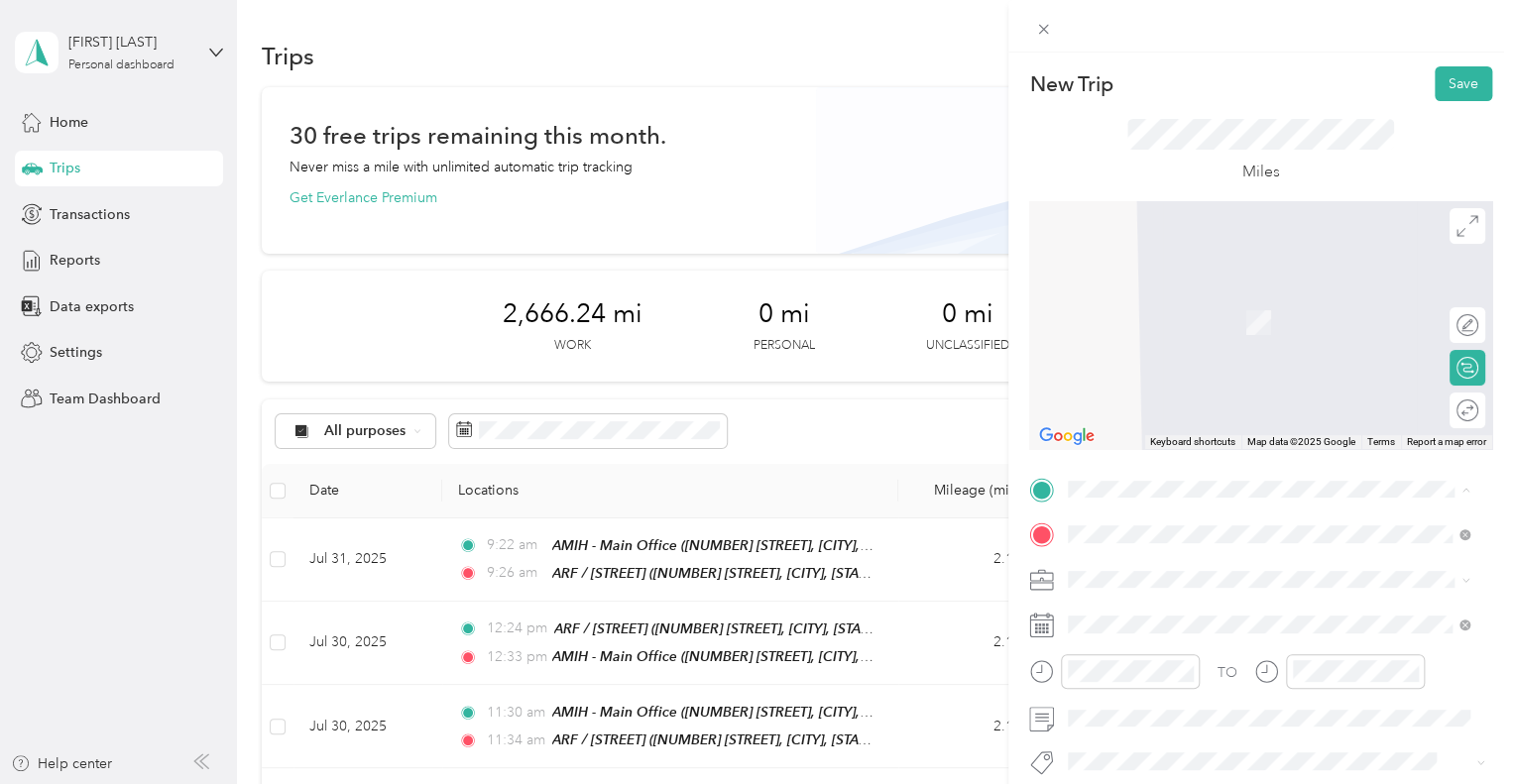 click on "TEAM AMIH - Main Office  [NUMBER] [STREET], [POSTAL_CODE], [CITY], [STATE], [COUNTRY]" at bounding box center [1284, 280] 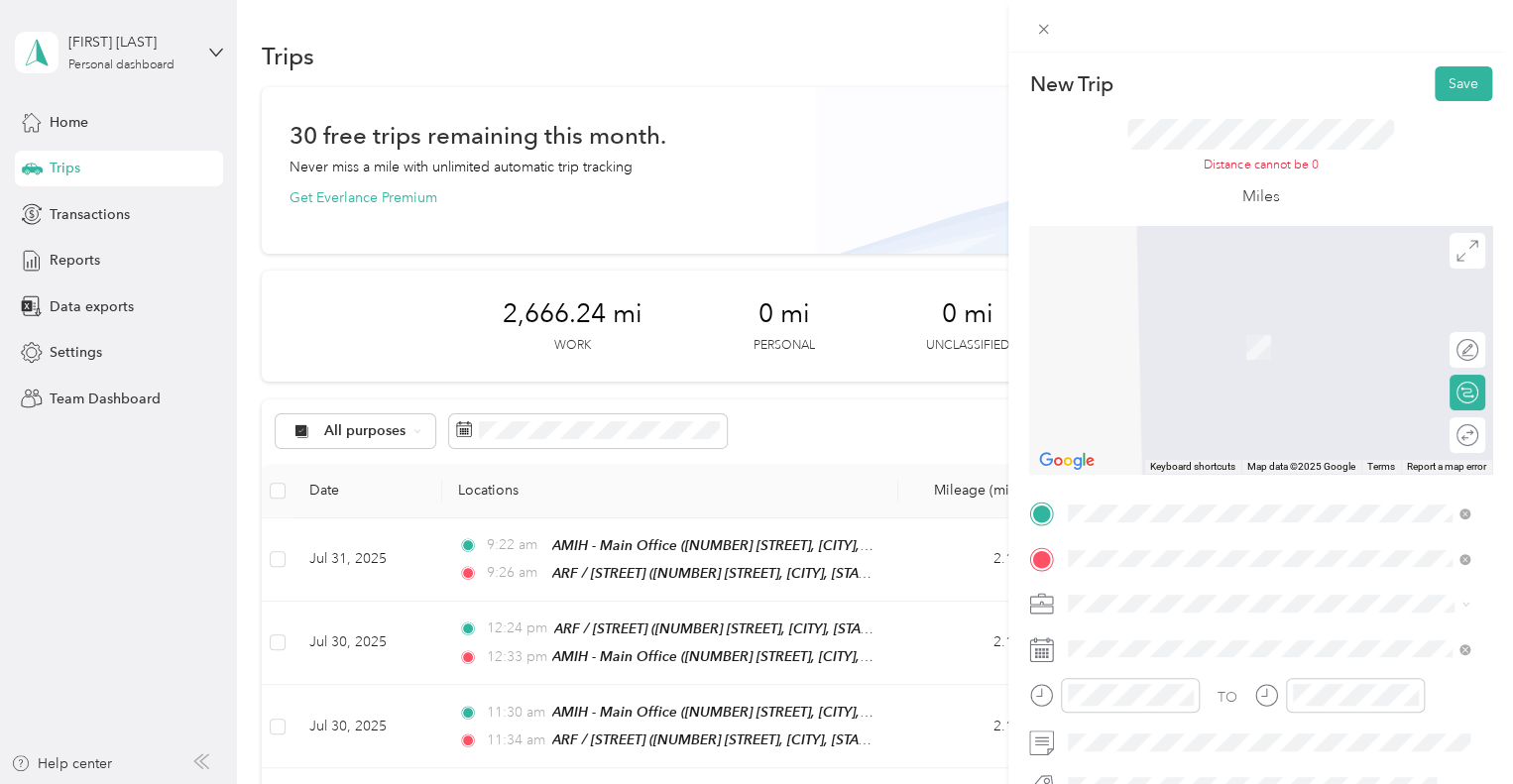 click on "[NUMBER] [STREET], [POSTAL_CODE], [CITY], [STATE], [COUNTRY]" at bounding box center (1278, 364) 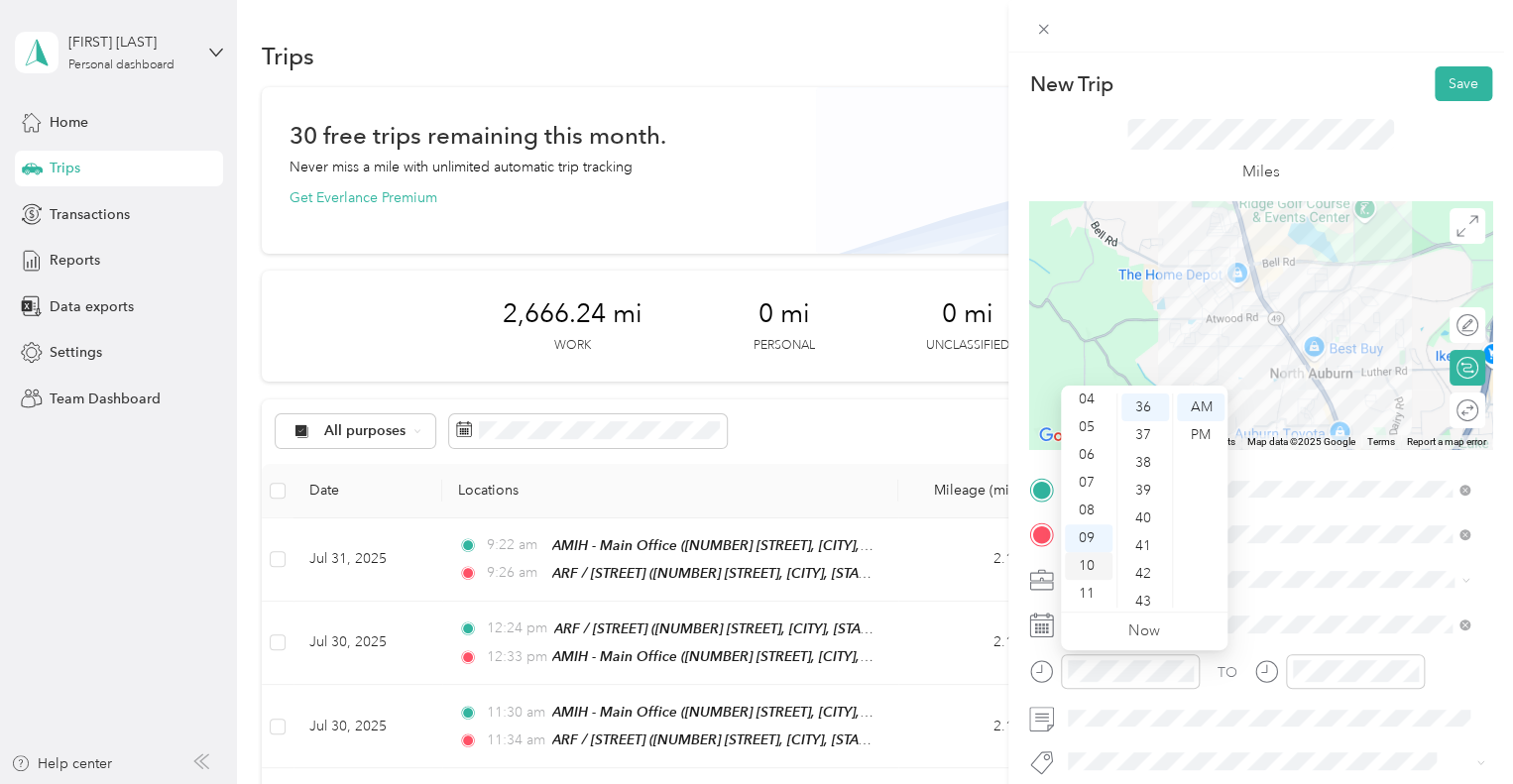 click on "10" at bounding box center (1089, 566) 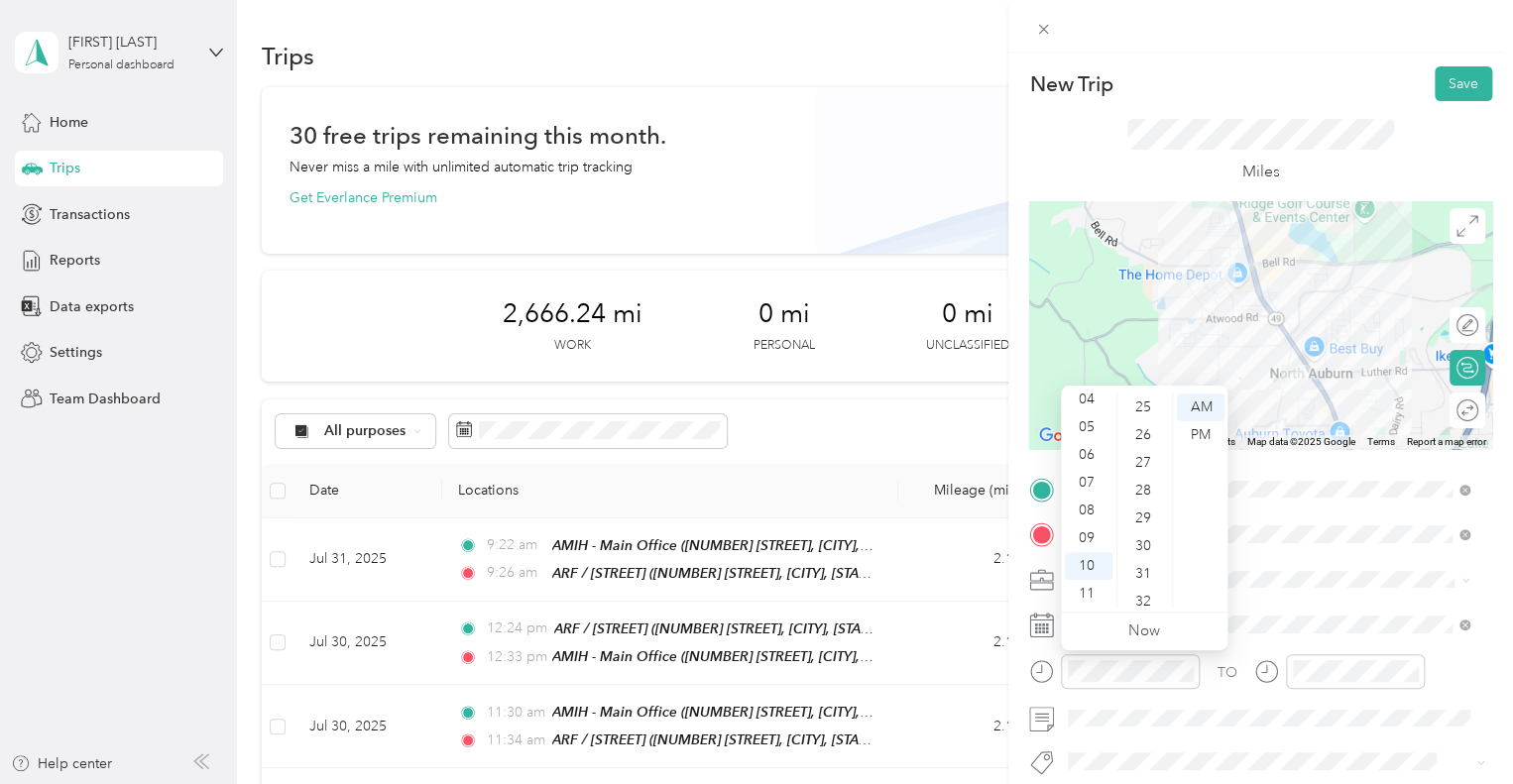 scroll, scrollTop: 628, scrollLeft: 0, axis: vertical 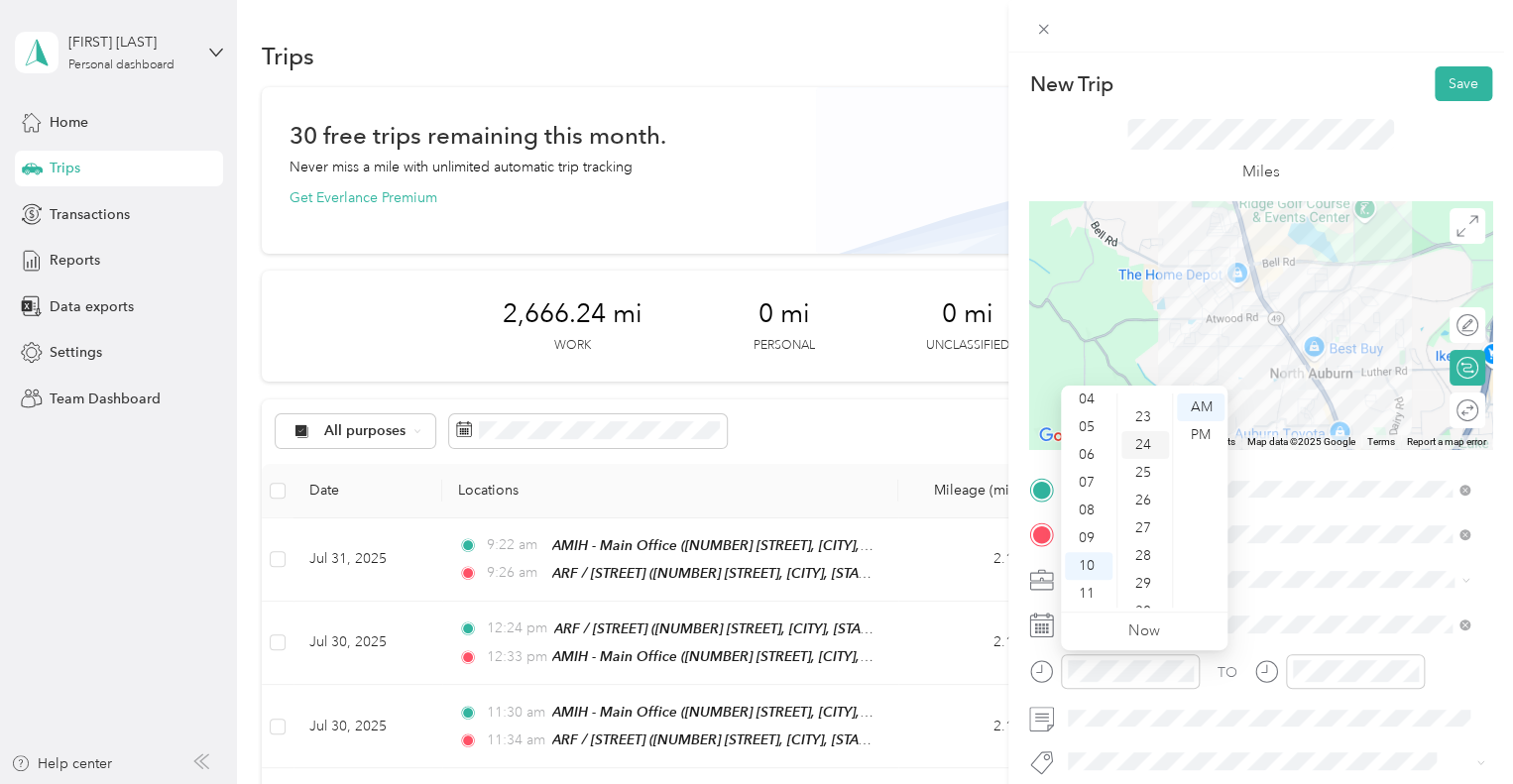 click on "24" at bounding box center (1145, 445) 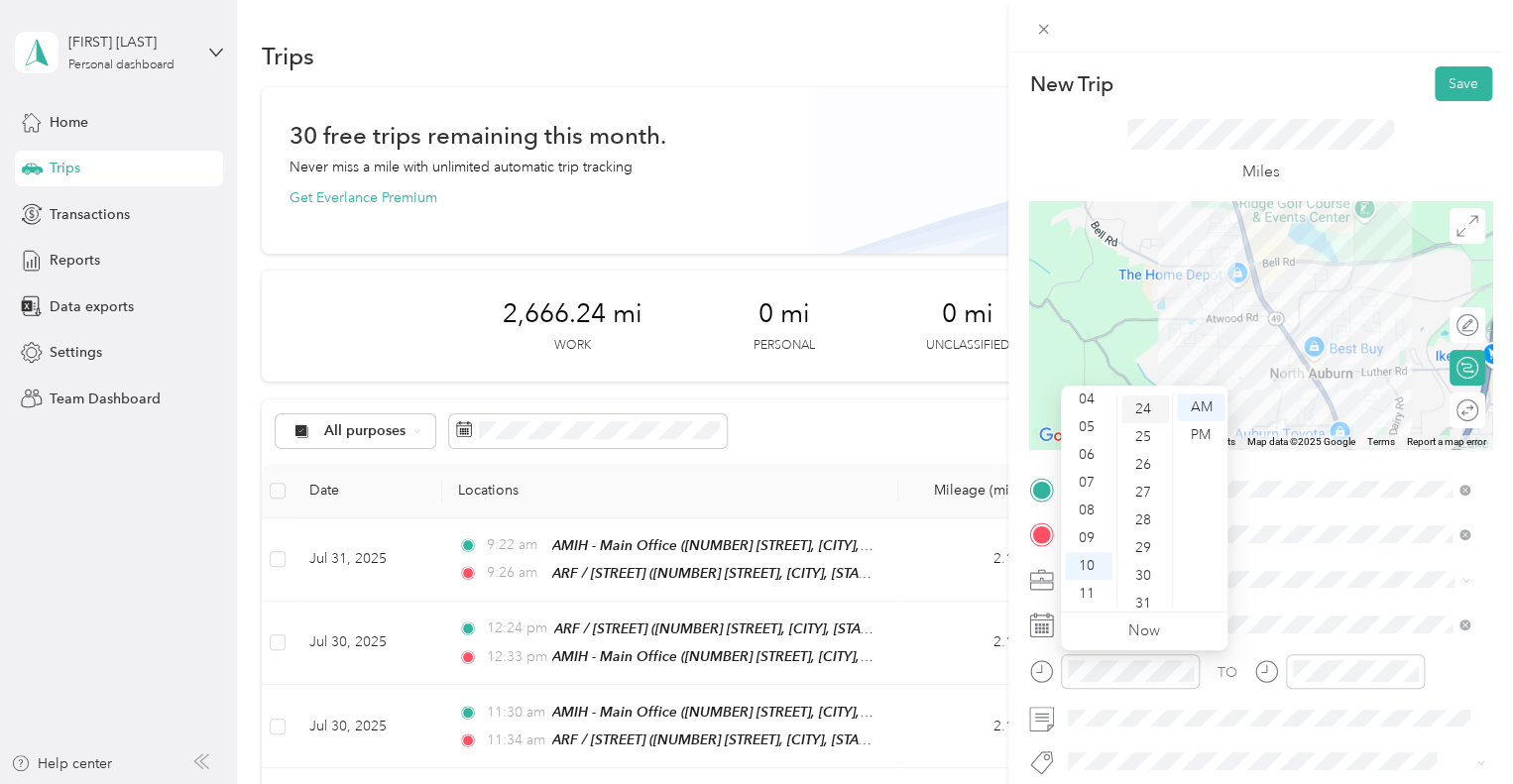 scroll, scrollTop: 666, scrollLeft: 0, axis: vertical 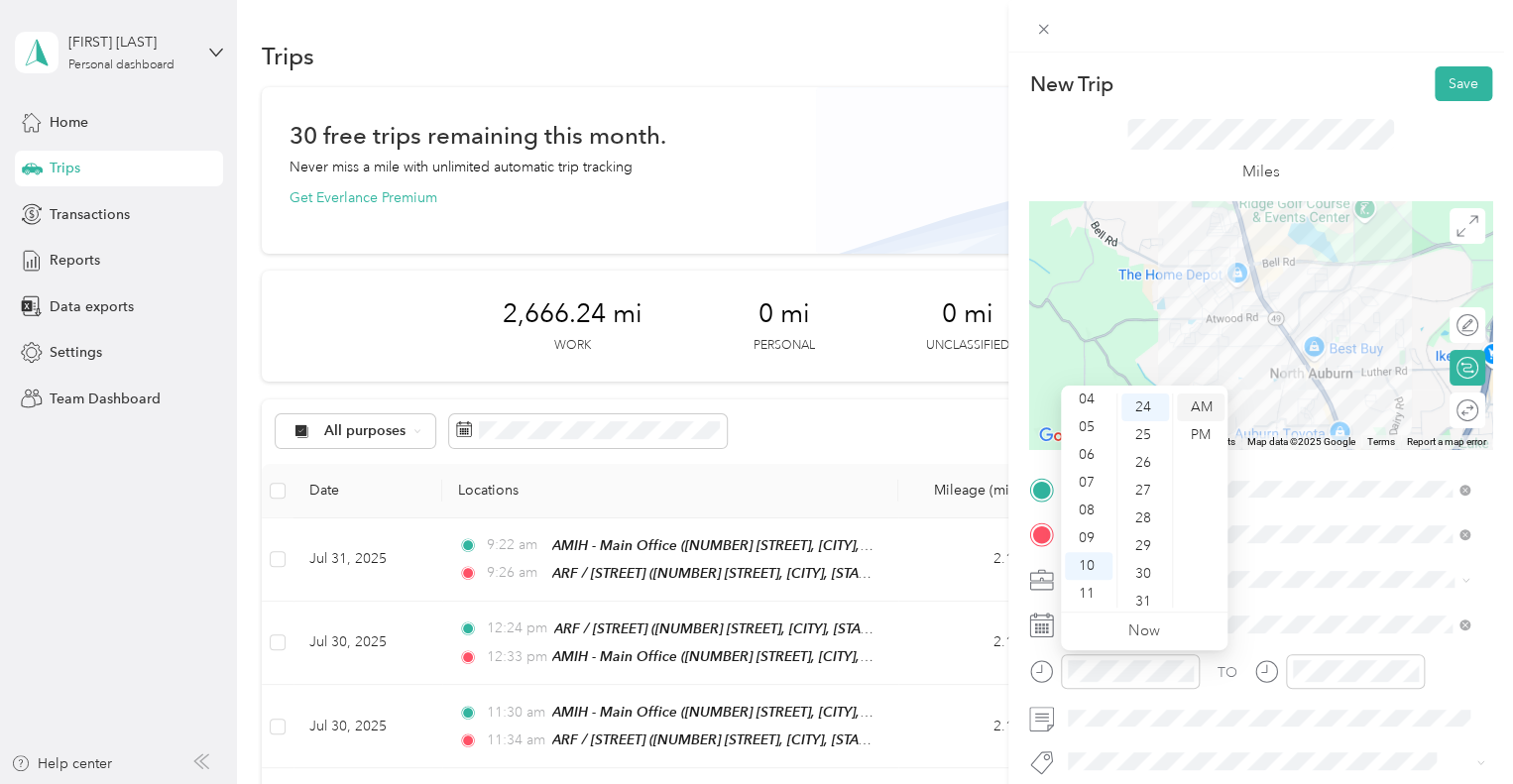 click on "AM" at bounding box center (1201, 407) 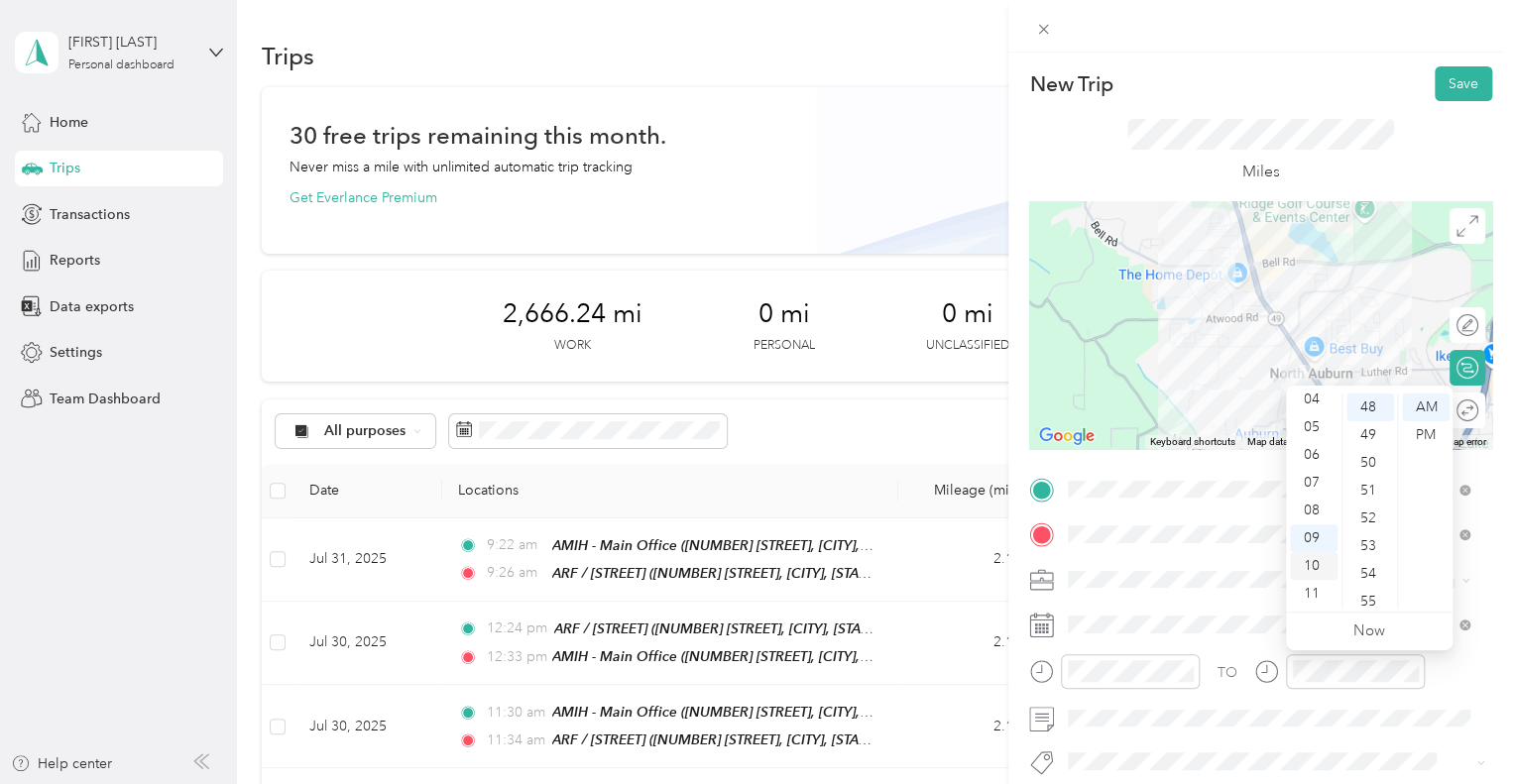 click on "10" at bounding box center [1314, 566] 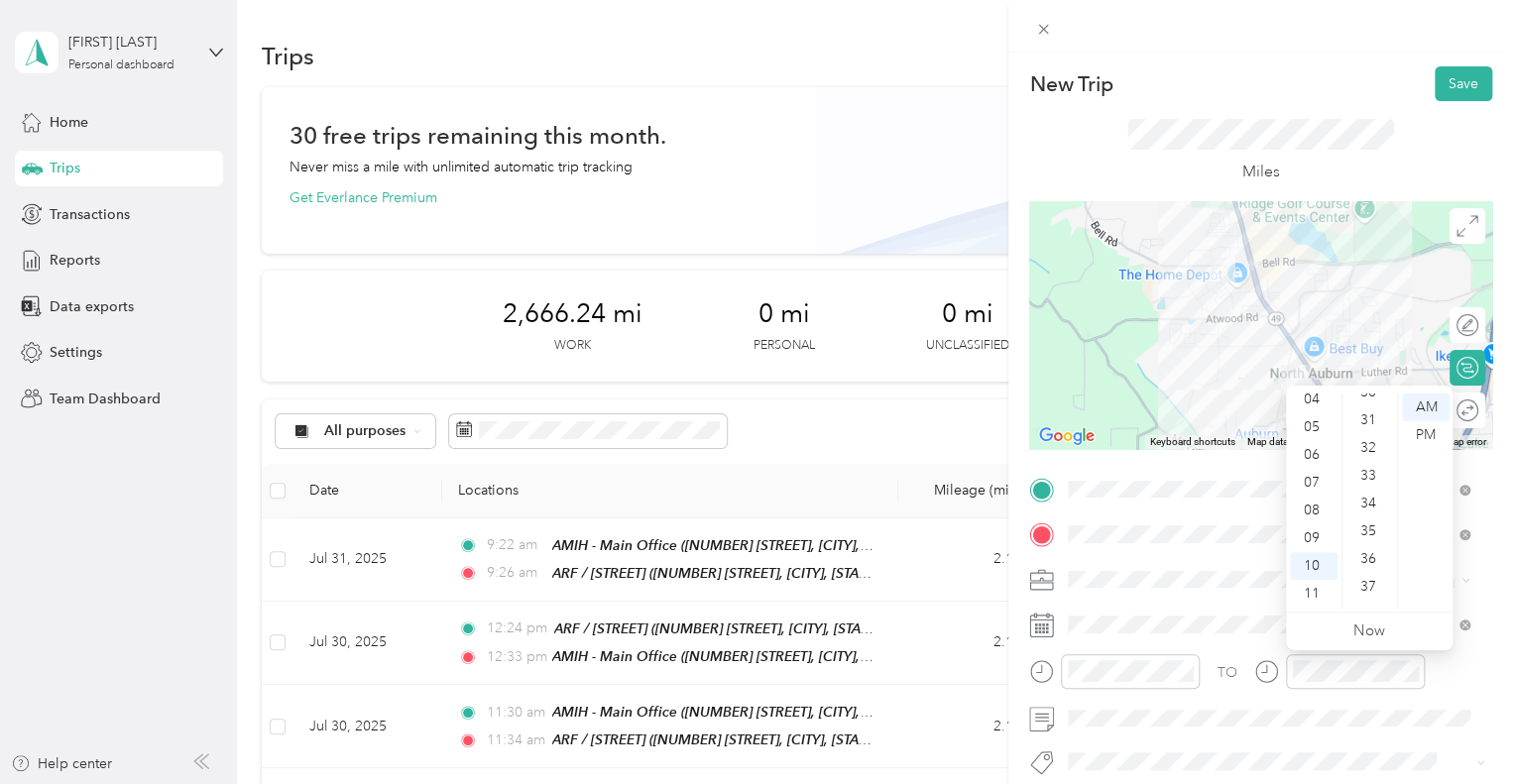scroll, scrollTop: 834, scrollLeft: 0, axis: vertical 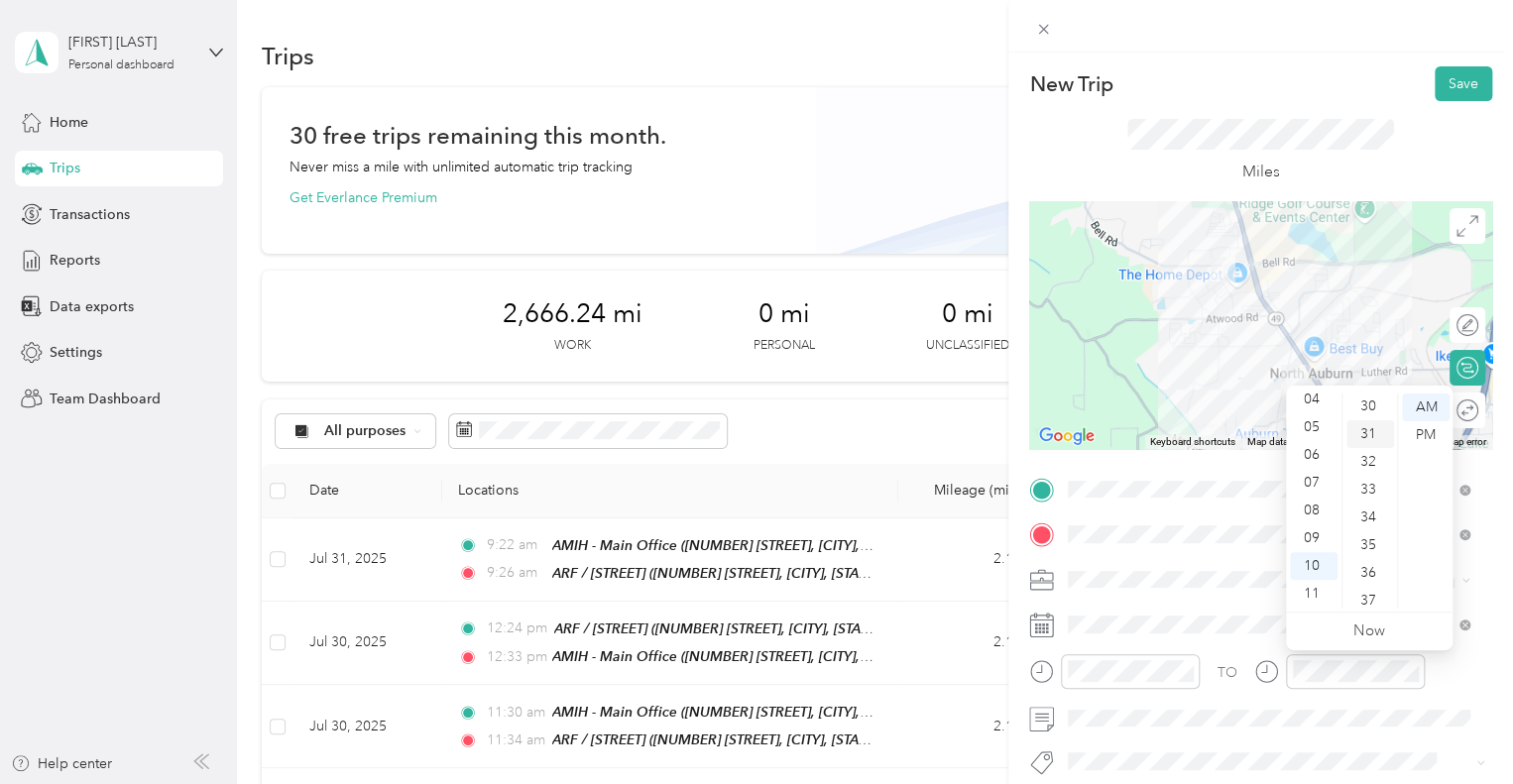 click on "31" at bounding box center (1370, 434) 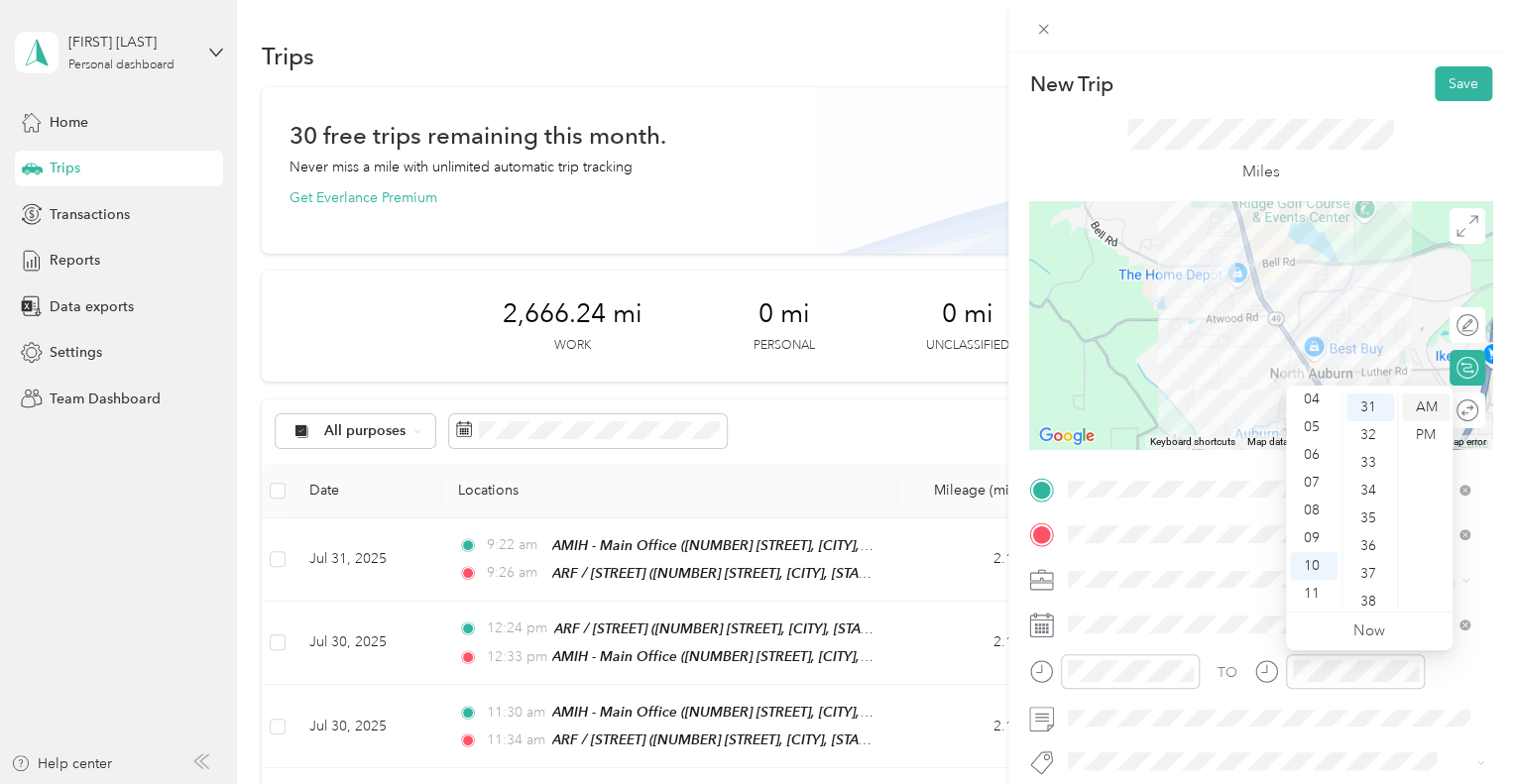 click on "AM" at bounding box center (1426, 407) 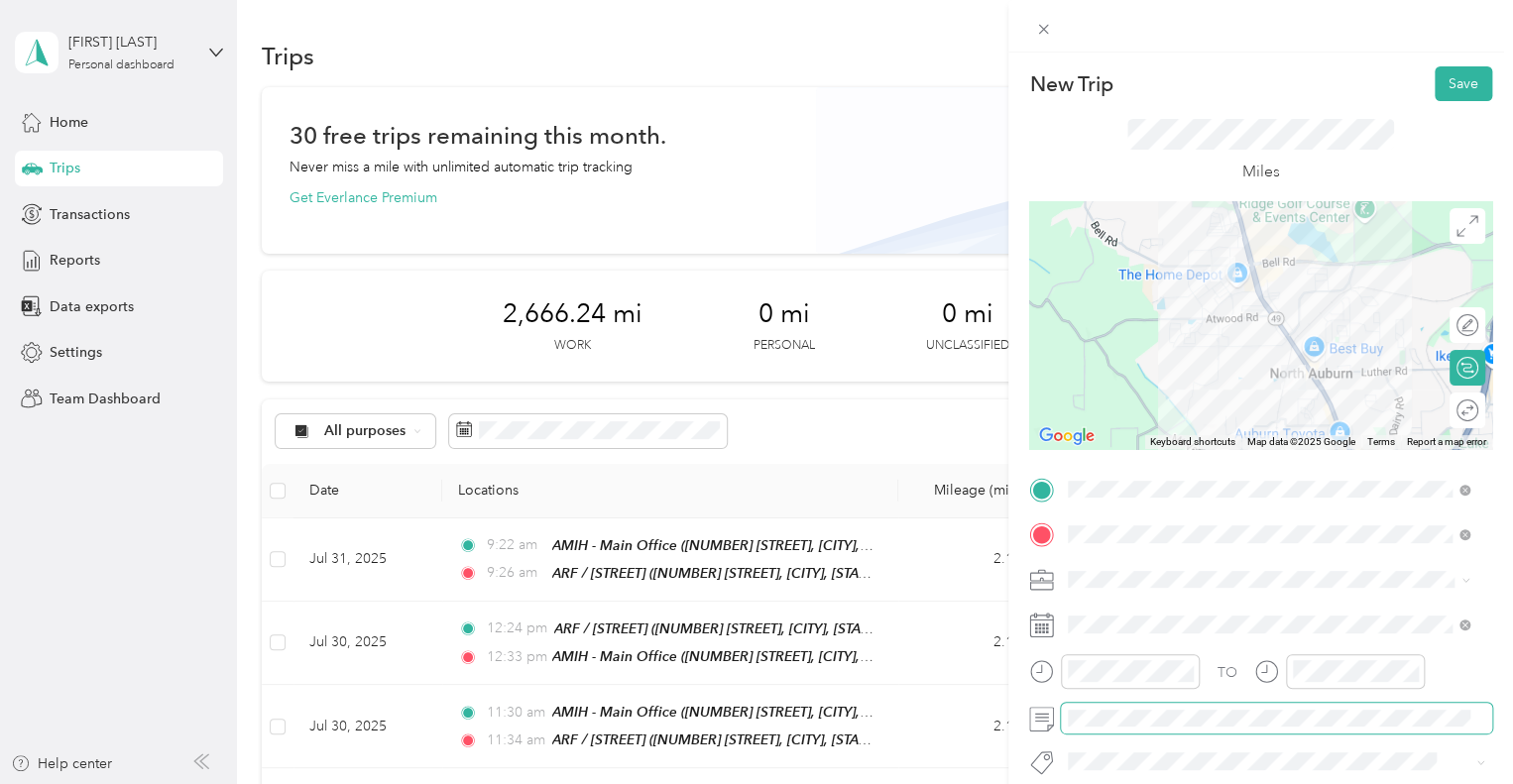 click at bounding box center [1276, 719] 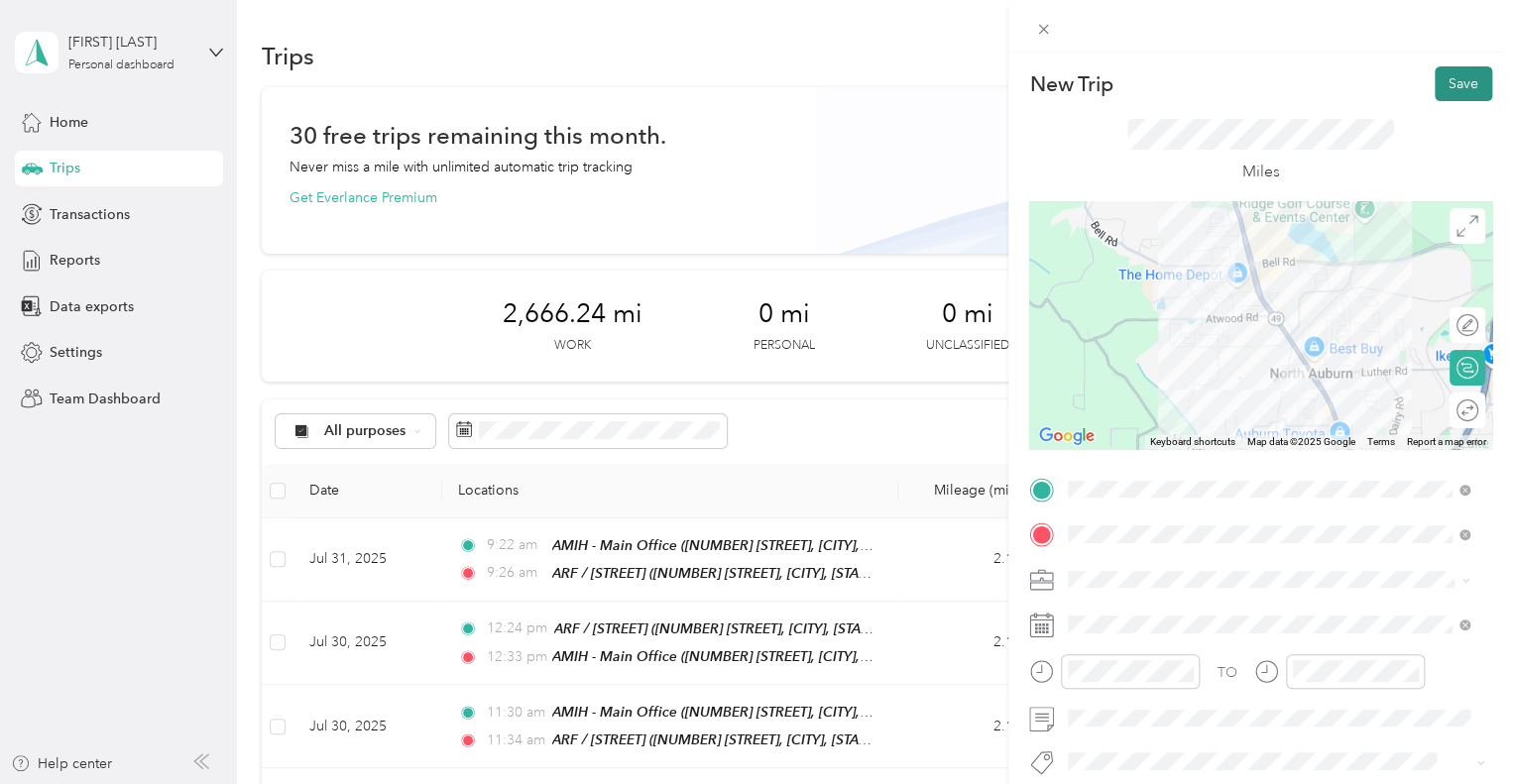 click on "Save" at bounding box center [1463, 83] 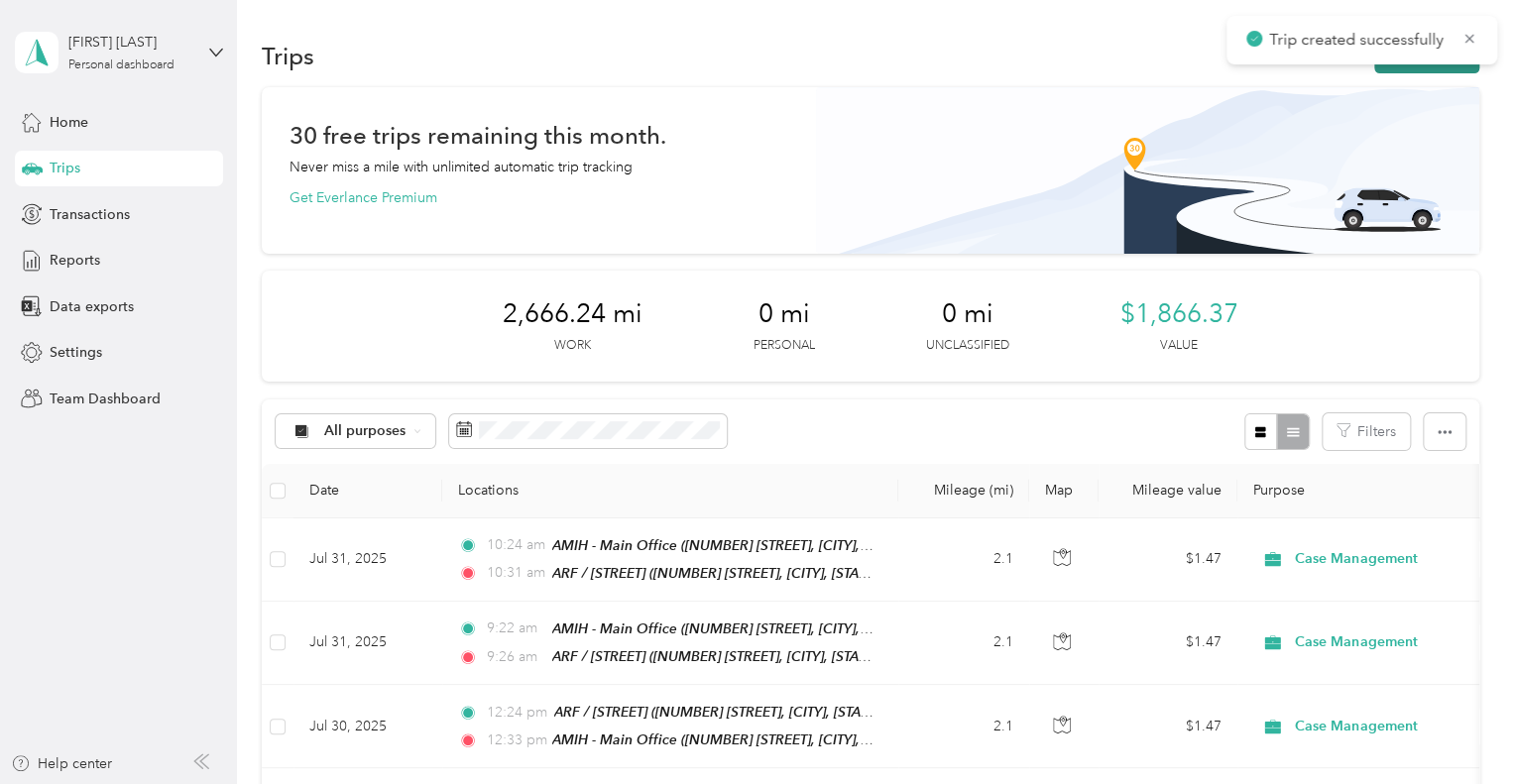 click on "New trip" at bounding box center [1427, 56] 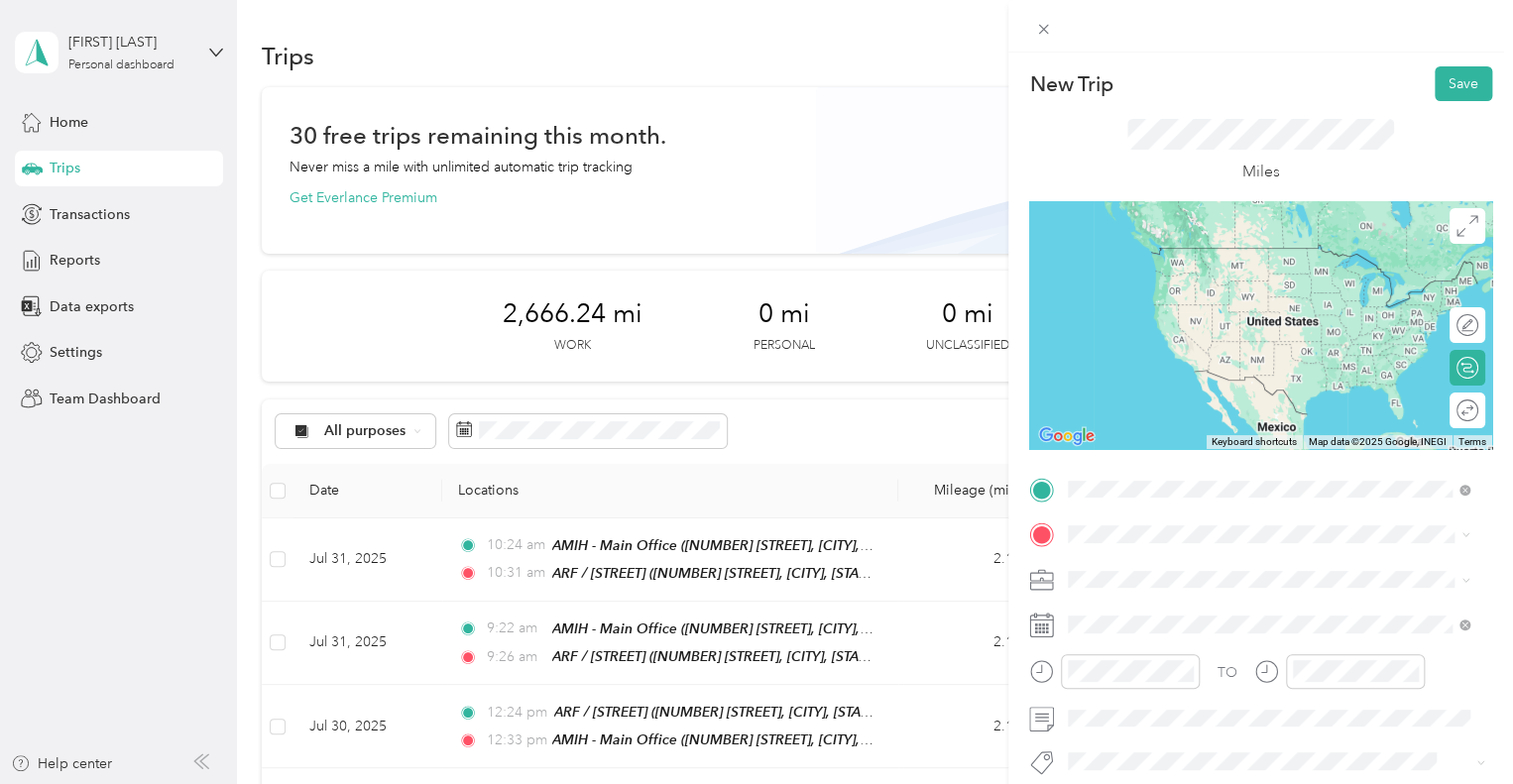 click on "TEAM ARF / [STREET] [NUMBER] [STREET], [POSTAL_CODE], [CITY], [STATE], [COUNTRY]" at bounding box center (1284, 280) 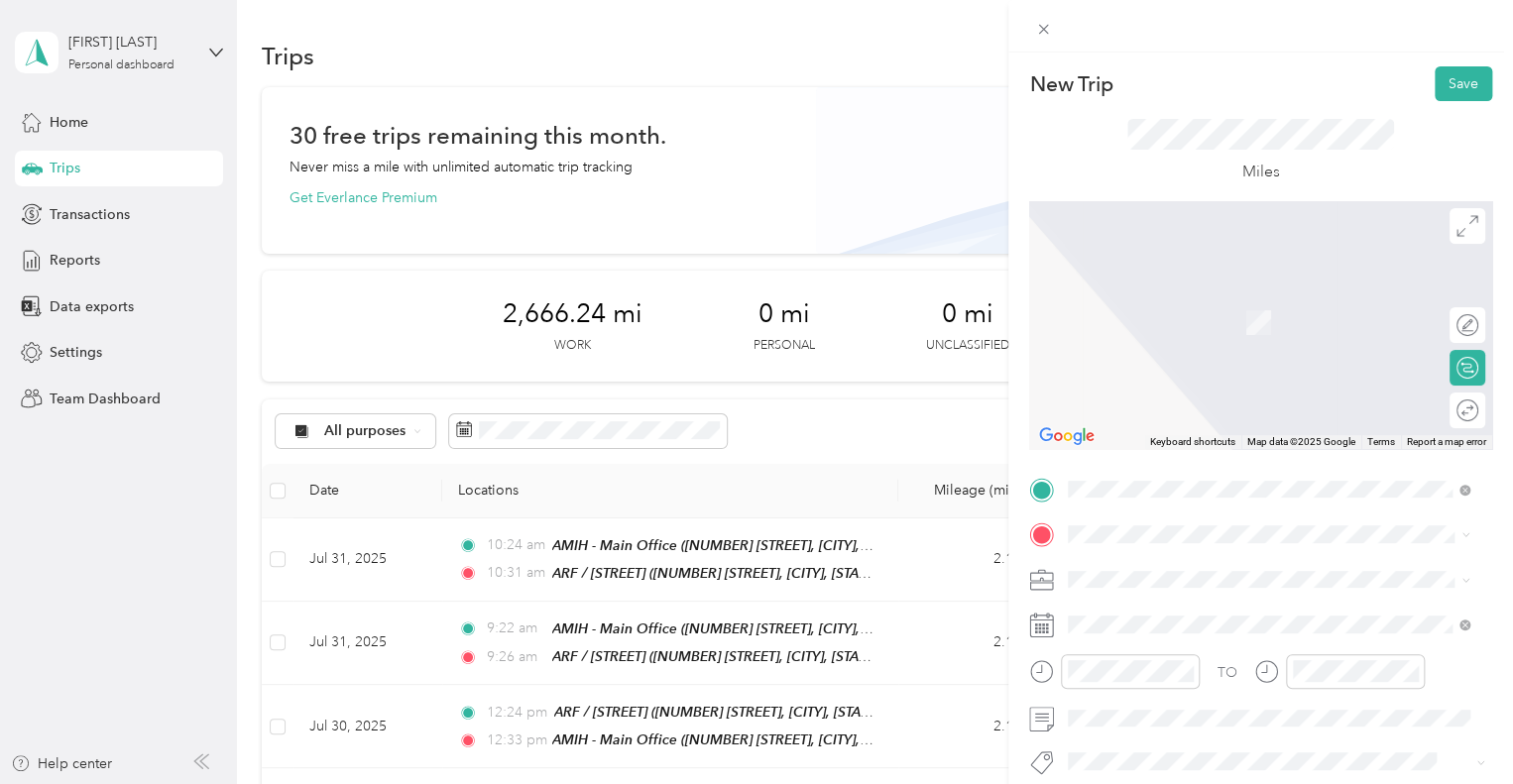 click on "TEAM AMIH - Main Office  [NUMBER] [STREET], [POSTAL_CODE], [CITY], [STATE], [COUNTRY]" at bounding box center (1284, 322) 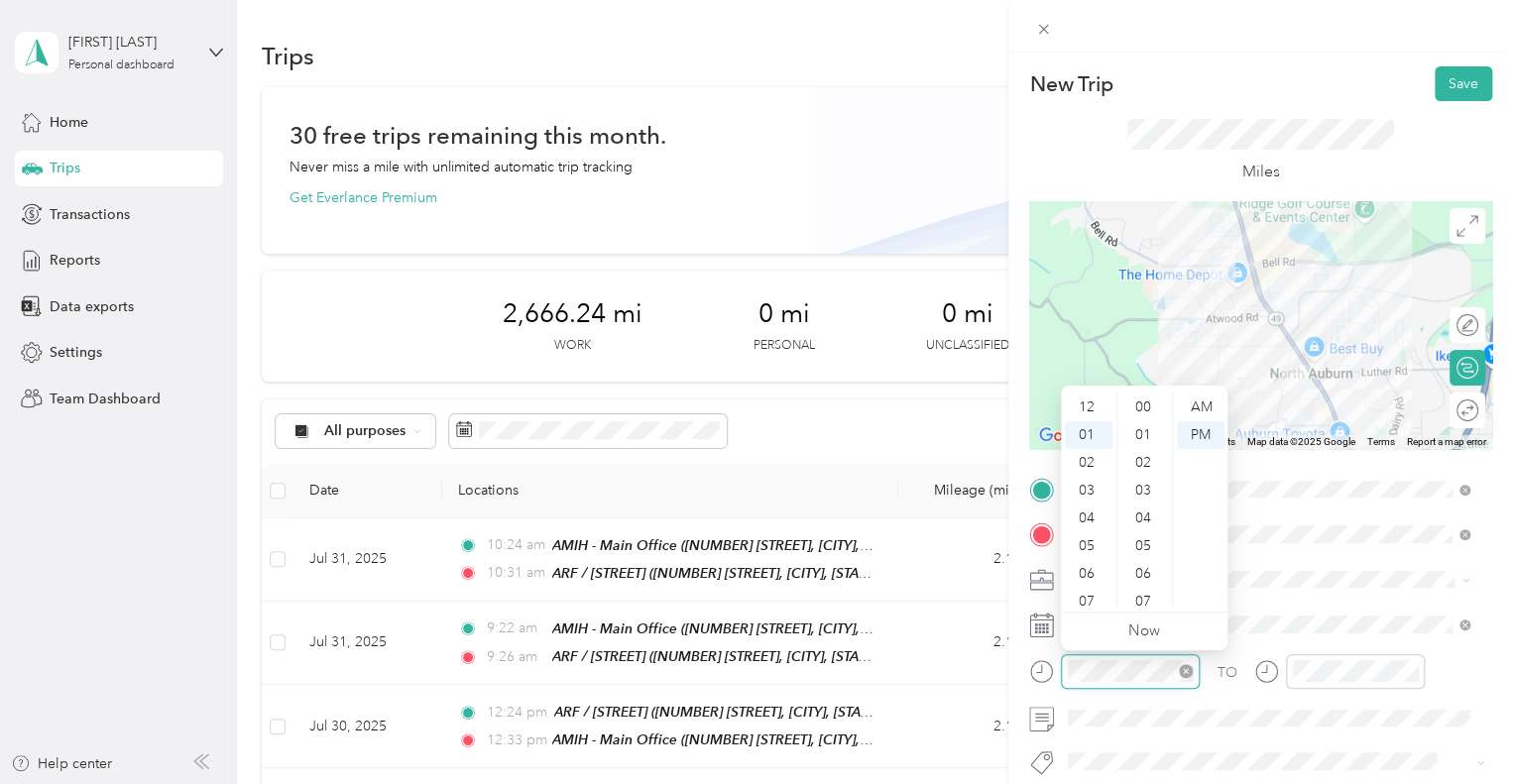 scroll, scrollTop: 694, scrollLeft: 0, axis: vertical 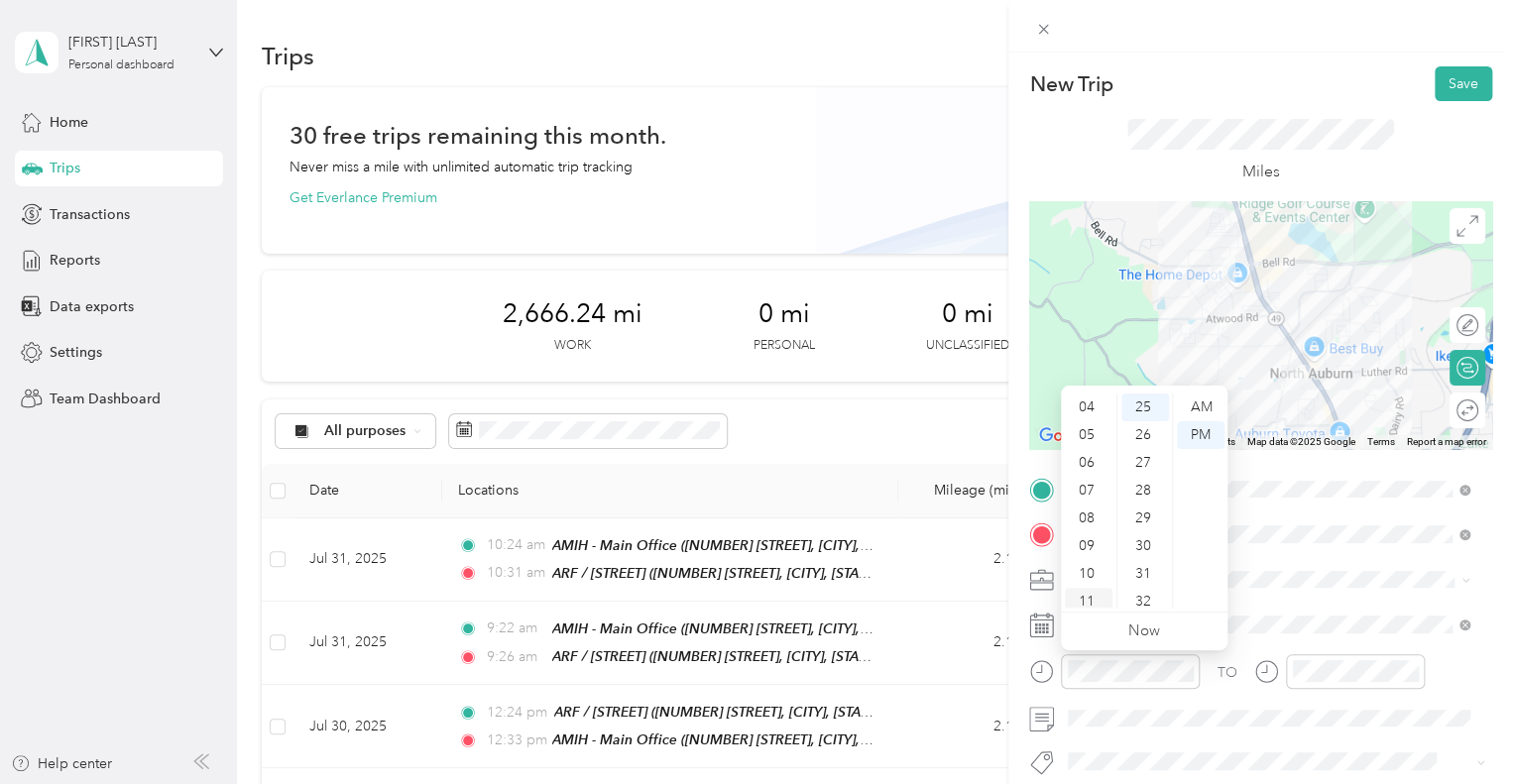 click on "11" at bounding box center [1089, 602] 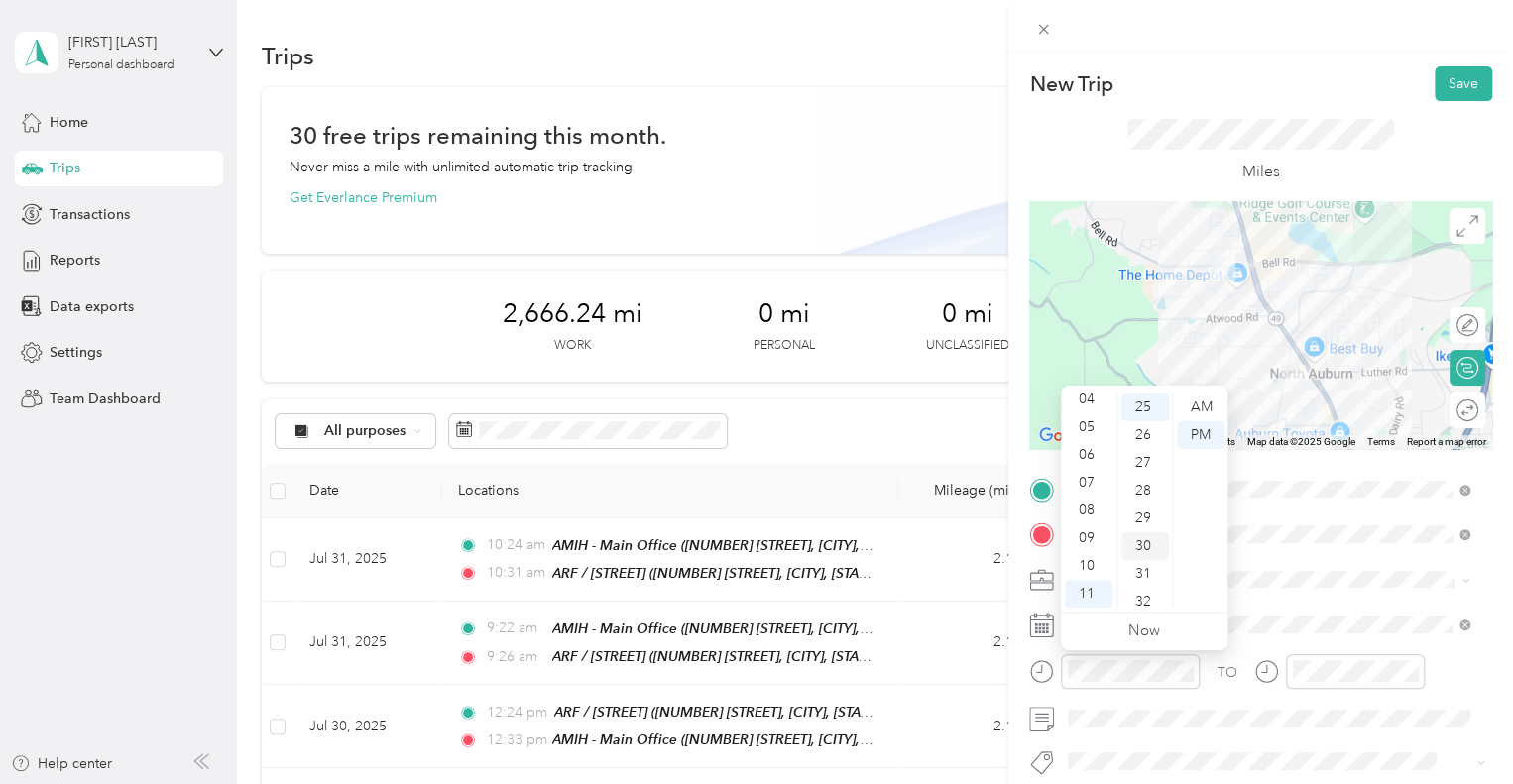 click on "30" at bounding box center (1145, 546) 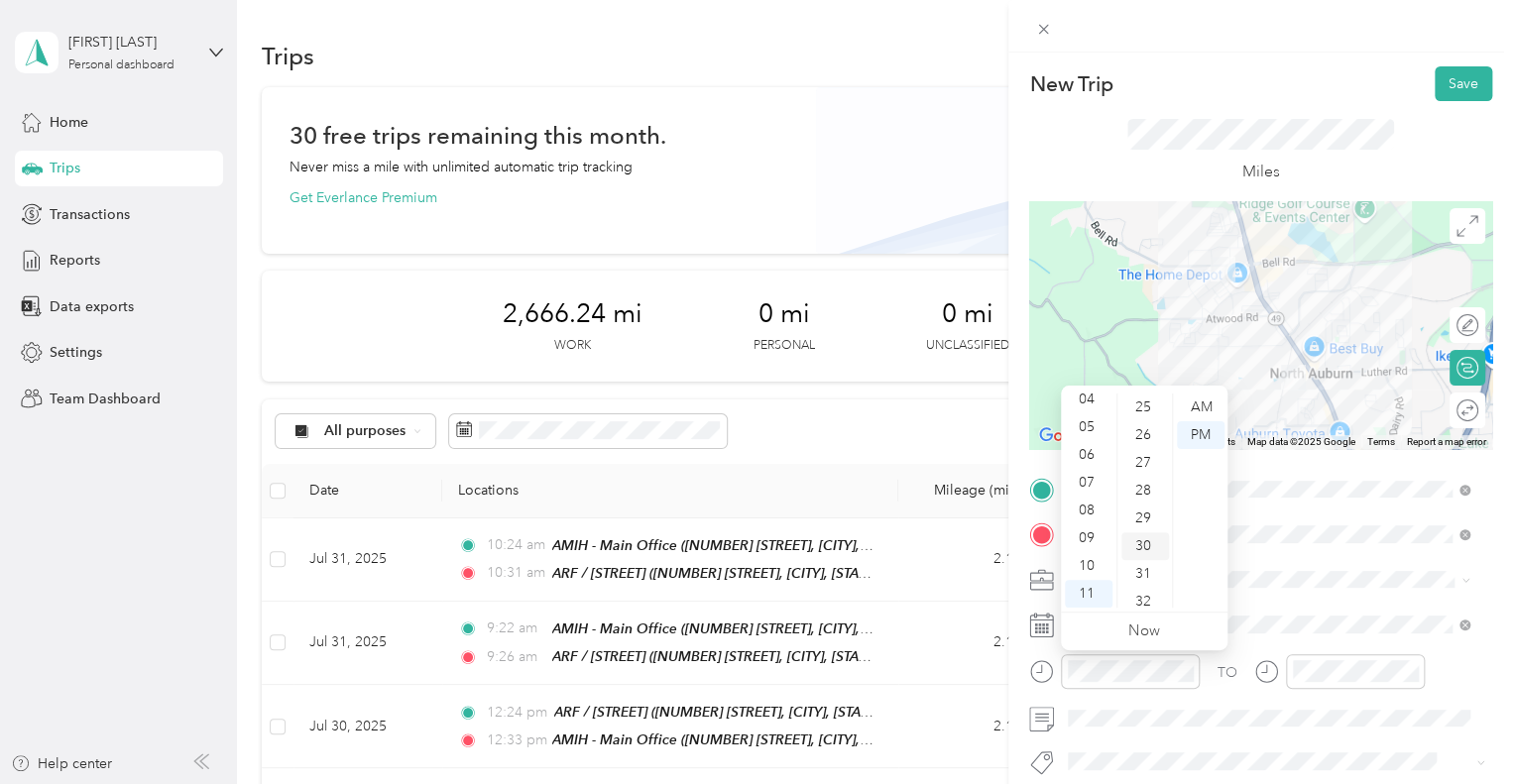 scroll, scrollTop: 833, scrollLeft: 0, axis: vertical 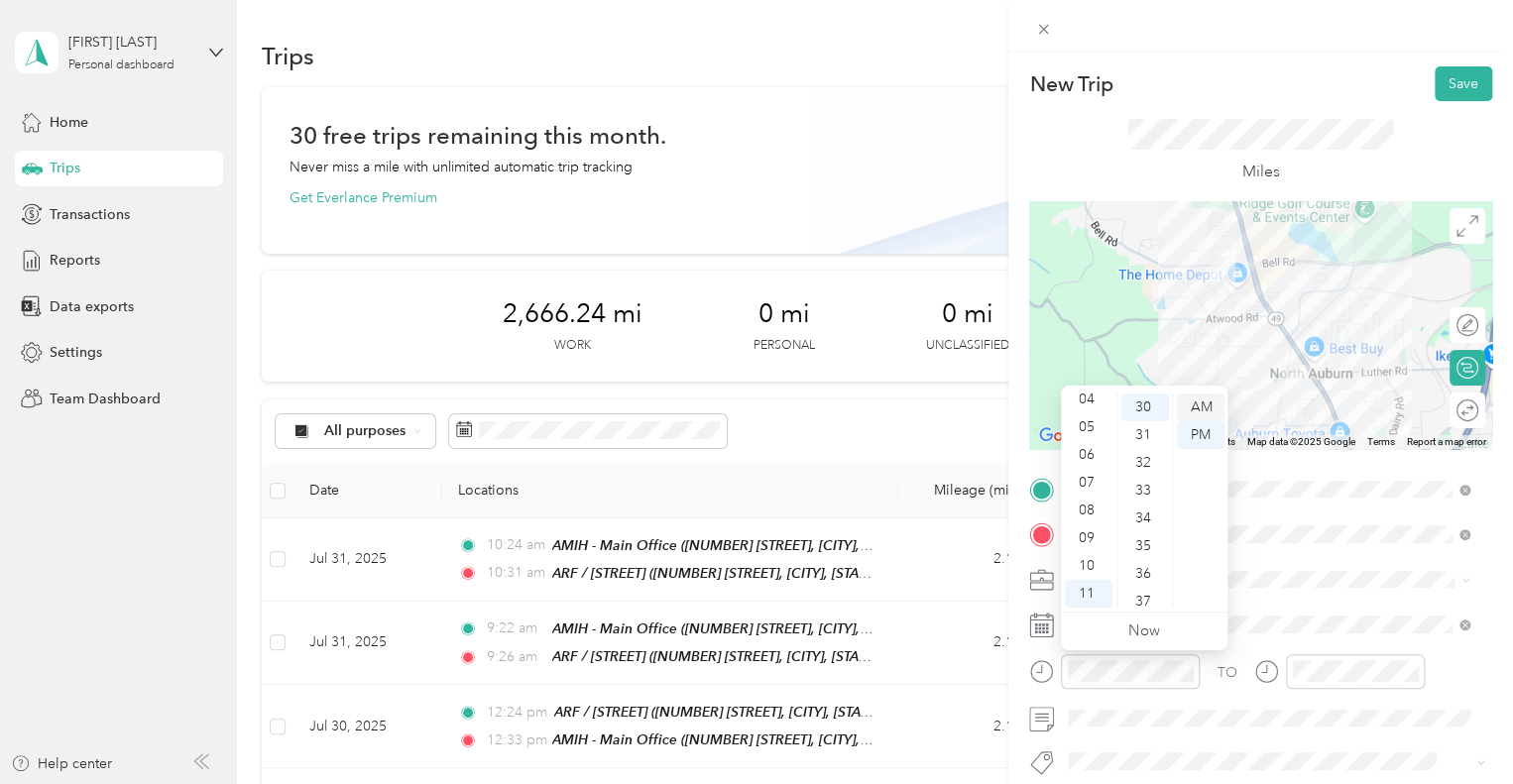 click on "AM" at bounding box center [1201, 407] 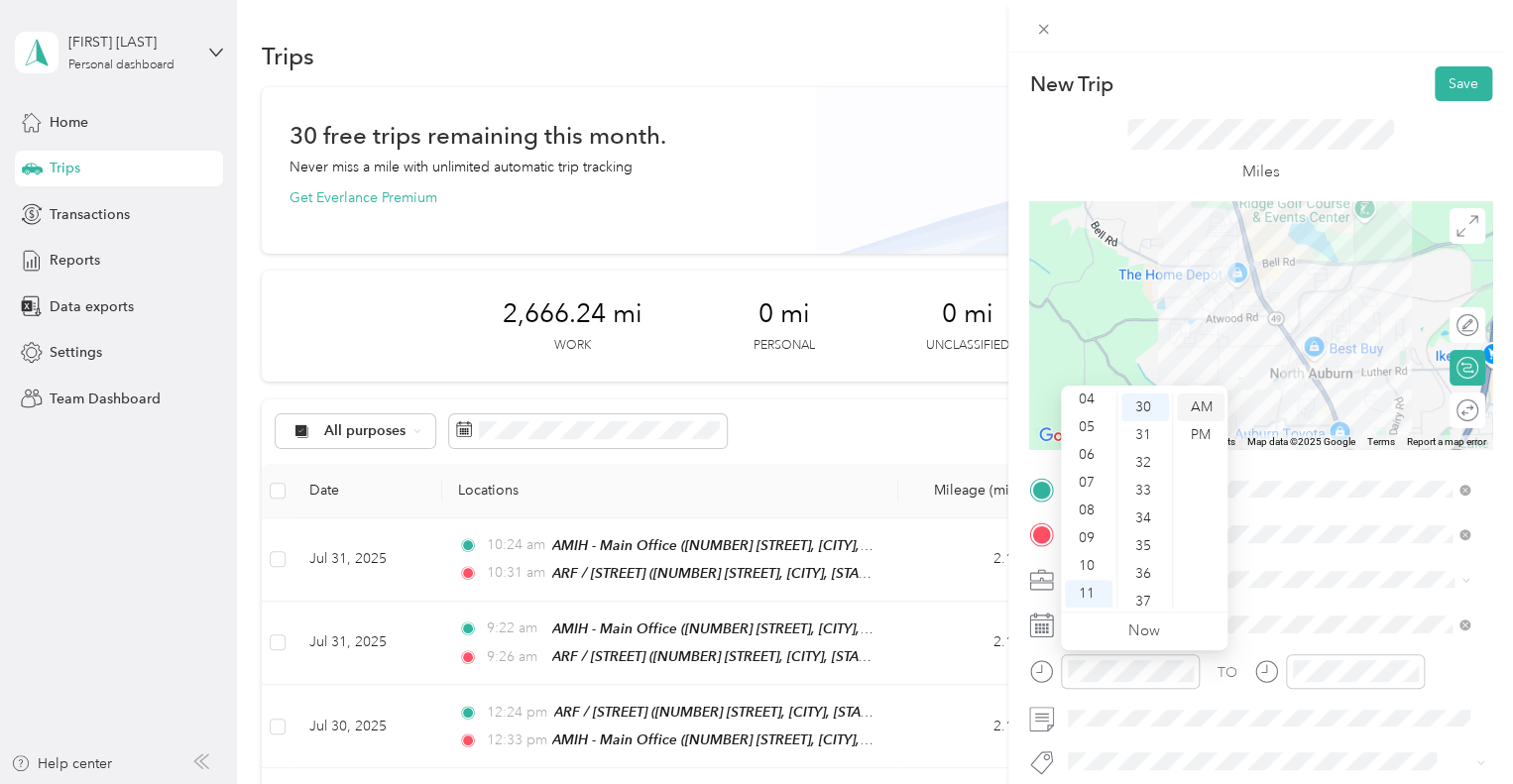 click on "AM" at bounding box center [1201, 407] 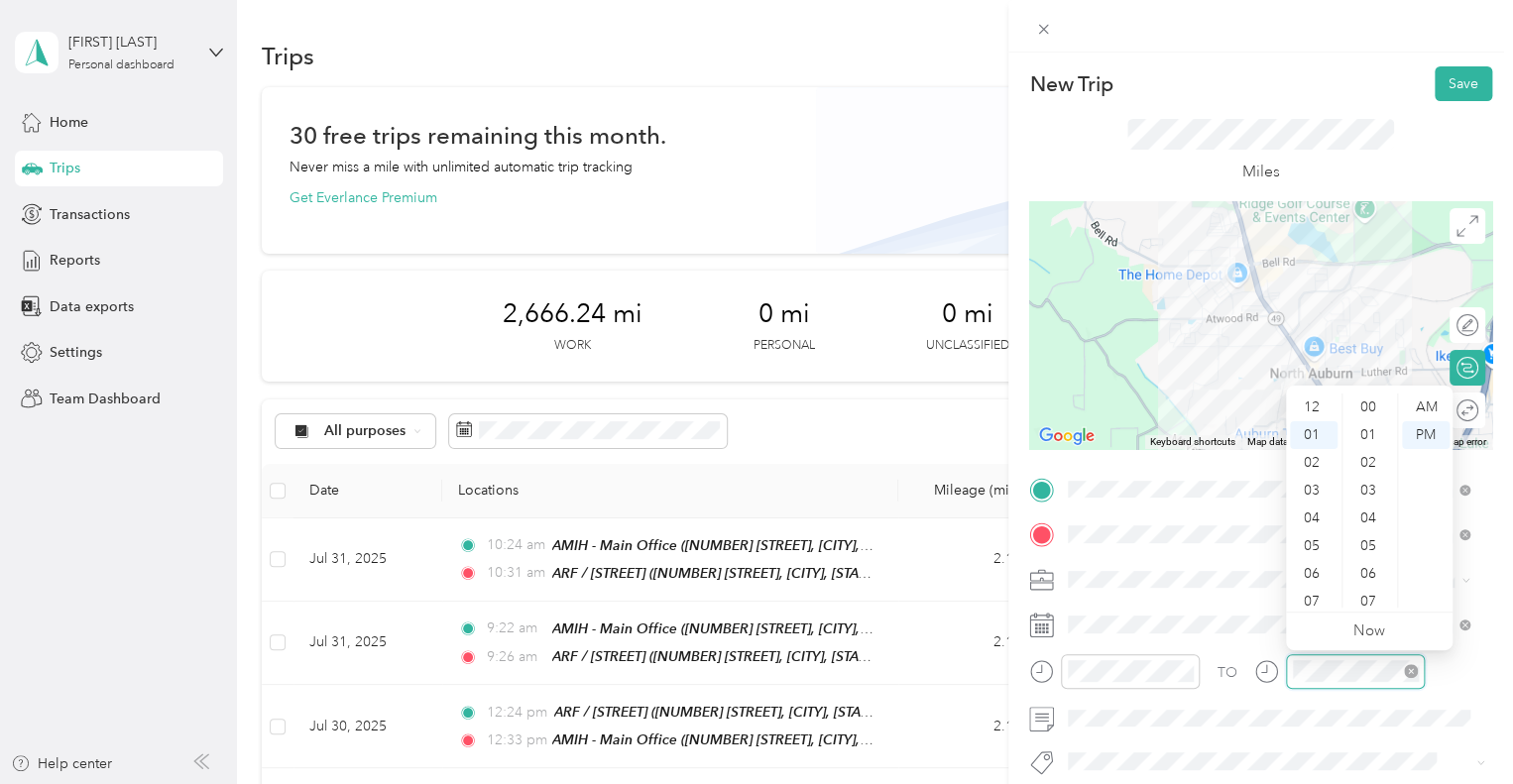 scroll, scrollTop: 28, scrollLeft: 0, axis: vertical 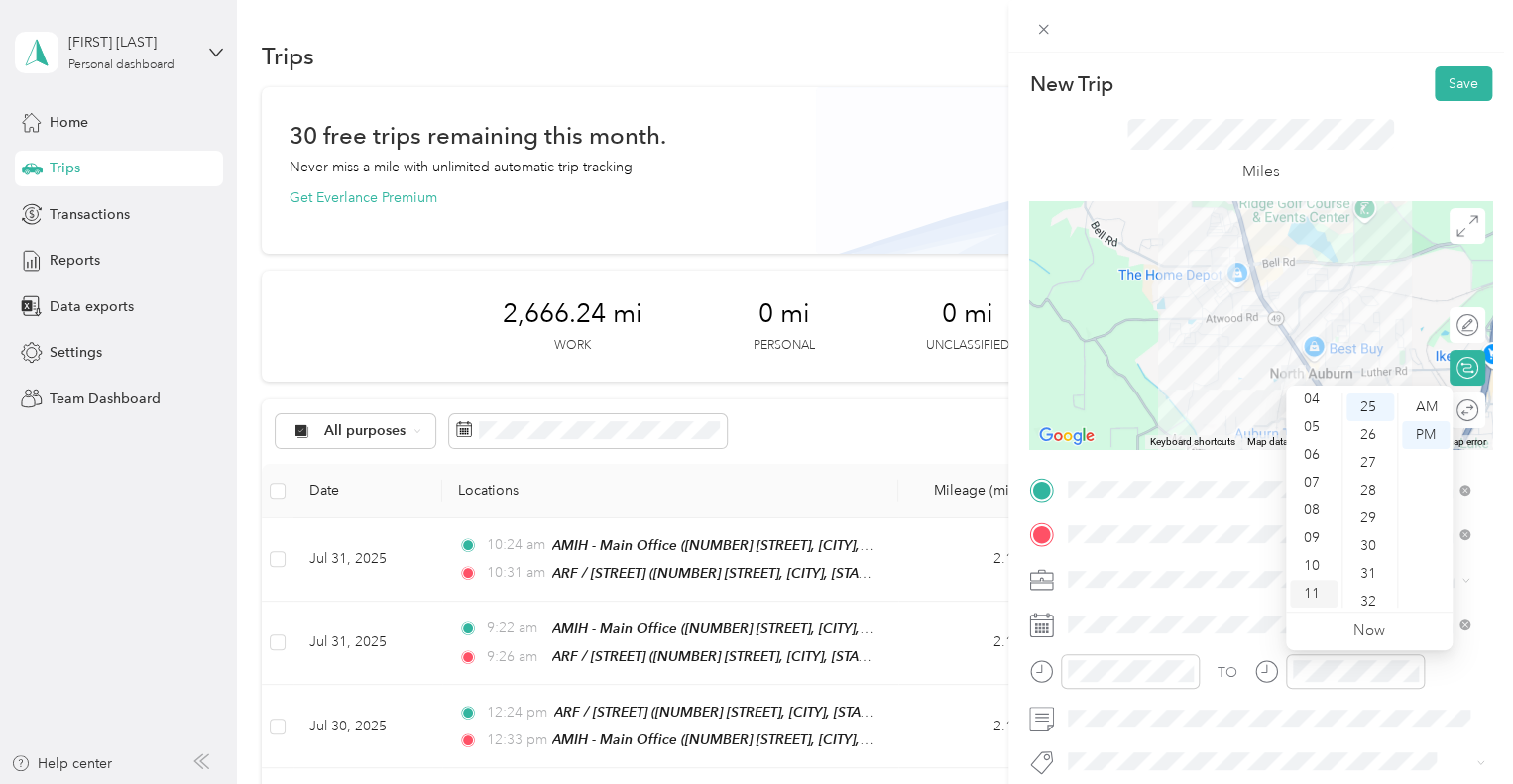 click on "11" at bounding box center [1314, 594] 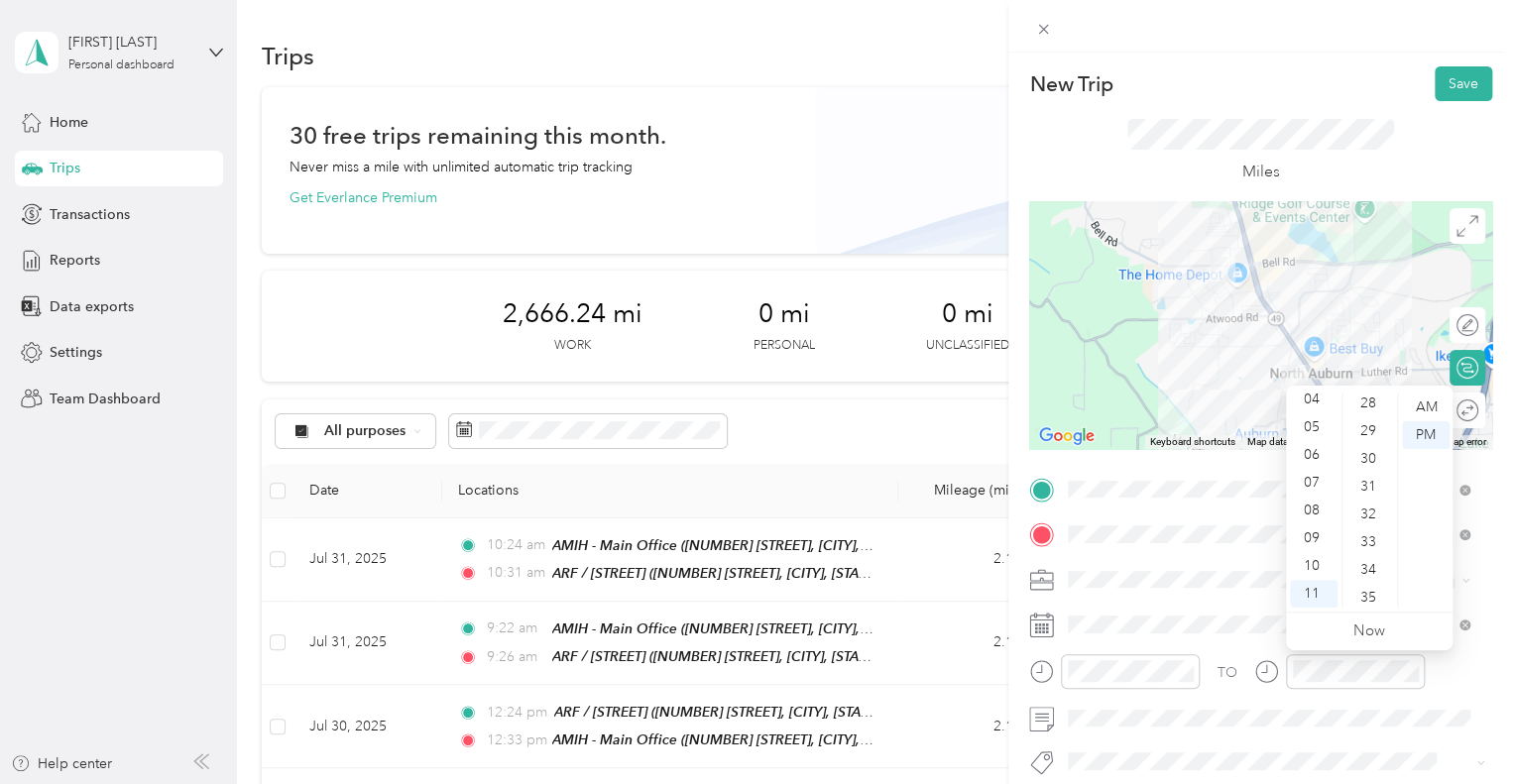 scroll, scrollTop: 813, scrollLeft: 0, axis: vertical 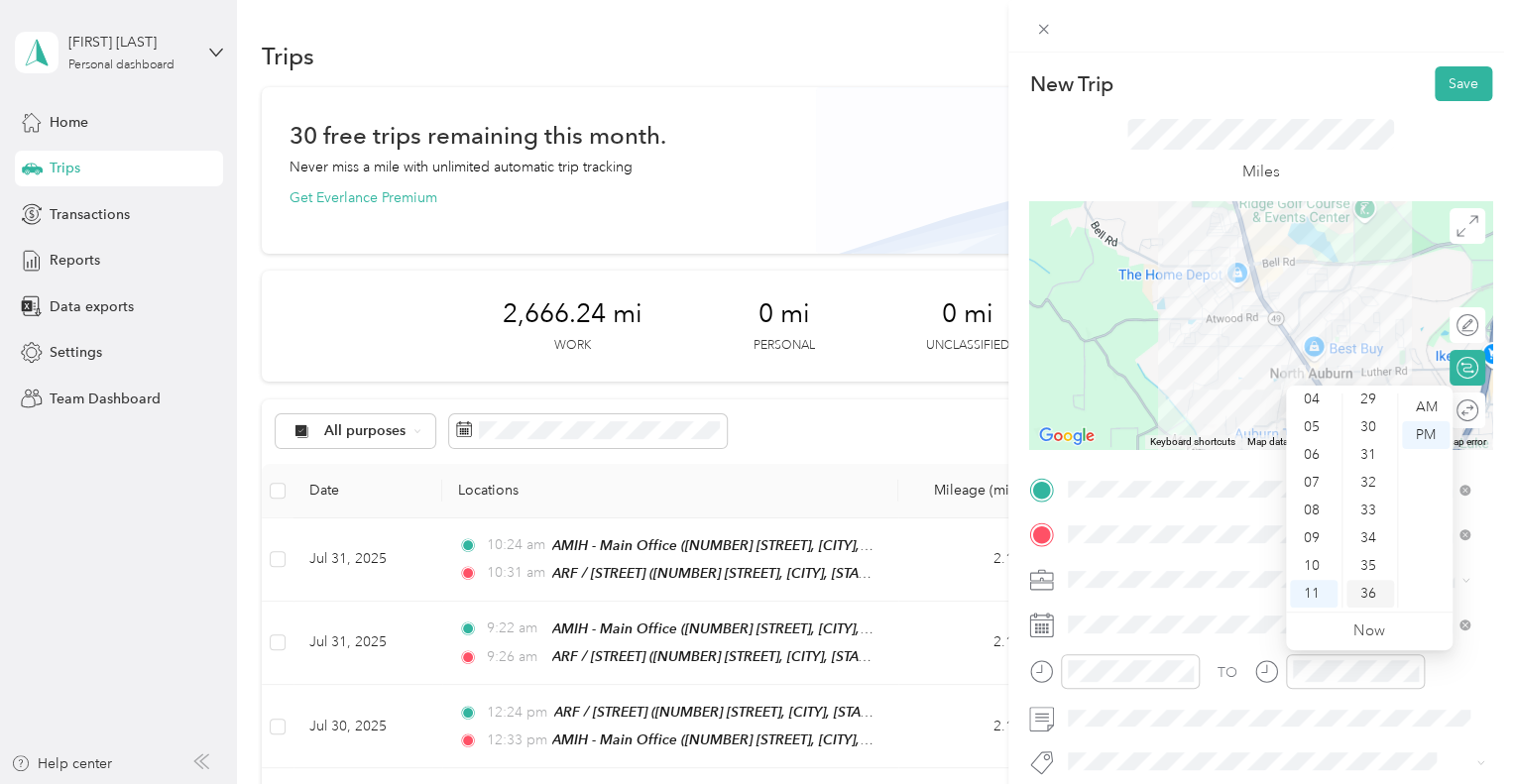 click on "36" at bounding box center (1370, 594) 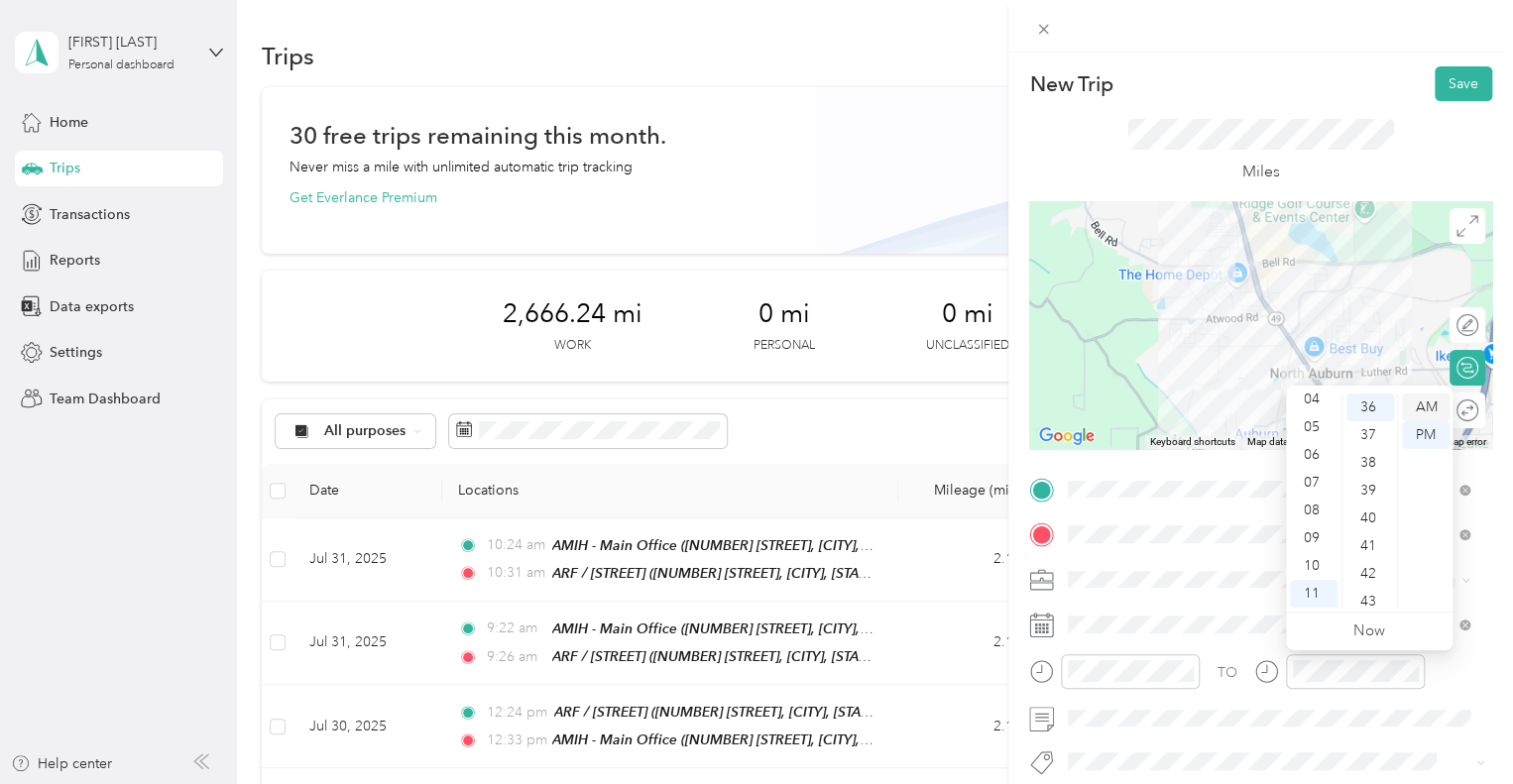 click on "AM" at bounding box center (1426, 407) 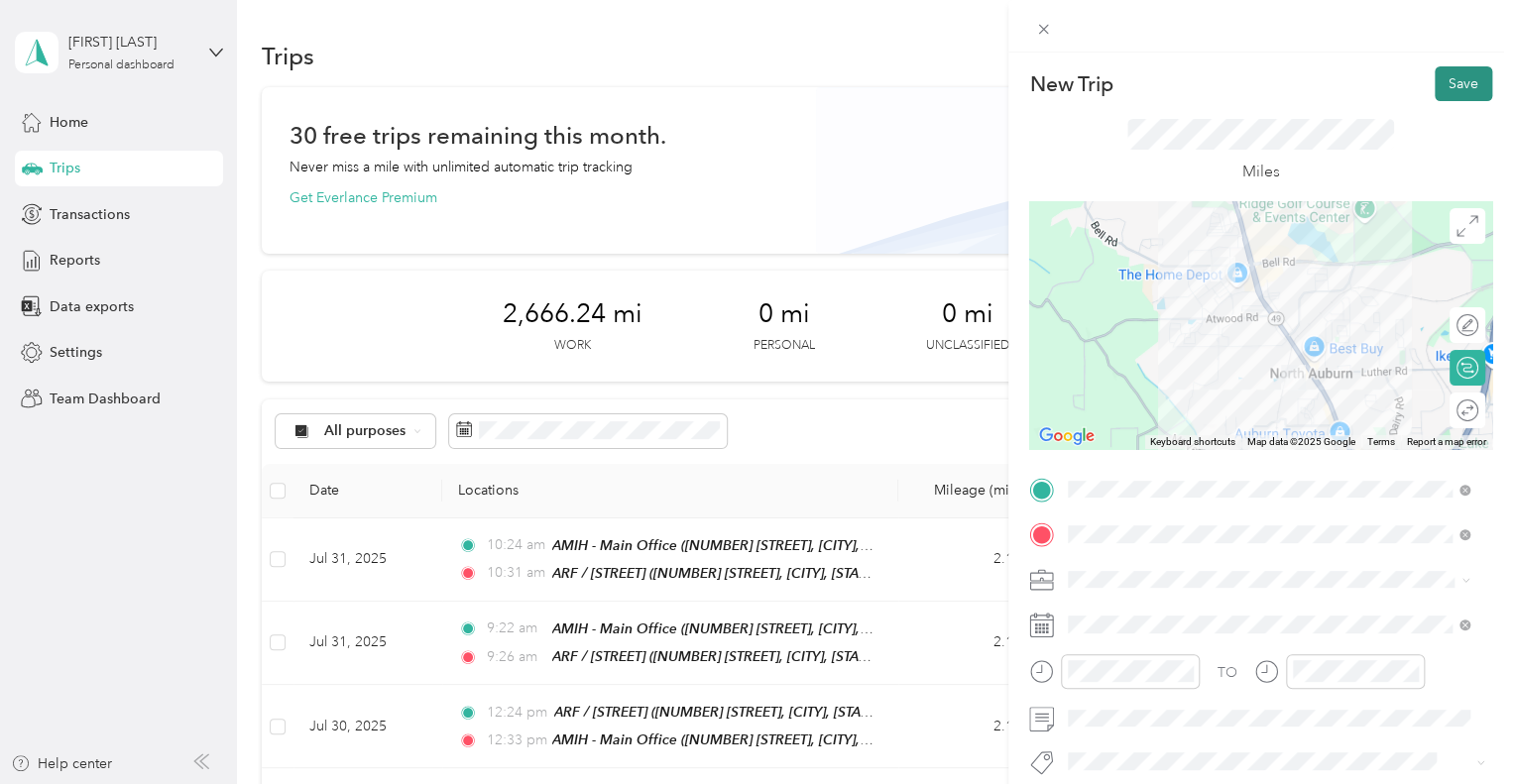 click on "Save" at bounding box center [1463, 83] 